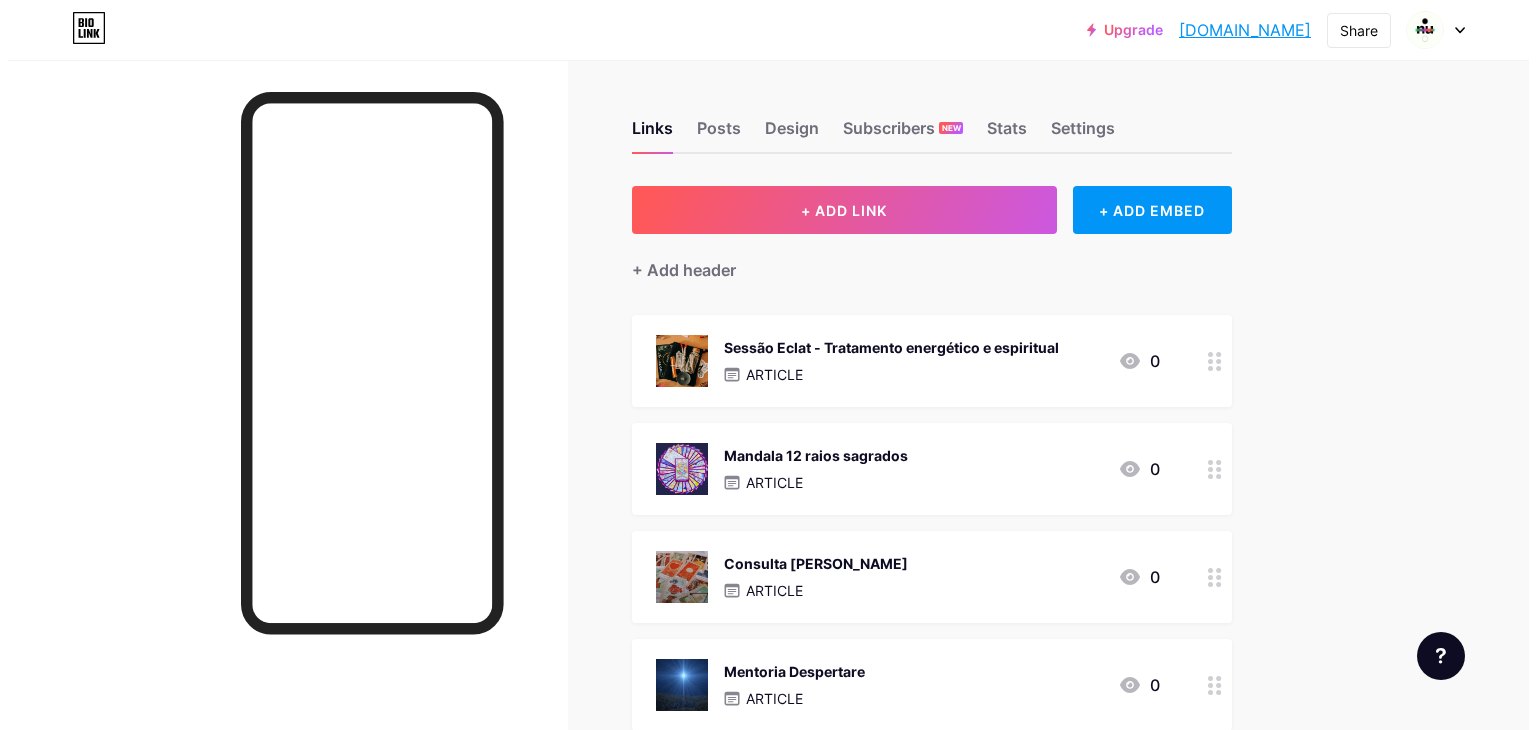 scroll, scrollTop: 0, scrollLeft: 0, axis: both 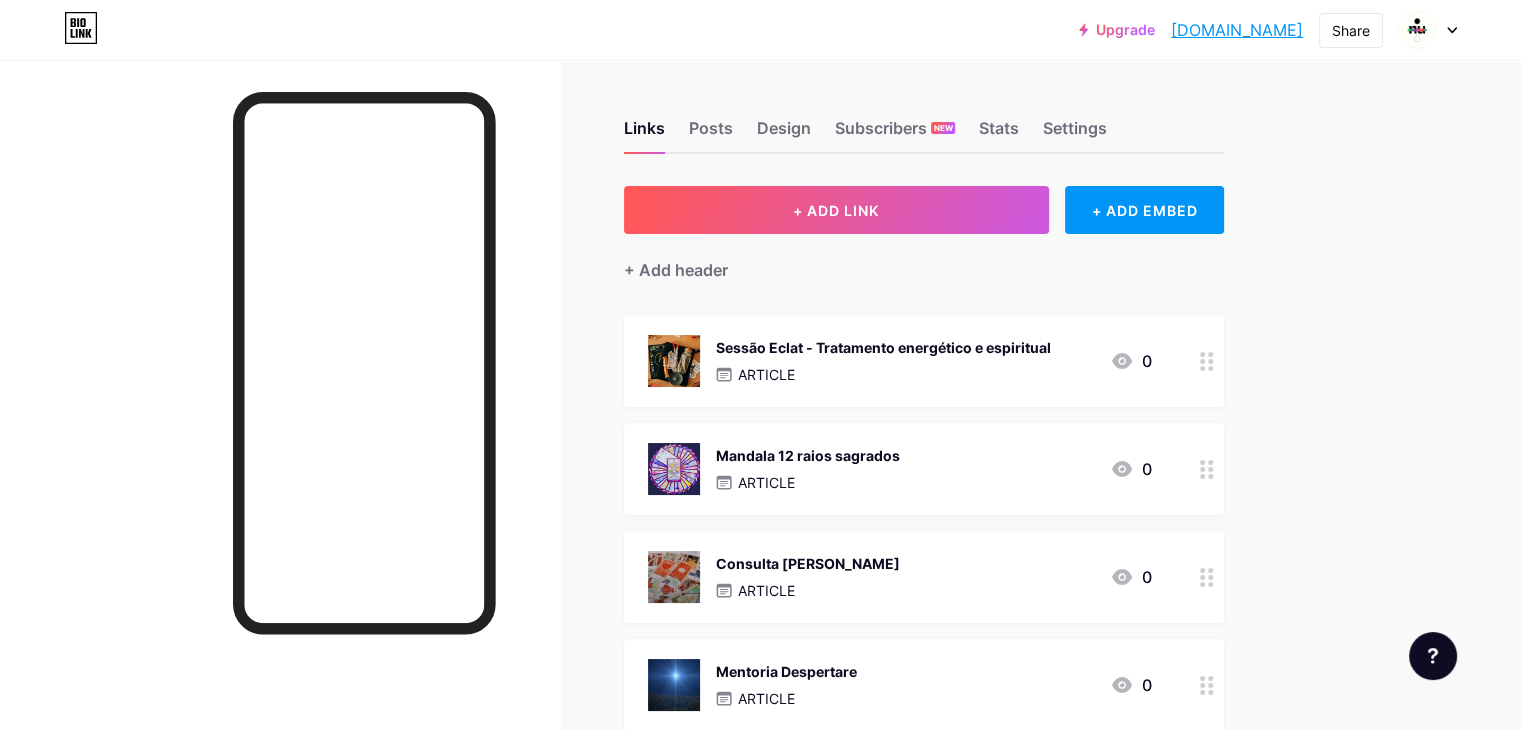 click on "Mandala 12 raios sagrados
ARTICLE
0" at bounding box center (900, 469) 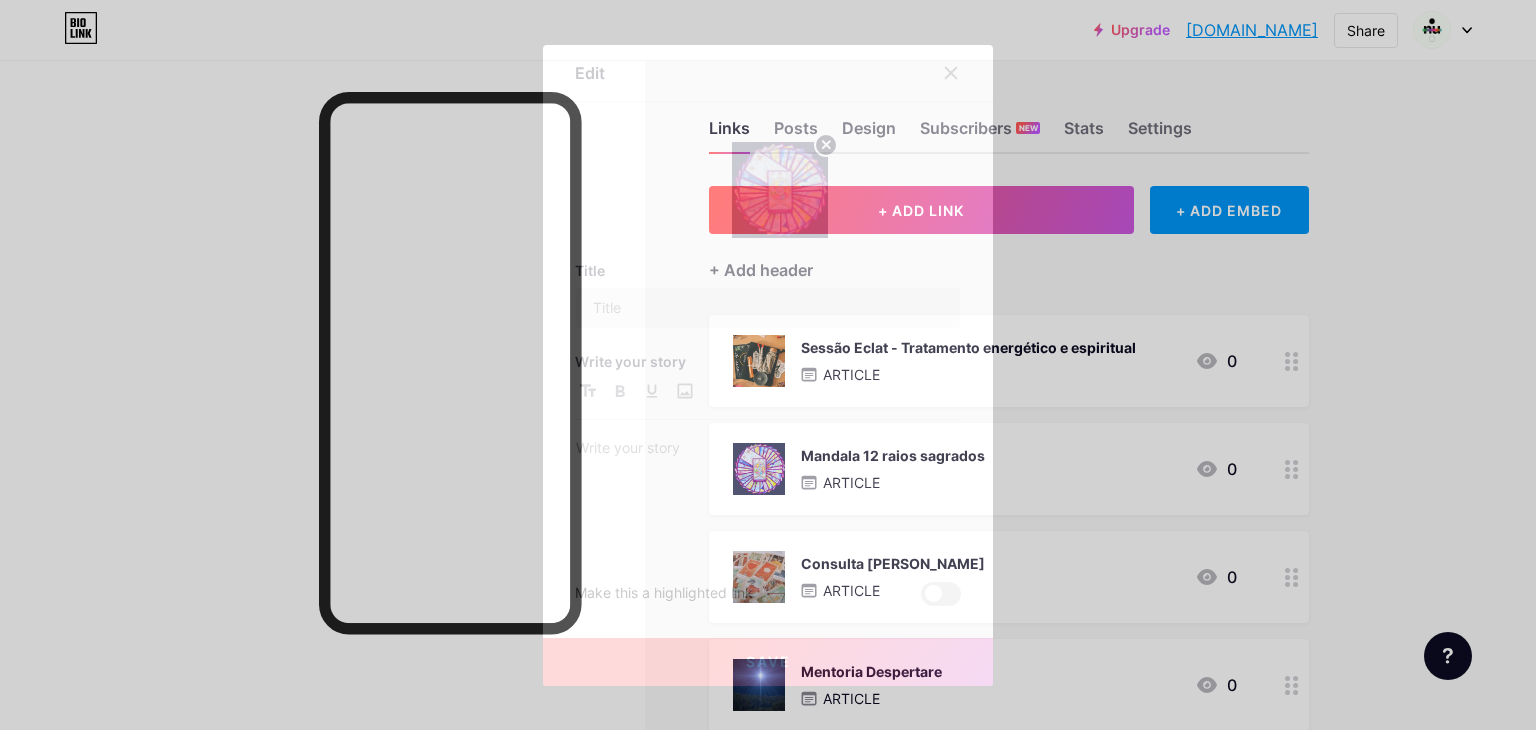 type on "Mandala 12 raios sagrados" 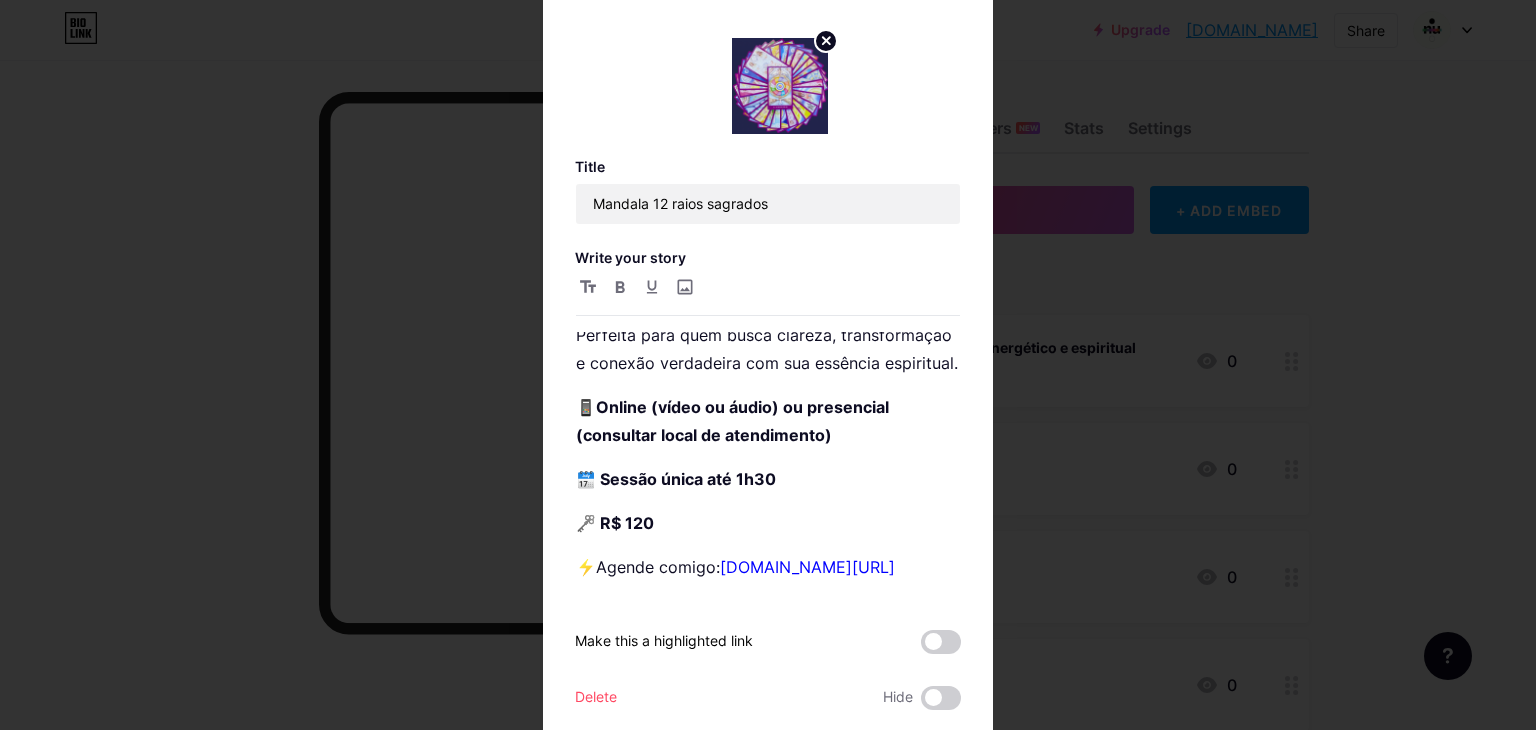 scroll, scrollTop: 283, scrollLeft: 0, axis: vertical 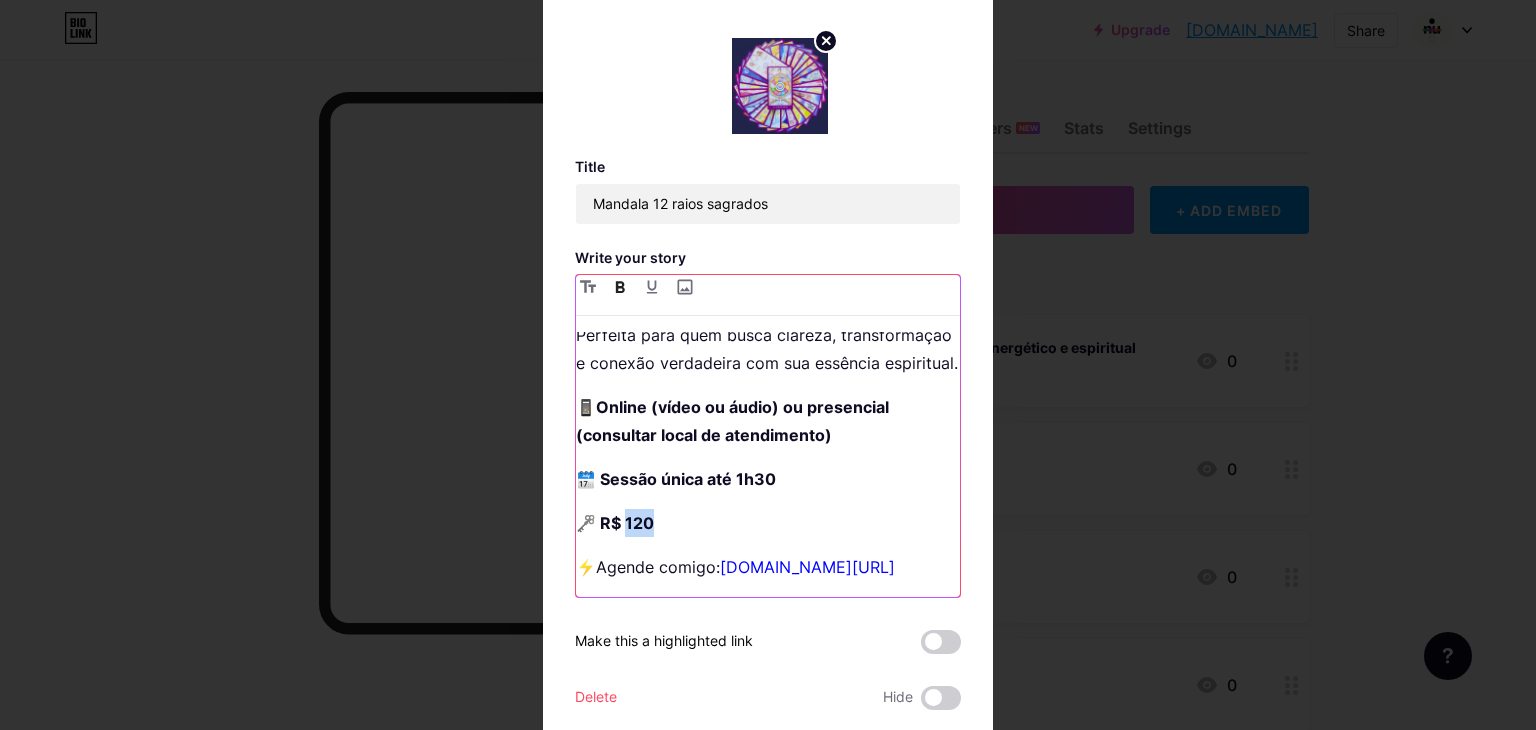 drag, startPoint x: 668, startPoint y: 513, endPoint x: 622, endPoint y: 514, distance: 46.010868 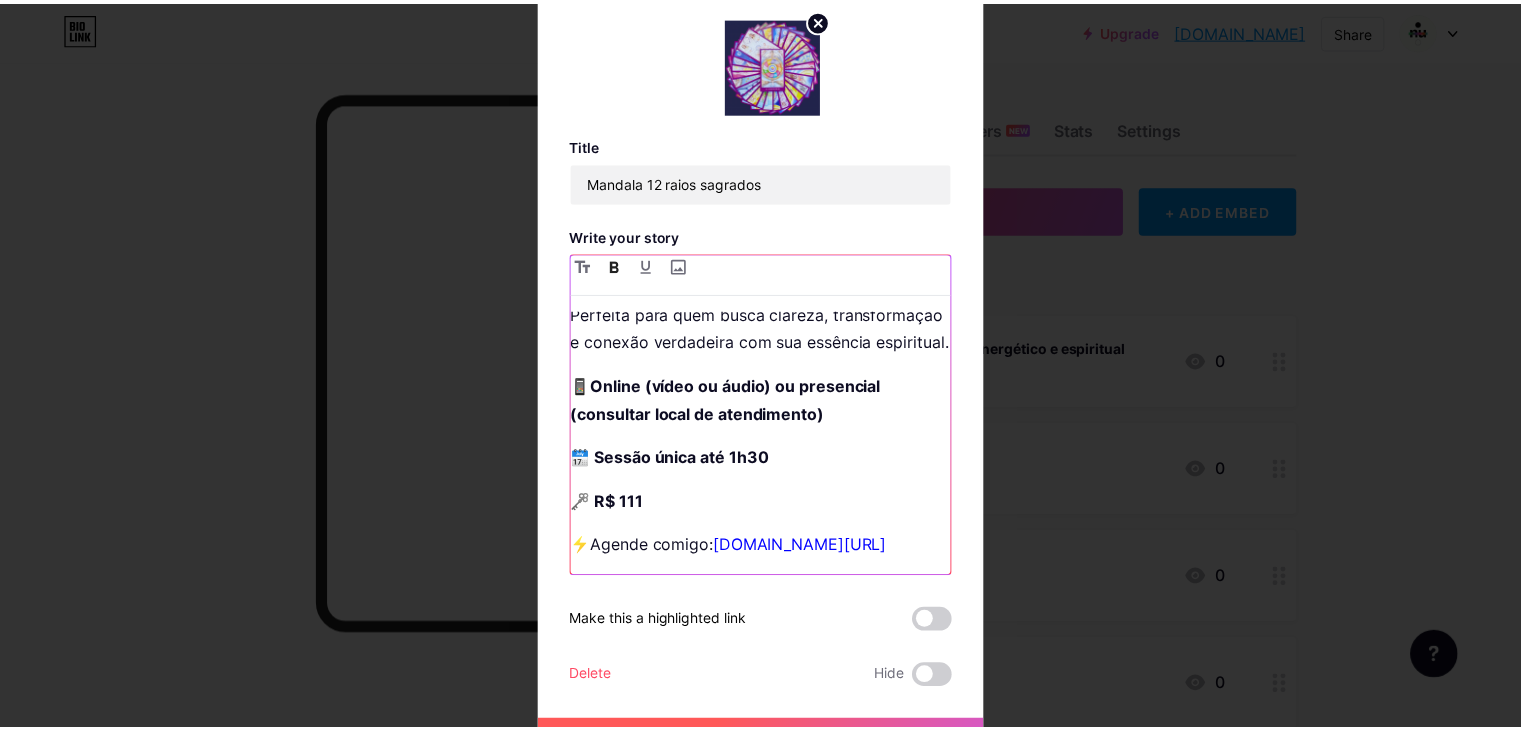 scroll, scrollTop: 59, scrollLeft: 0, axis: vertical 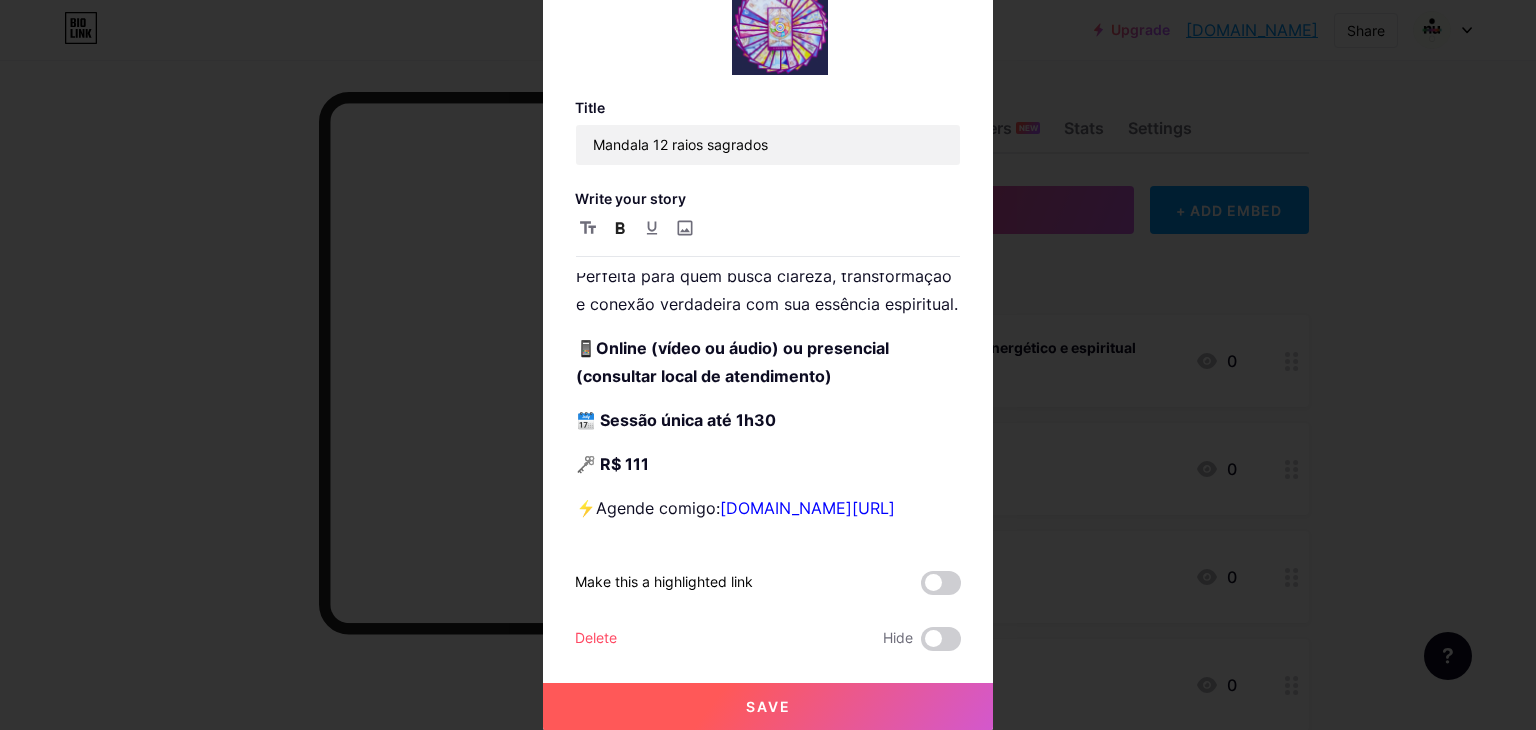 click on "Save" at bounding box center (768, 707) 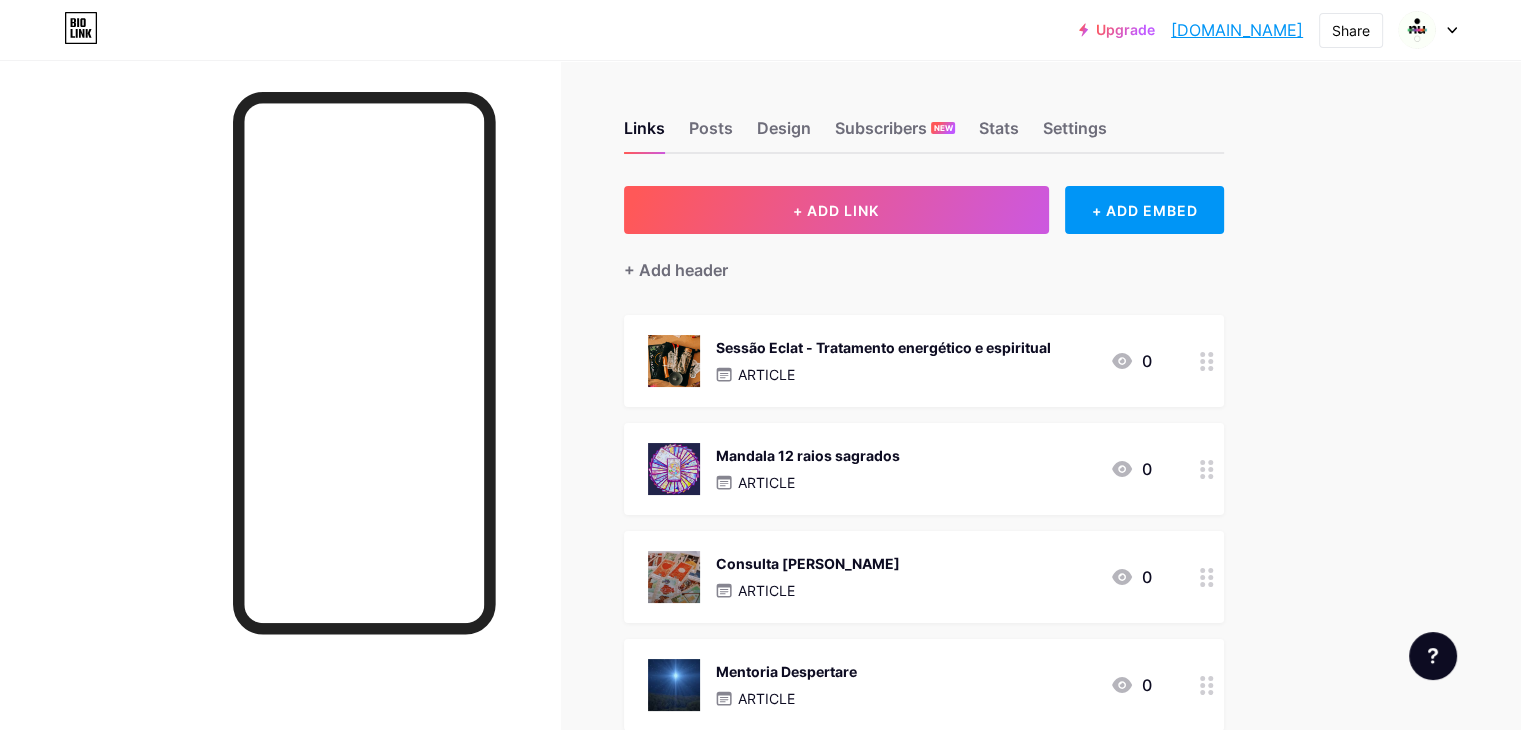 click on "Links
Posts
Design
Subscribers
NEW
Stats
Settings       + ADD LINK     + ADD EMBED
+ Add header
Sessão Eclat - Tratamento energético e espiritual
ARTICLE
0
Mandala 12 raios sagrados
ARTICLE
0
Consulta [PERSON_NAME]
ARTICLE
0
Mentoria Despertare
ARTICLE
0
Limpeza Espiritual: Empresas e Residências
ARTICLE
0
Agendamentos e Orientações
ARTICLE
0
SOCIALS
whatsapp" at bounding box center [654, 710] 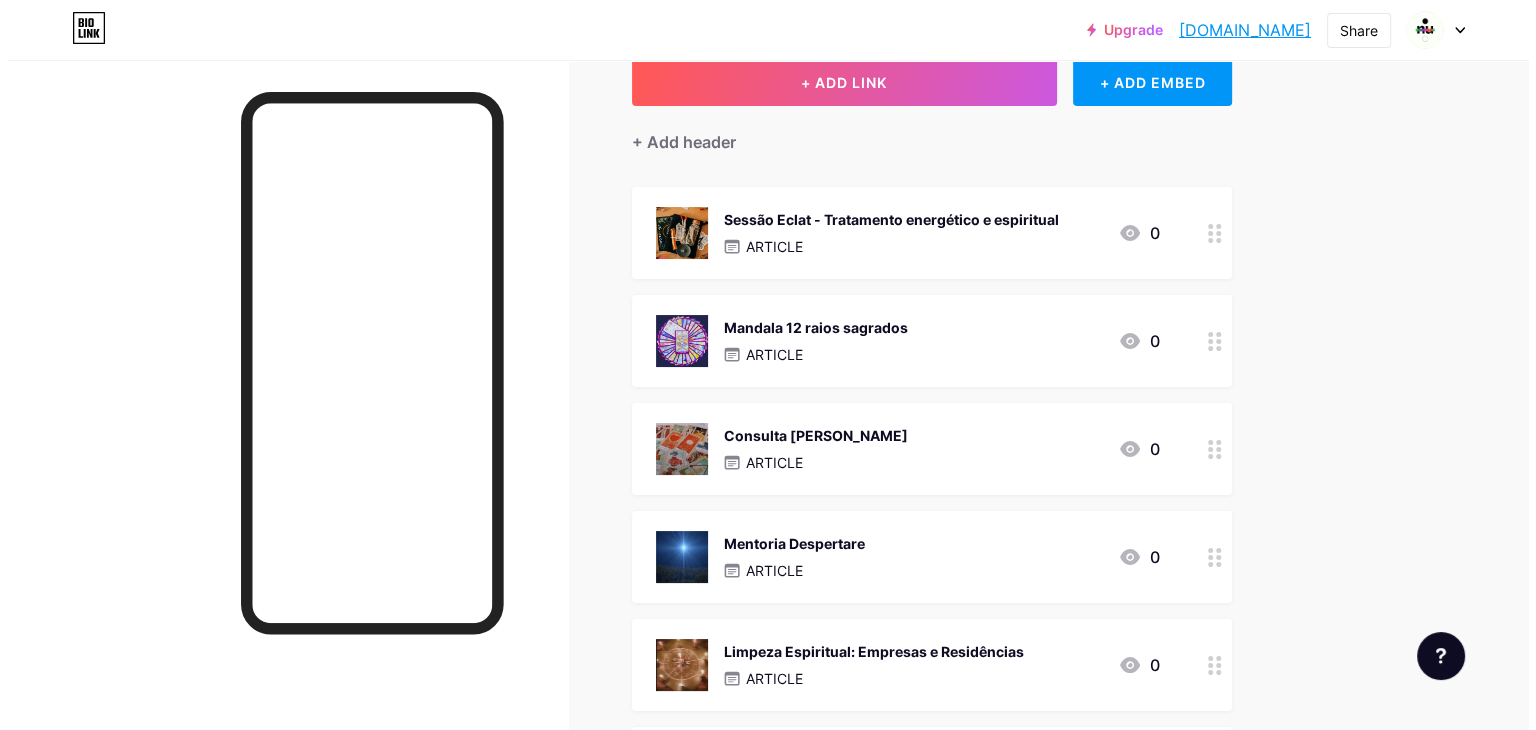 scroll, scrollTop: 200, scrollLeft: 0, axis: vertical 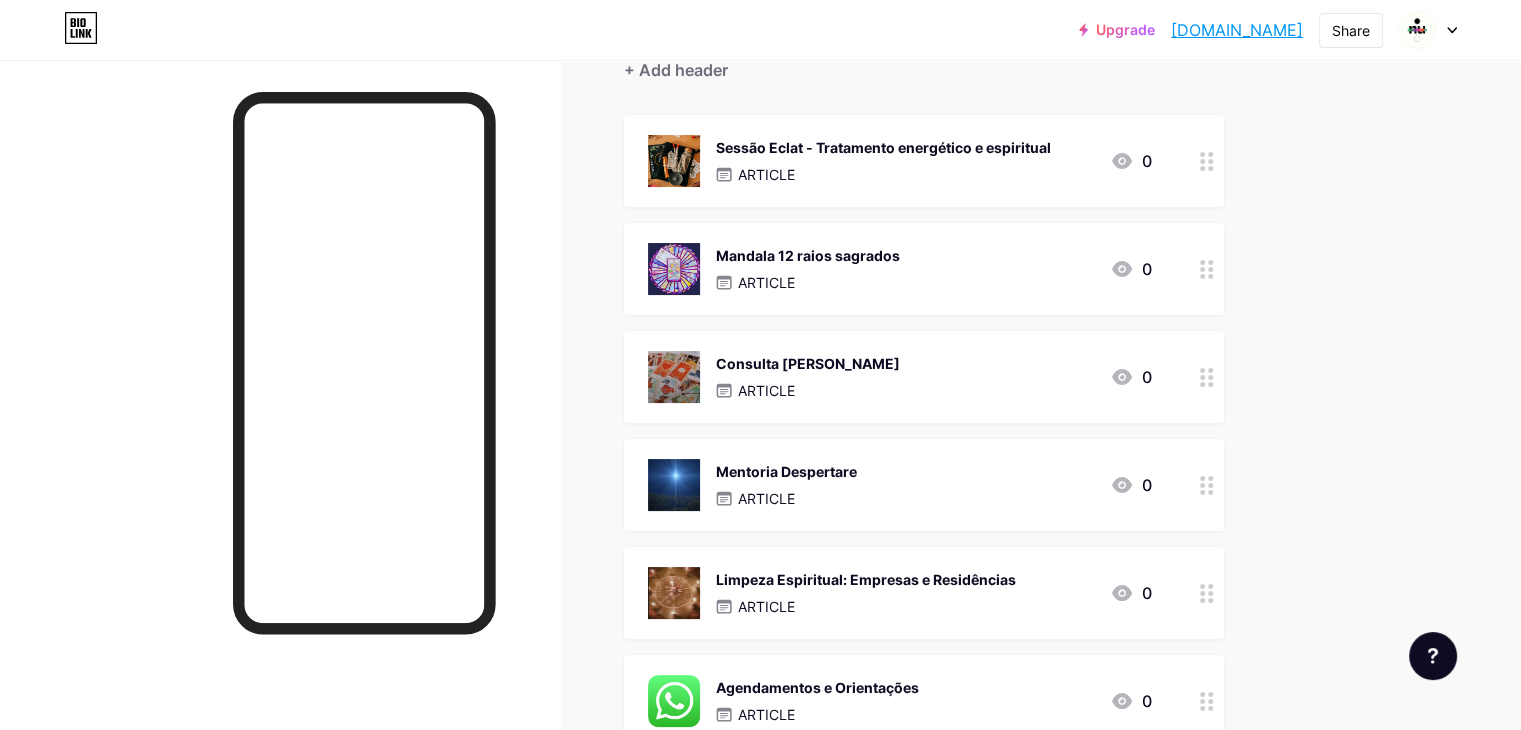 click on "ARTICLE" at bounding box center (883, 174) 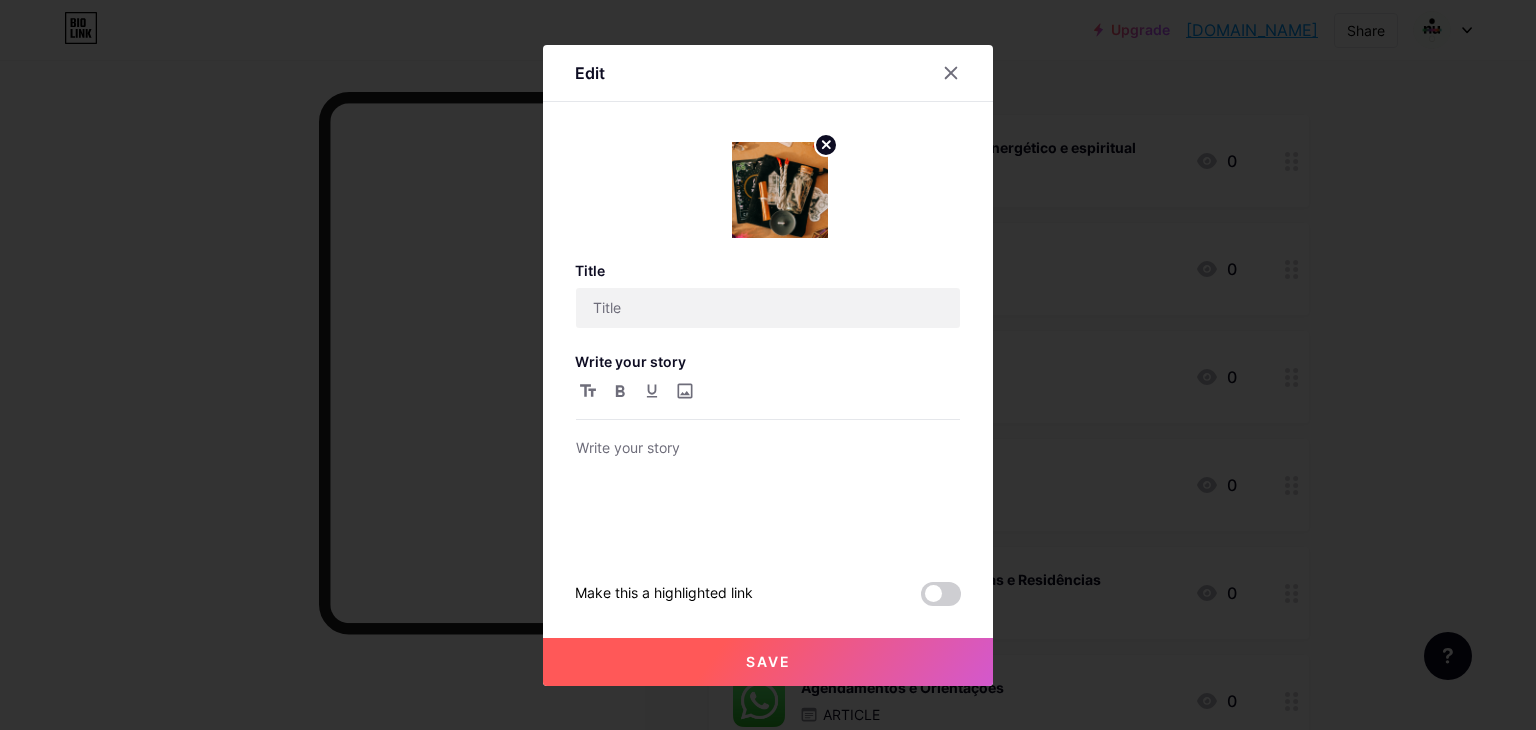 type on "Sessão Eclat - Tratamento energético e espiritual" 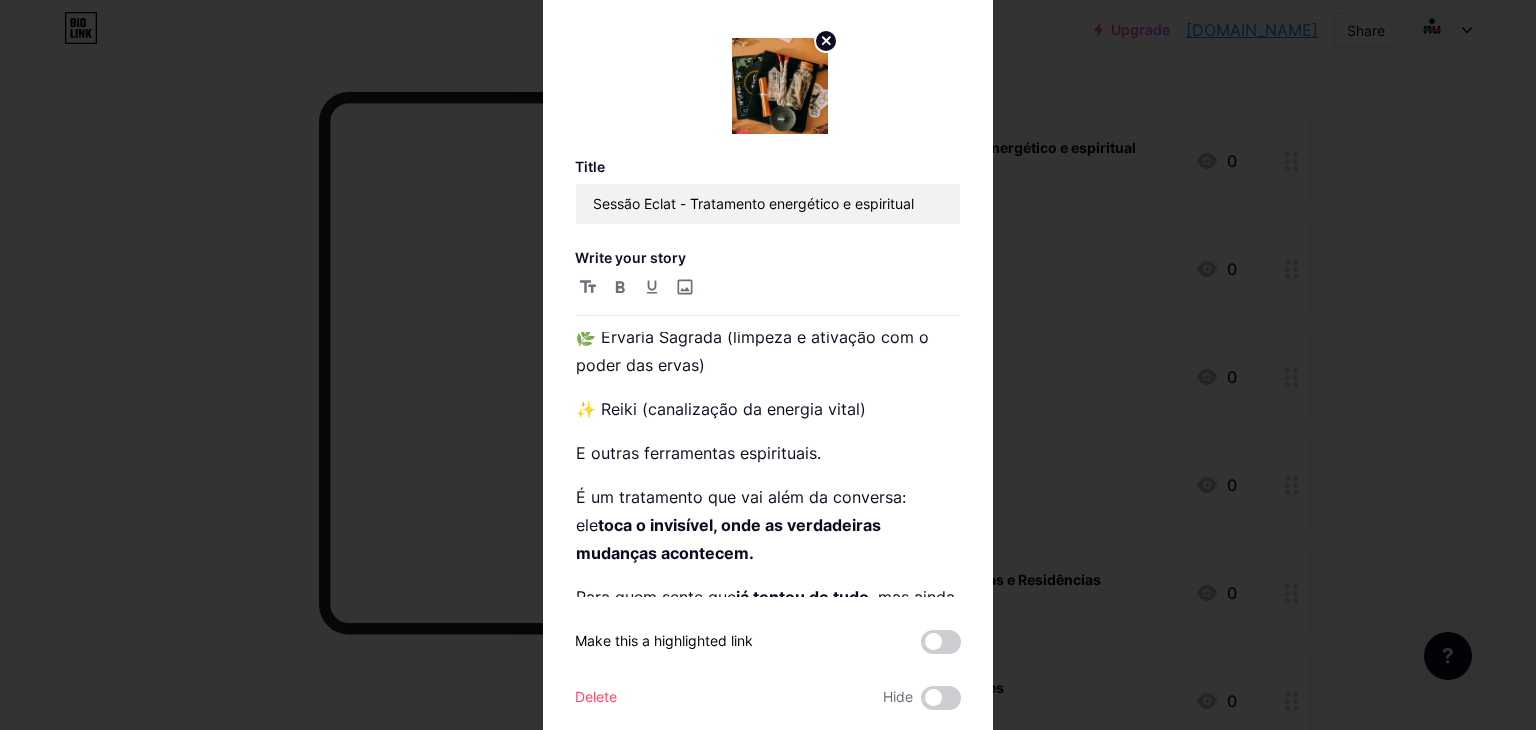 scroll, scrollTop: 1200, scrollLeft: 0, axis: vertical 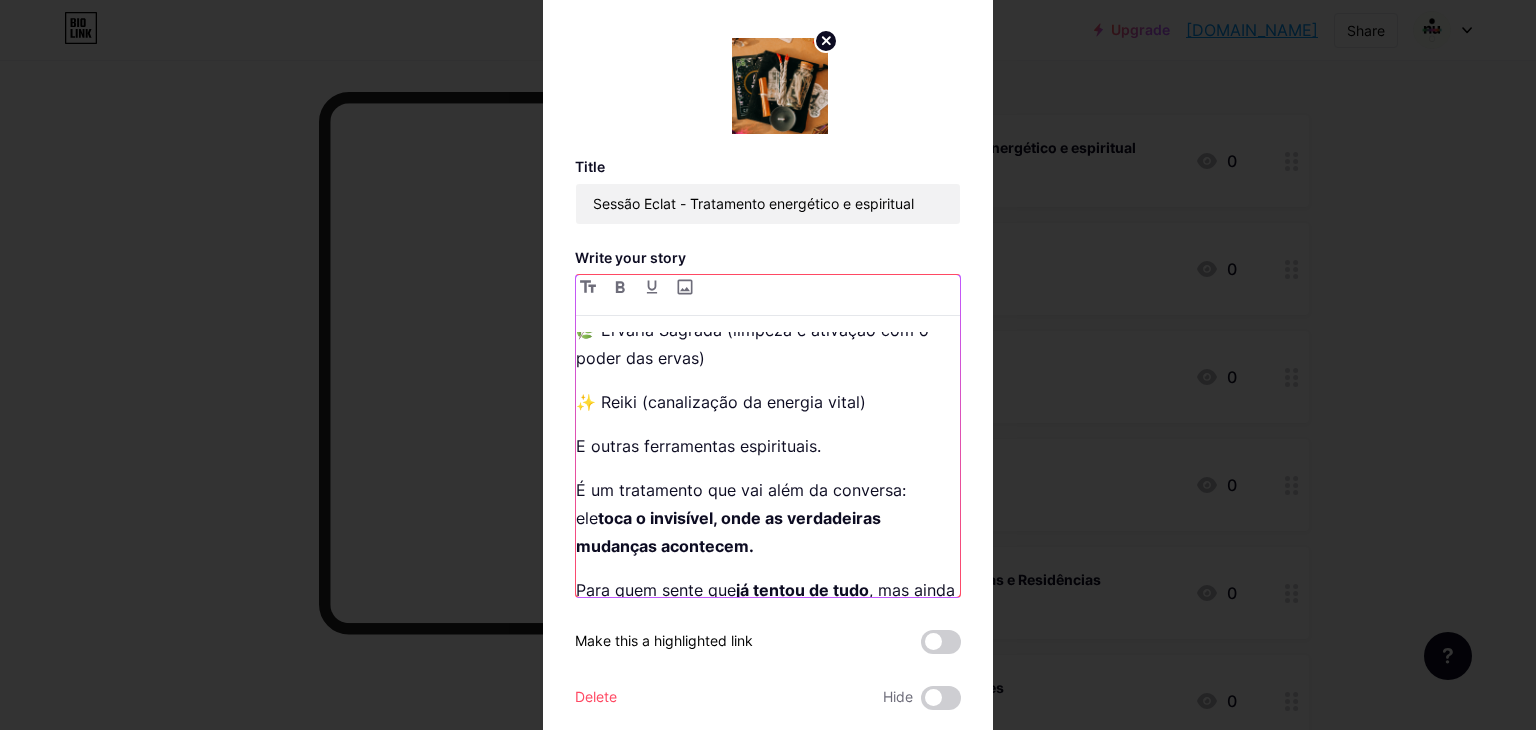 click on "✨ Reiki (canalização da energia vital)" at bounding box center (768, 402) 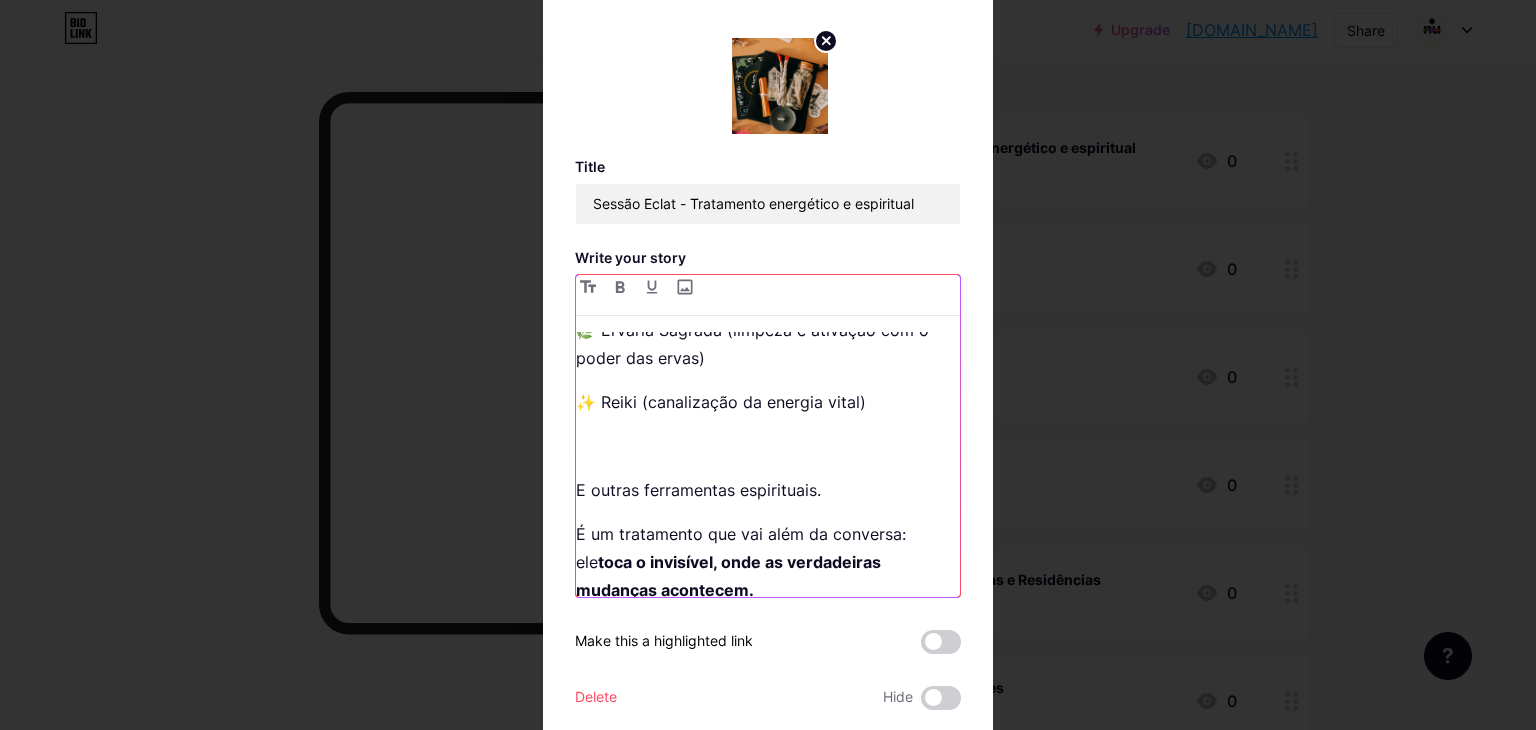 click at bounding box center (768, 446) 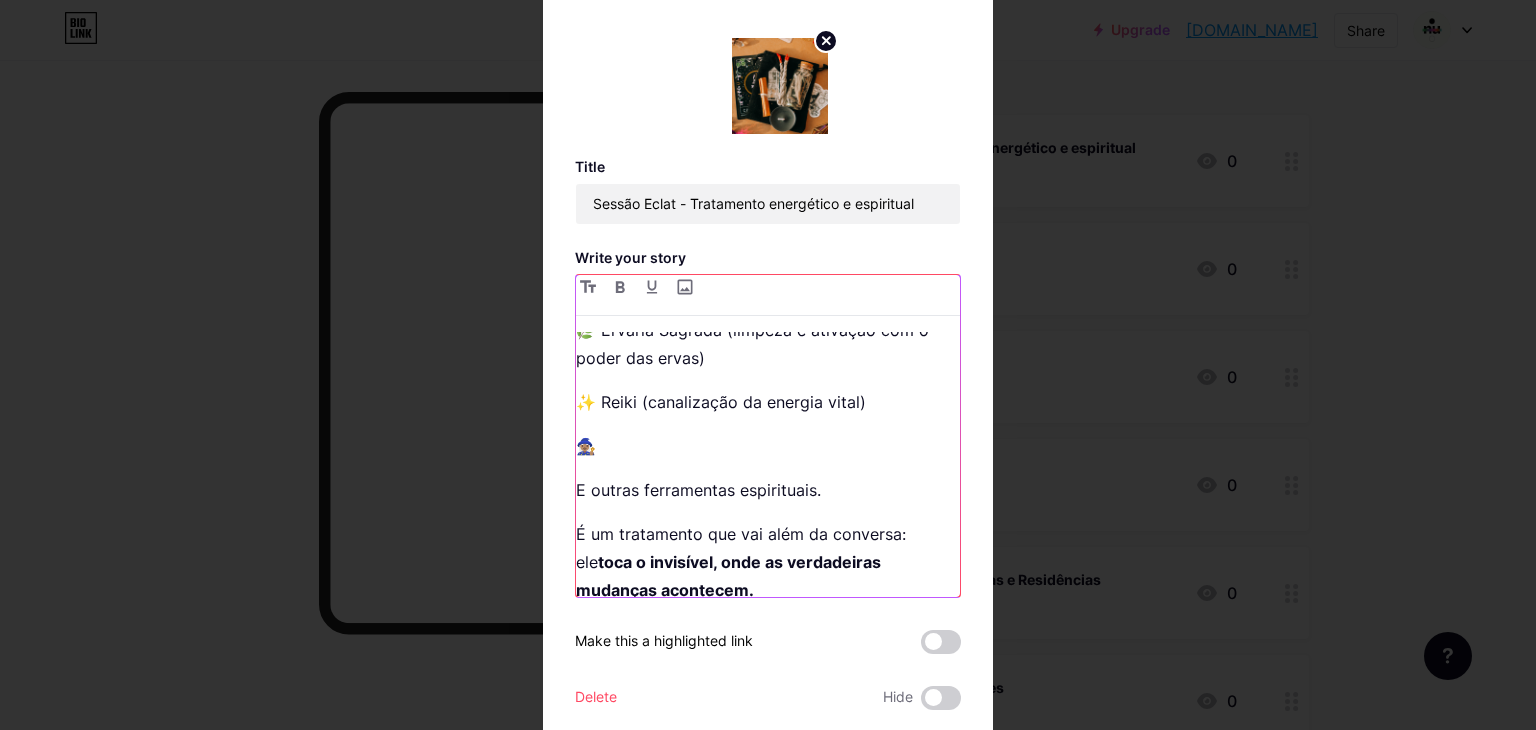 type 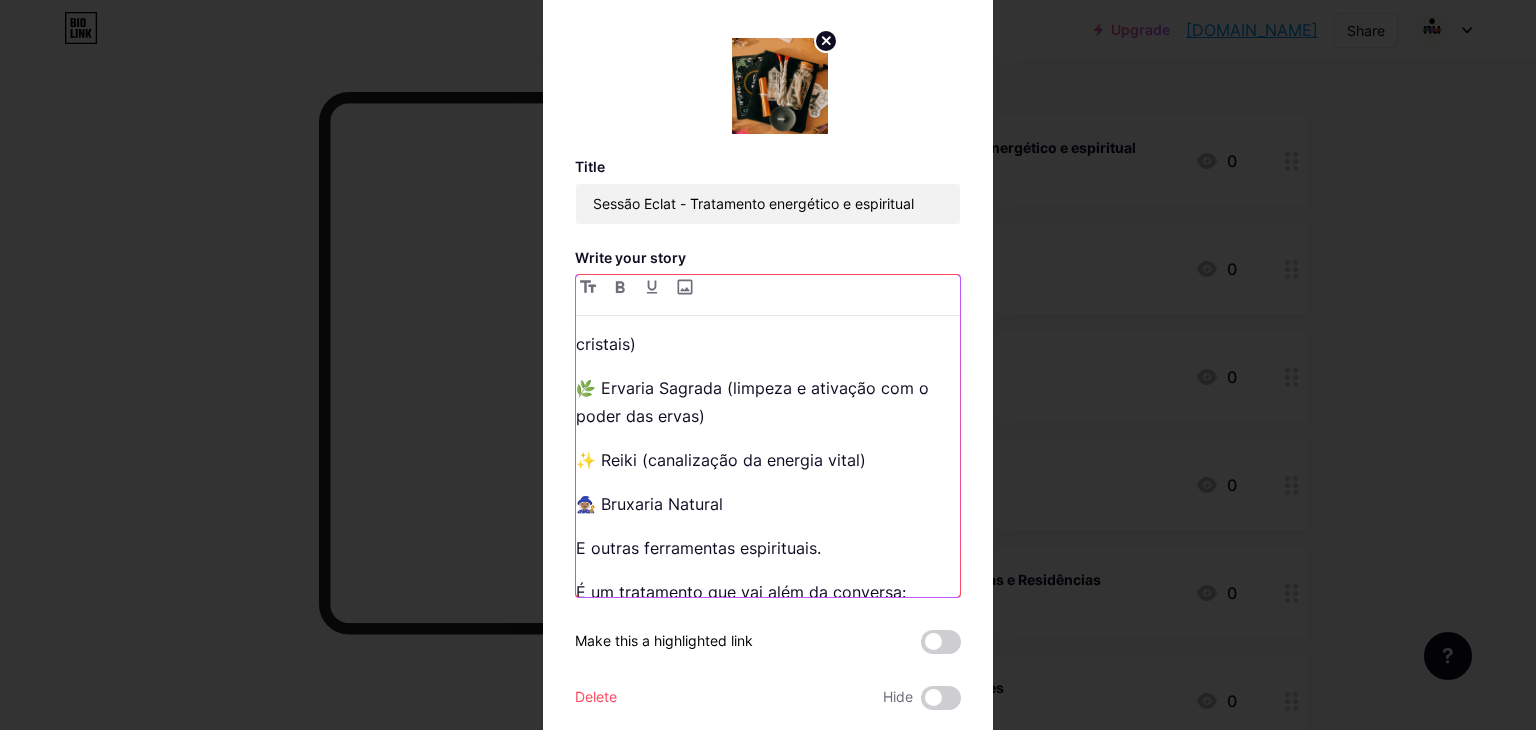 scroll, scrollTop: 1200, scrollLeft: 0, axis: vertical 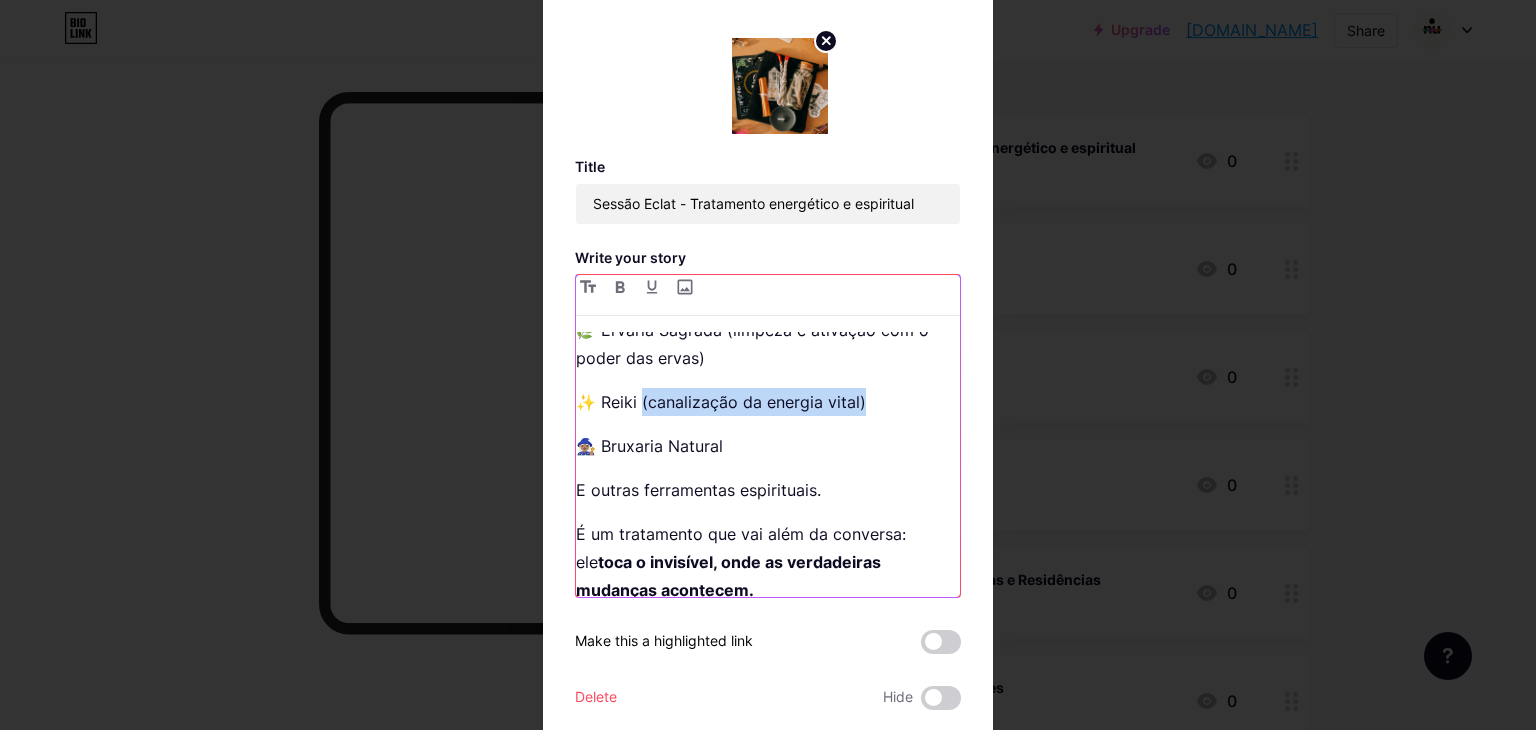 drag, startPoint x: 868, startPoint y: 434, endPoint x: 635, endPoint y: 436, distance: 233.00859 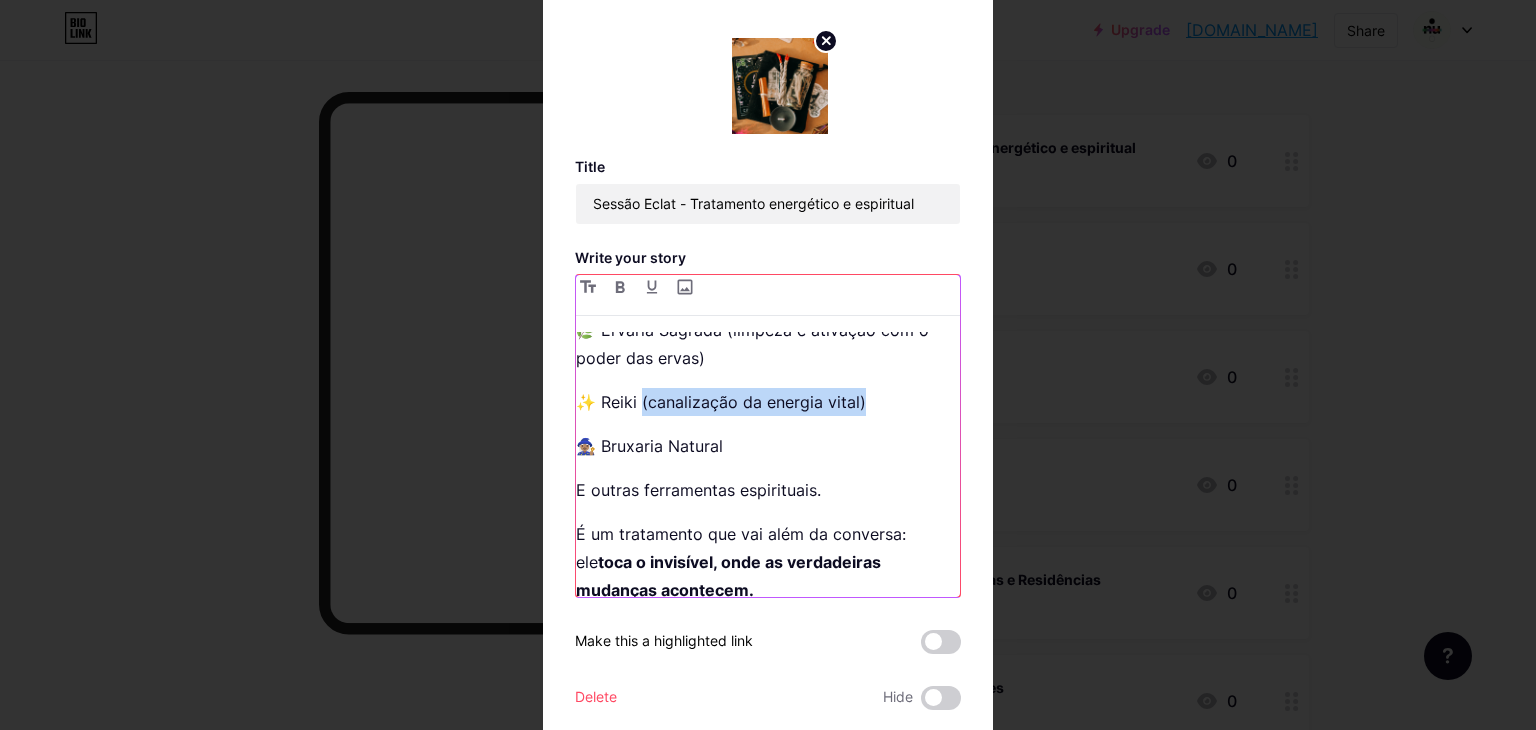 click on "✨ Reiki (canalização da energia vital)" at bounding box center (768, 402) 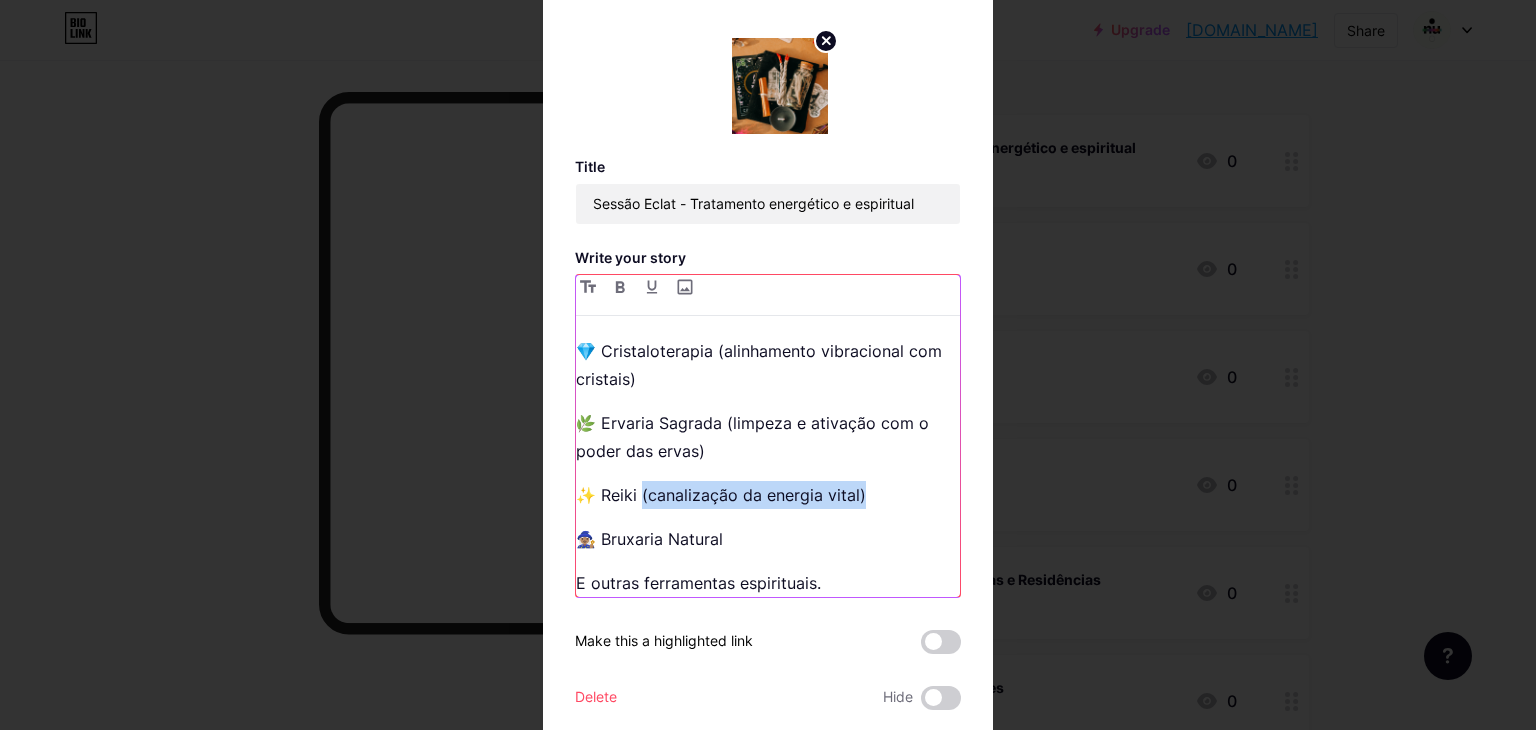 scroll, scrollTop: 1100, scrollLeft: 0, axis: vertical 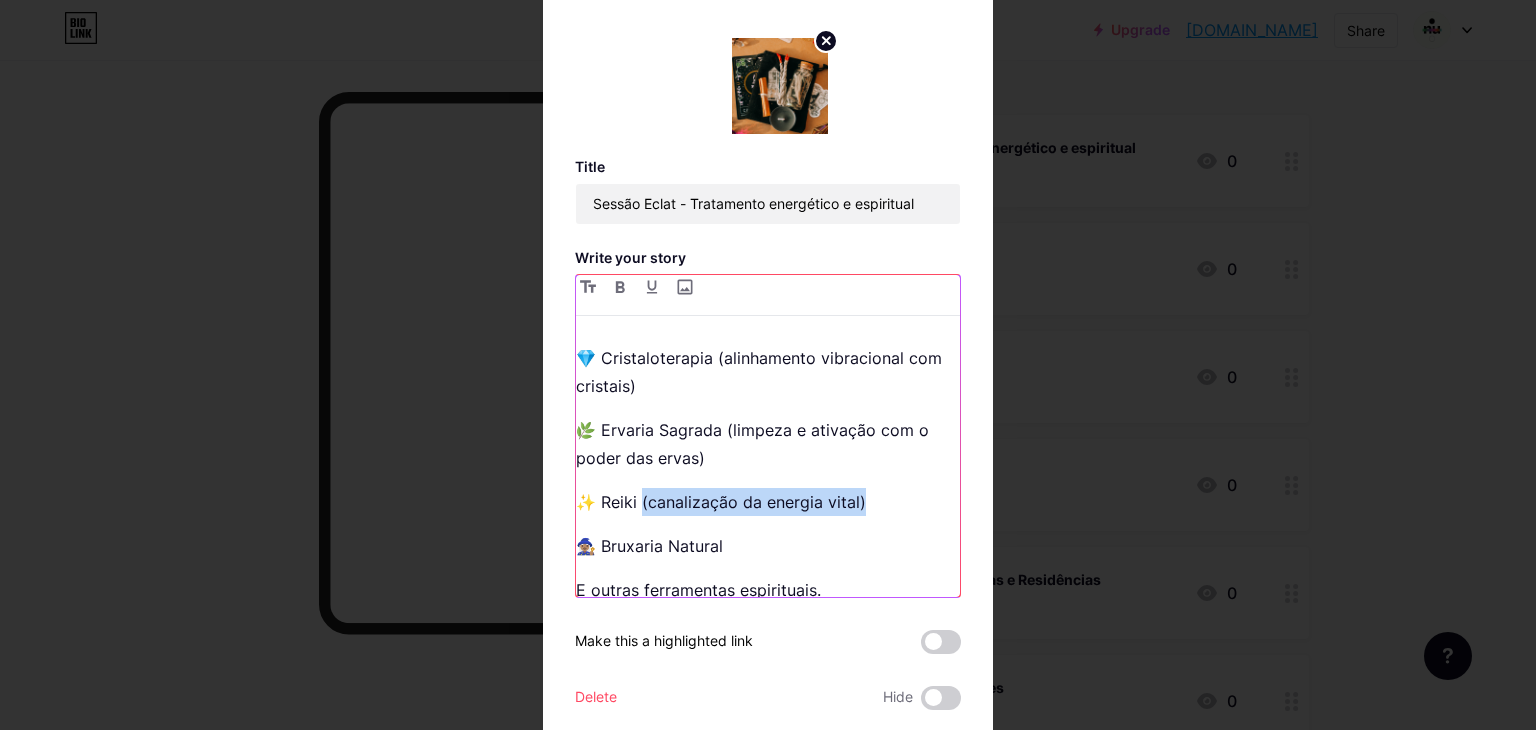 click on "Desbloqueie, trate e manifeste a vida que você merece. A sessão Eclat é um tratamento dividido em sessões para você que sente que algo está com travas...Seja nas emoções, na energia, nos relacionamentos, na saúde ou nos caminhos da vida. Aqui, o foco é movimentar profundamente o seu campo energético para abrir espaço ao novo, à prosperidade, ao amor, ao equilíbrio, ao bem-estar. Você escolhe a intenção principal: ✨  Prosperar com leveza ✨ Atrair um novo amor ou fortalecer vínculos ✨ Aumentar o faturamento do seu negócio ✨ Apoiar tratamentos de saúde ✨ Romper padrões e conexões do passado (divórcio energético) ✨ Liberar traumas, medos e crenças limitantes ✨ Remover travas em processos judiciais ✨ Libertar mentores e guias aprisionados ✨ Consumir energias negativas ✨ Auxiliar em questões de aprendizado ✨ Remover bloqueios para aprovação em concurso Durante as sessões, atuo com técnicas  ancestrais e vibracionais  como: 🔥 Magia do Fogo (transmutação) ⏰" at bounding box center (768, 464) 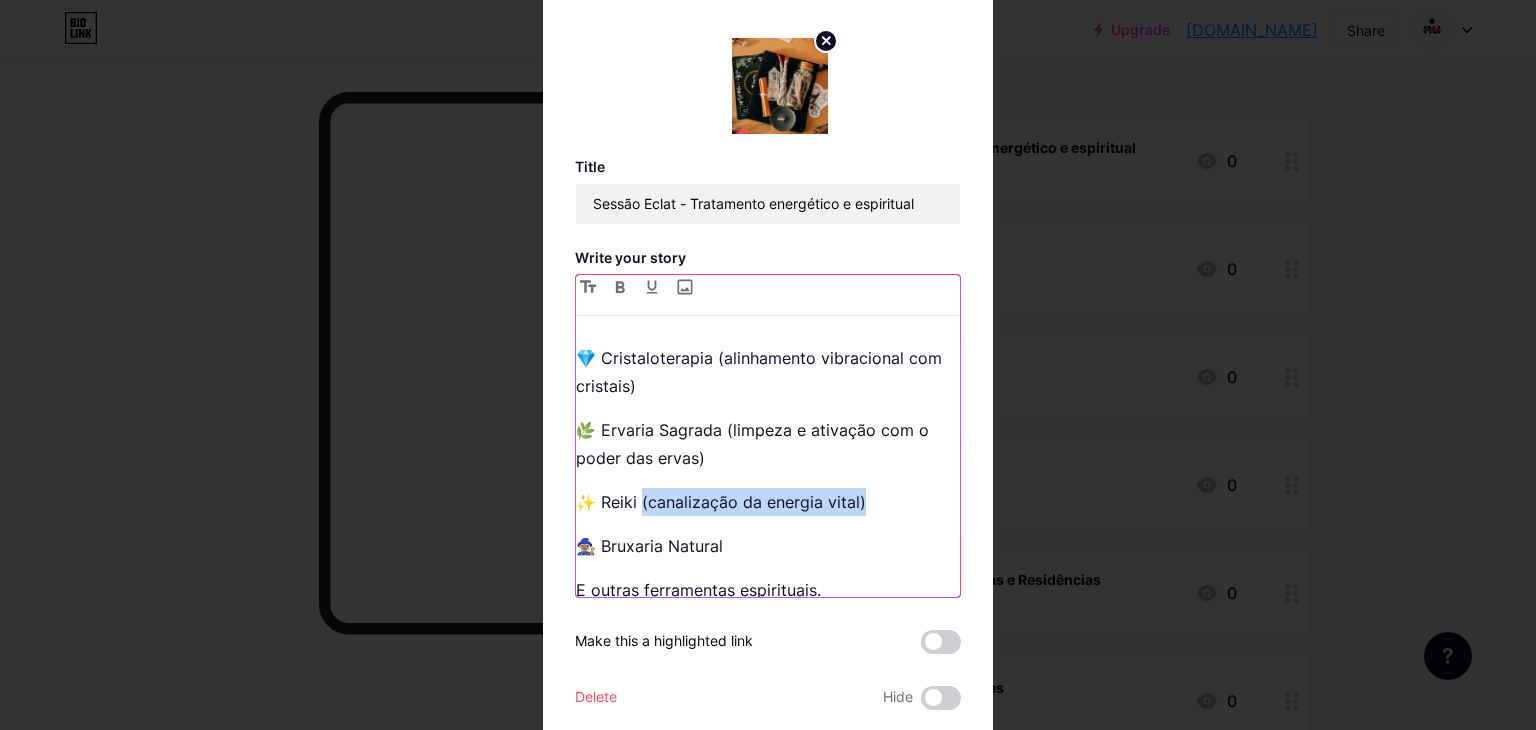 drag, startPoint x: 896, startPoint y: 533, endPoint x: 636, endPoint y: 532, distance: 260.00192 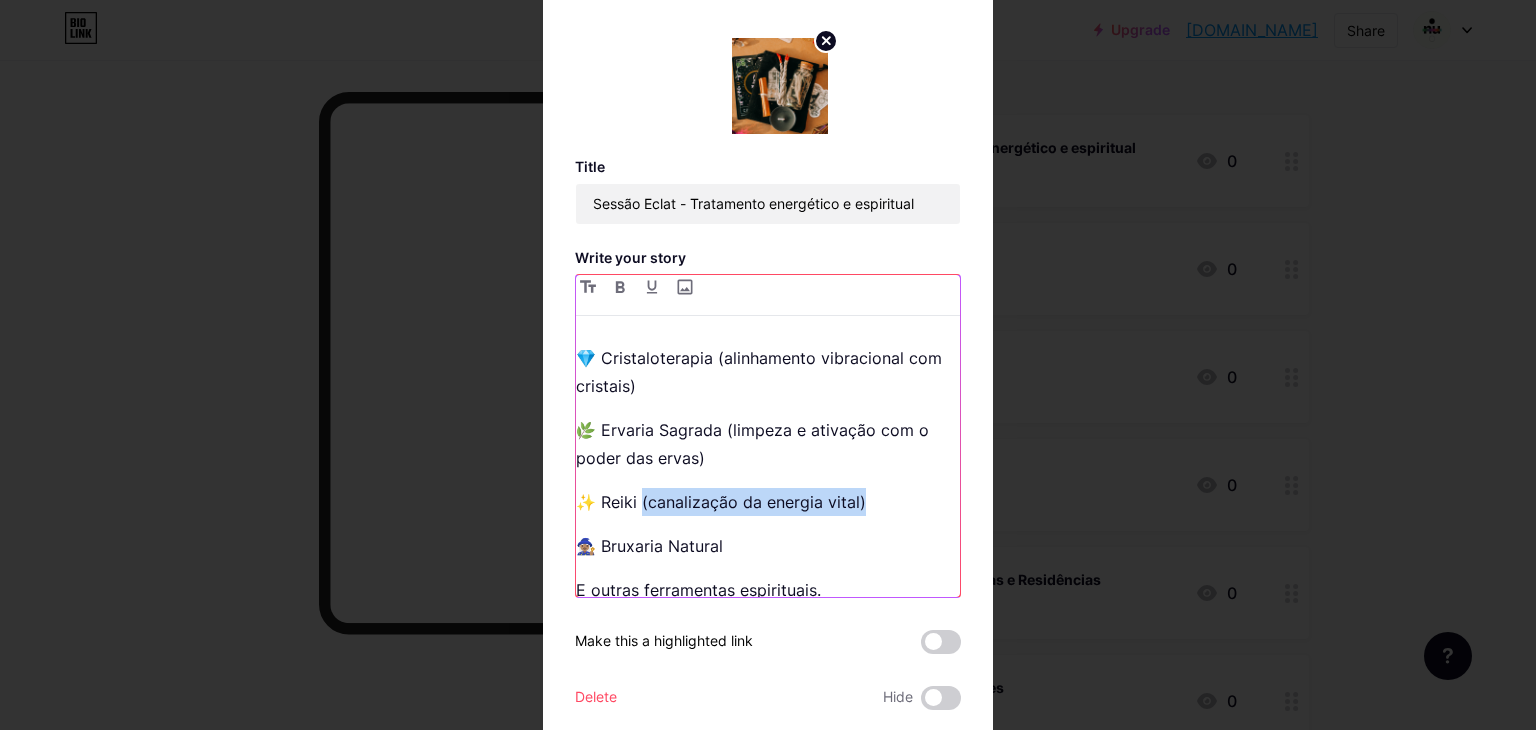click on "✨ Reiki (canalização da energia vital)" at bounding box center (768, 502) 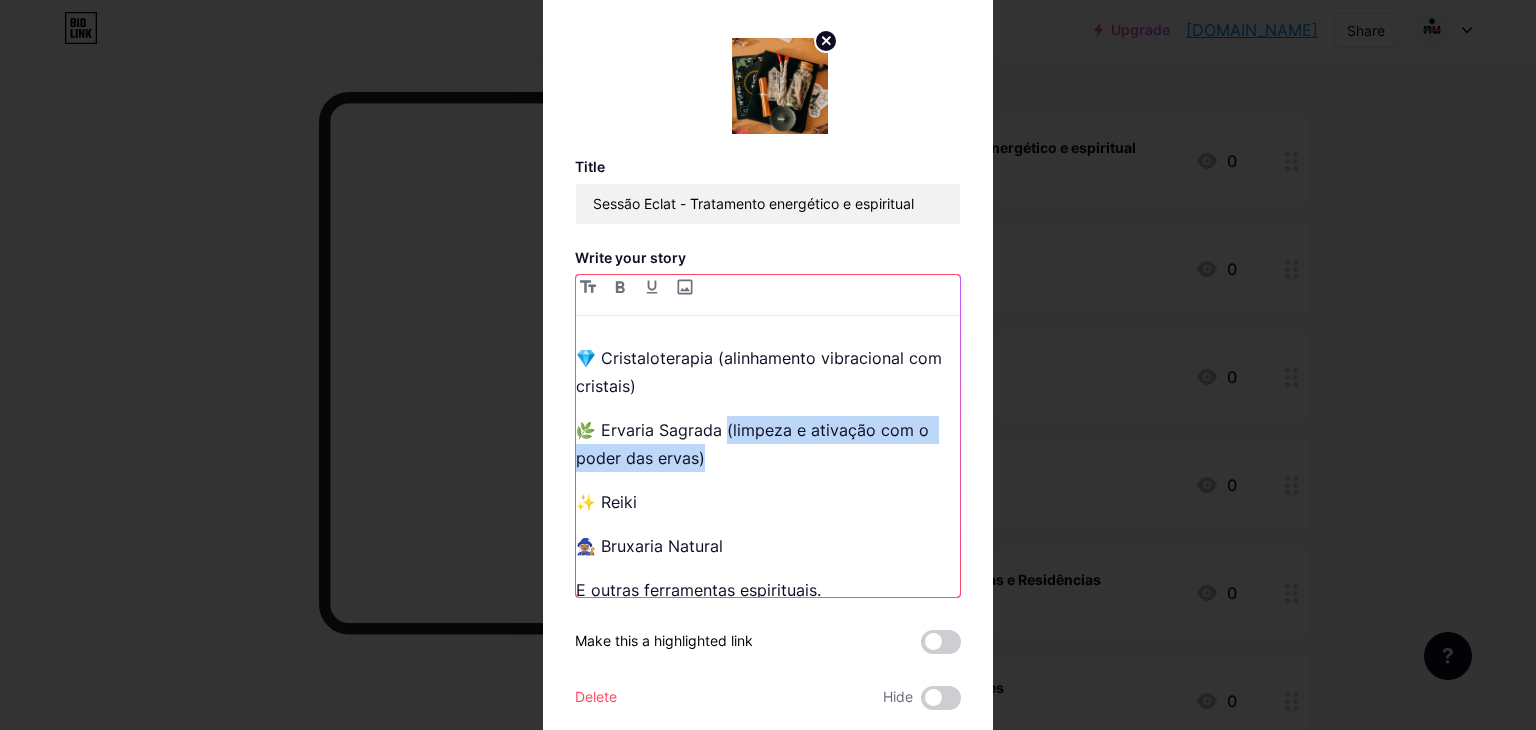 drag, startPoint x: 713, startPoint y: 494, endPoint x: 720, endPoint y: 461, distance: 33.734257 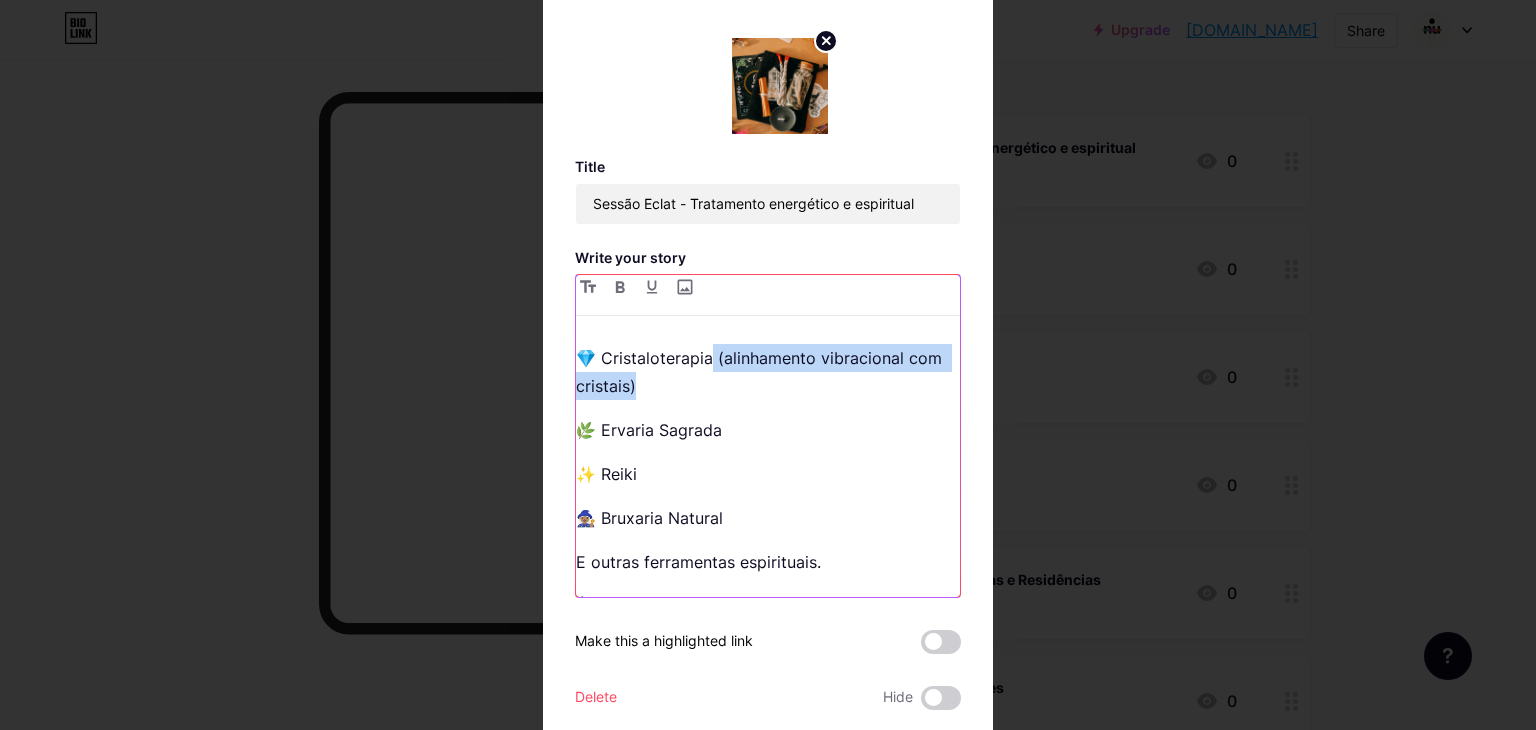 drag, startPoint x: 650, startPoint y: 415, endPoint x: 704, endPoint y: 381, distance: 63.812225 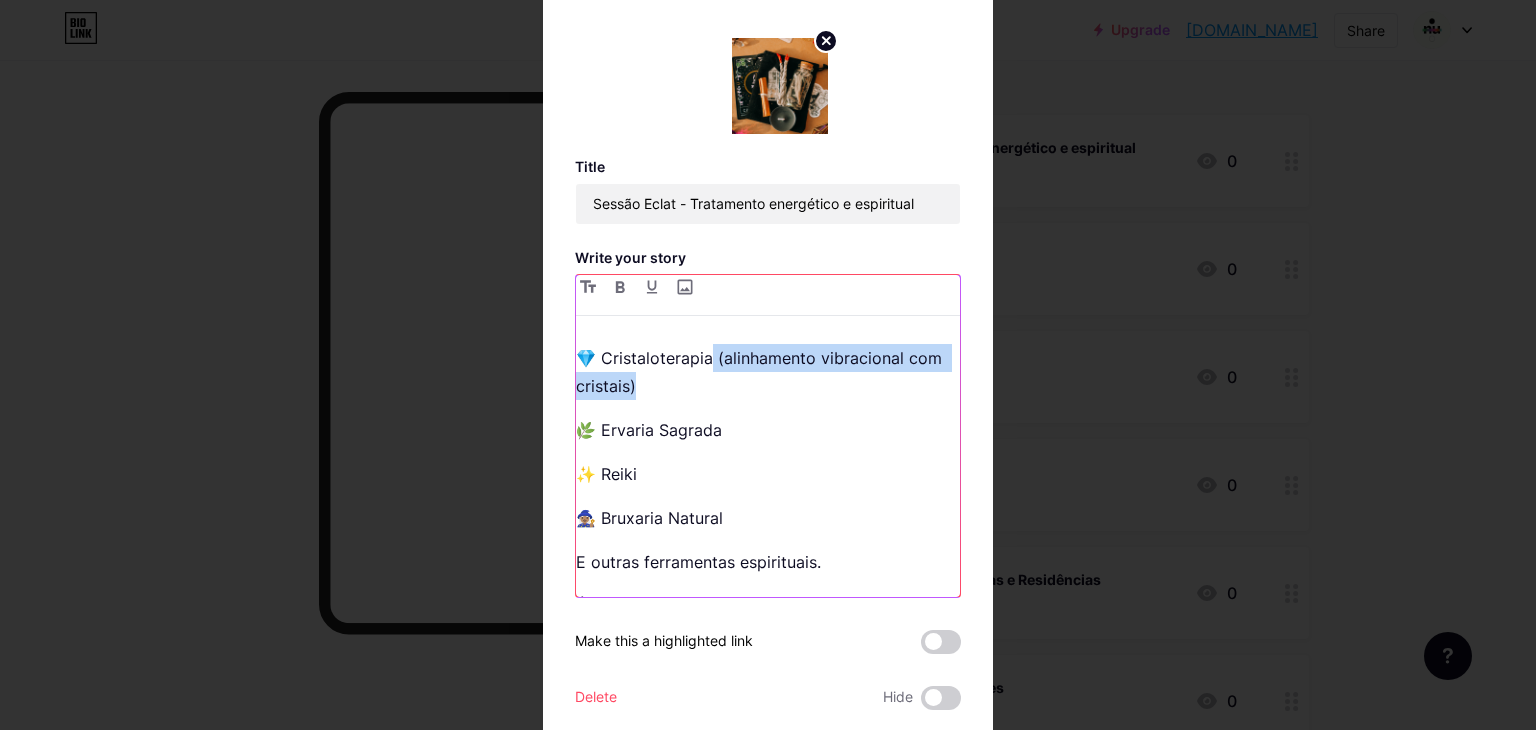 click on "💎 Cristaloterapia (alinhamento vibracional com cristais)" at bounding box center (768, 372) 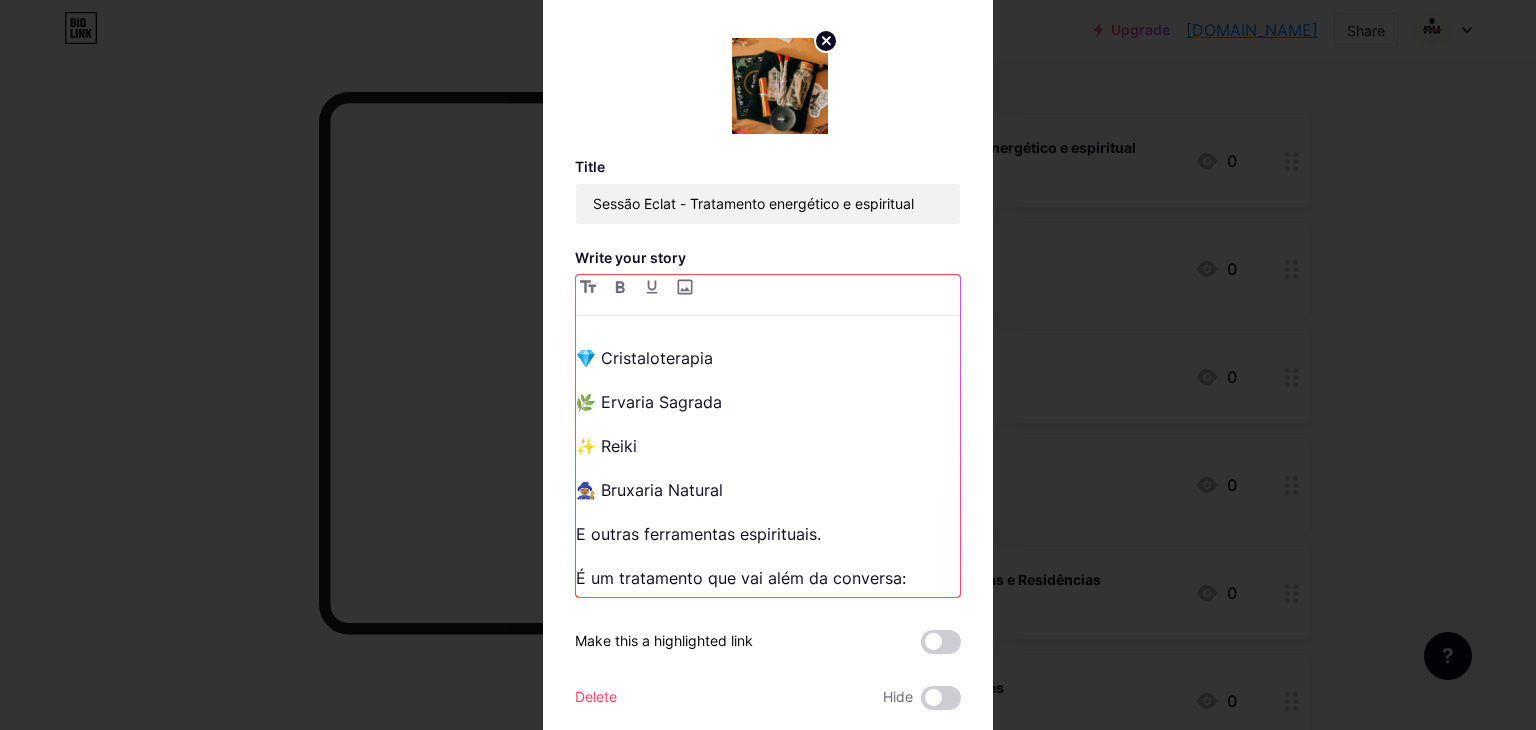 scroll, scrollTop: 1092, scrollLeft: 0, axis: vertical 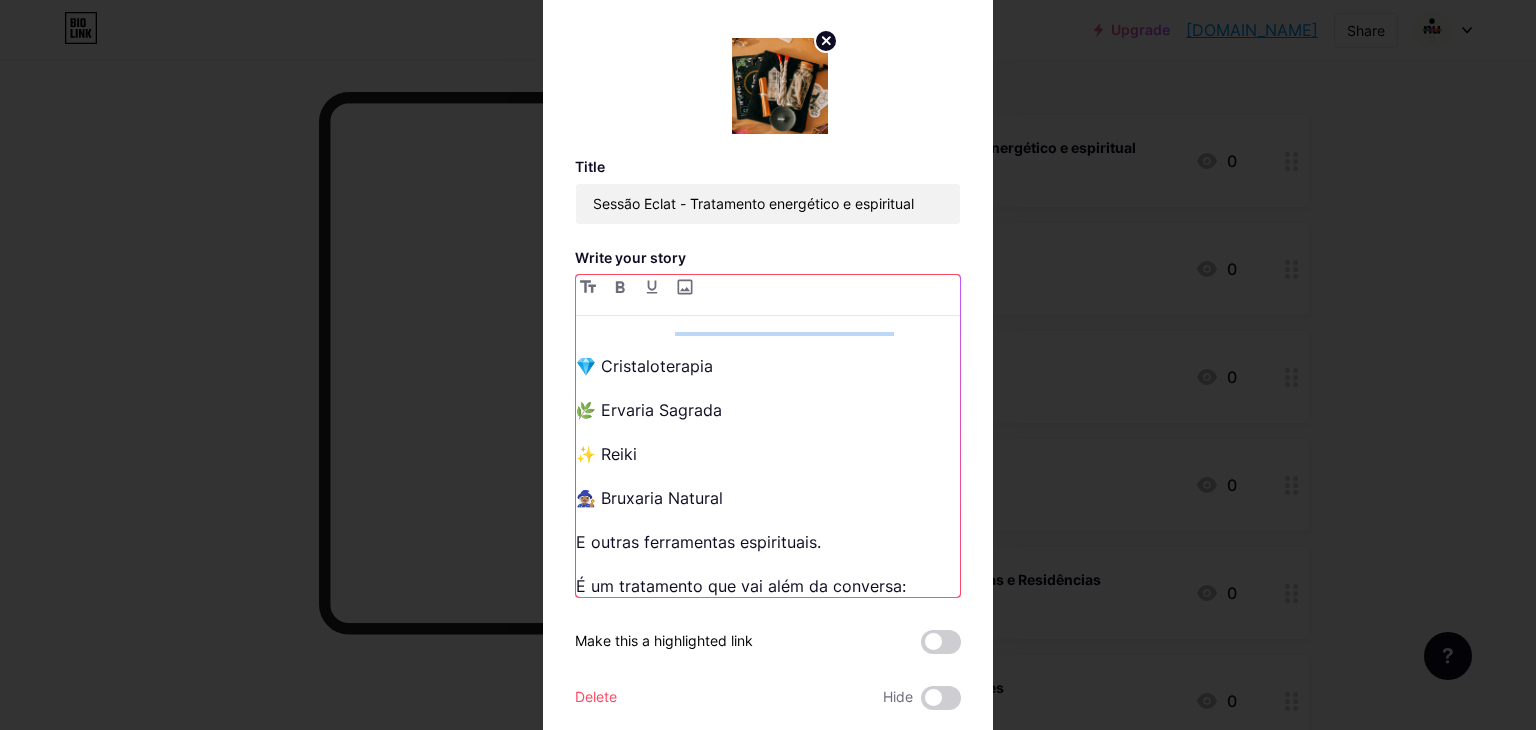 drag, startPoint x: 875, startPoint y: 344, endPoint x: 670, endPoint y: 353, distance: 205.19746 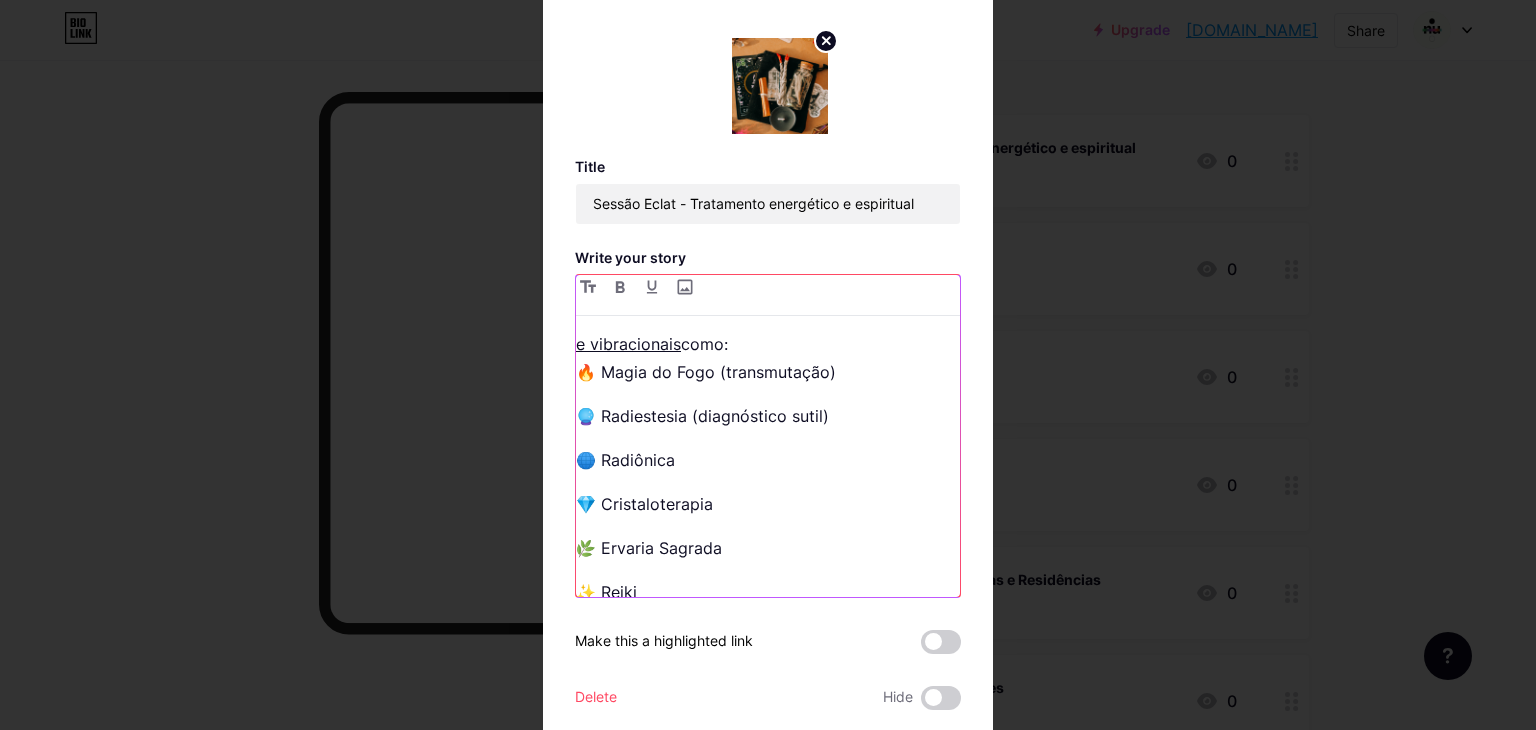 scroll, scrollTop: 892, scrollLeft: 0, axis: vertical 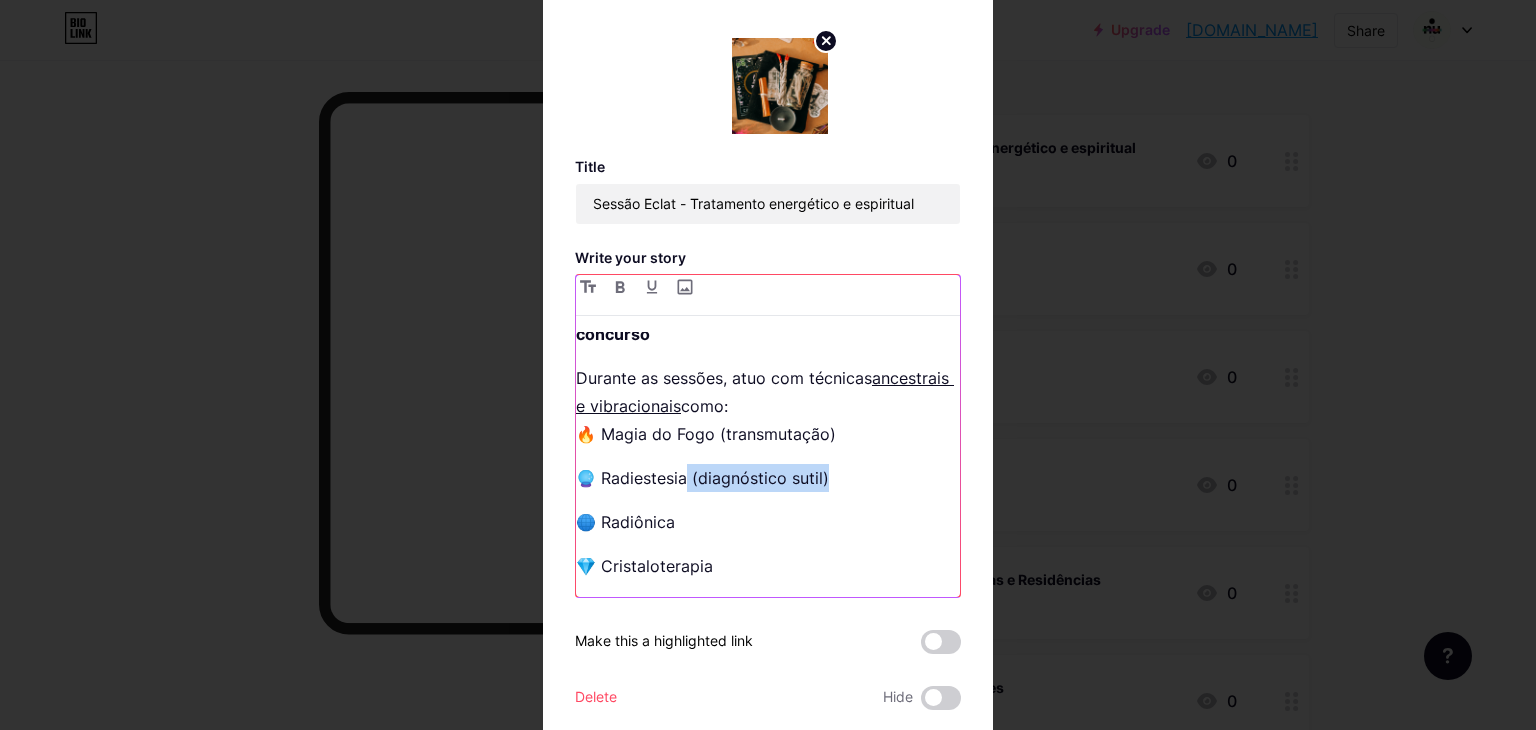 drag, startPoint x: 866, startPoint y: 497, endPoint x: 679, endPoint y: 511, distance: 187.52333 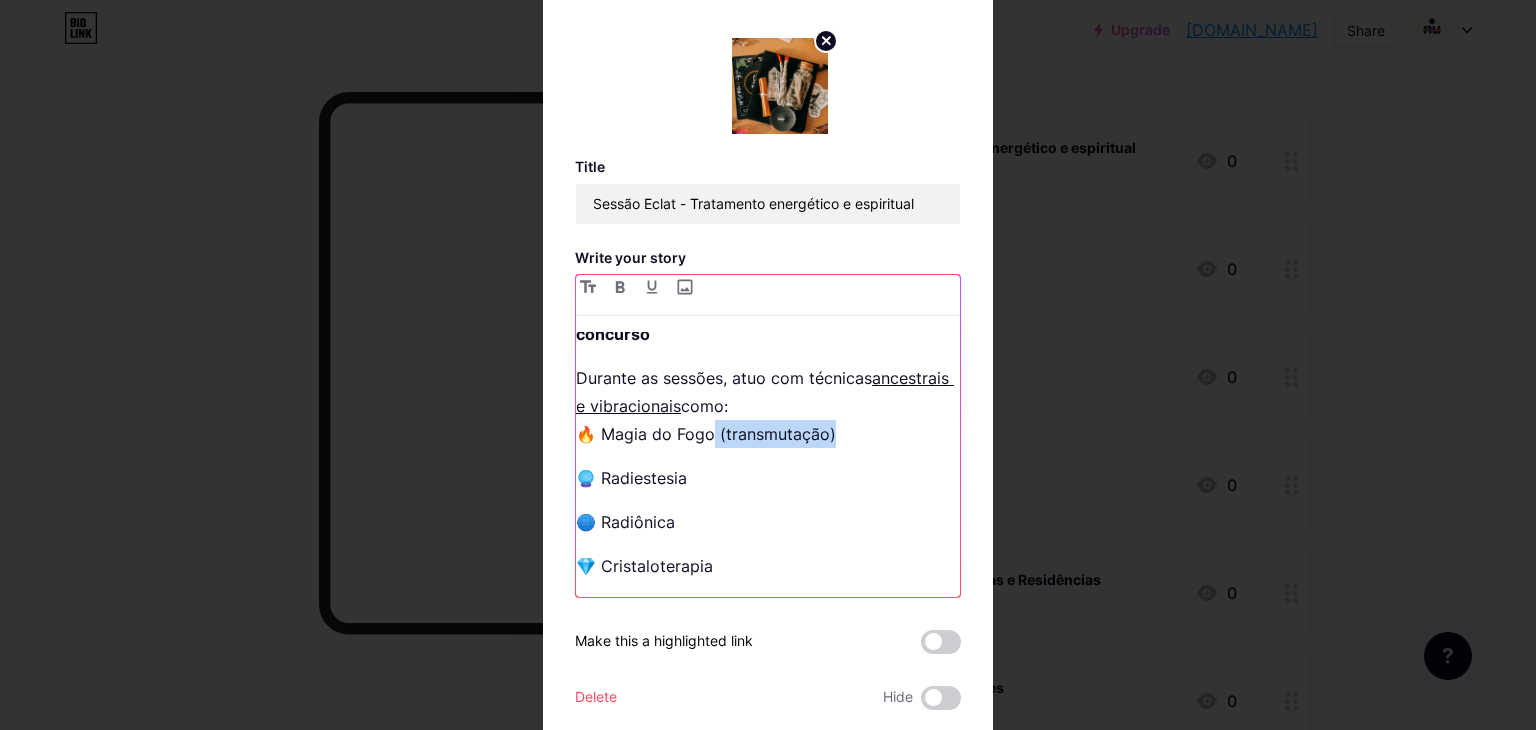 drag, startPoint x: 872, startPoint y: 453, endPoint x: 703, endPoint y: 467, distance: 169.57889 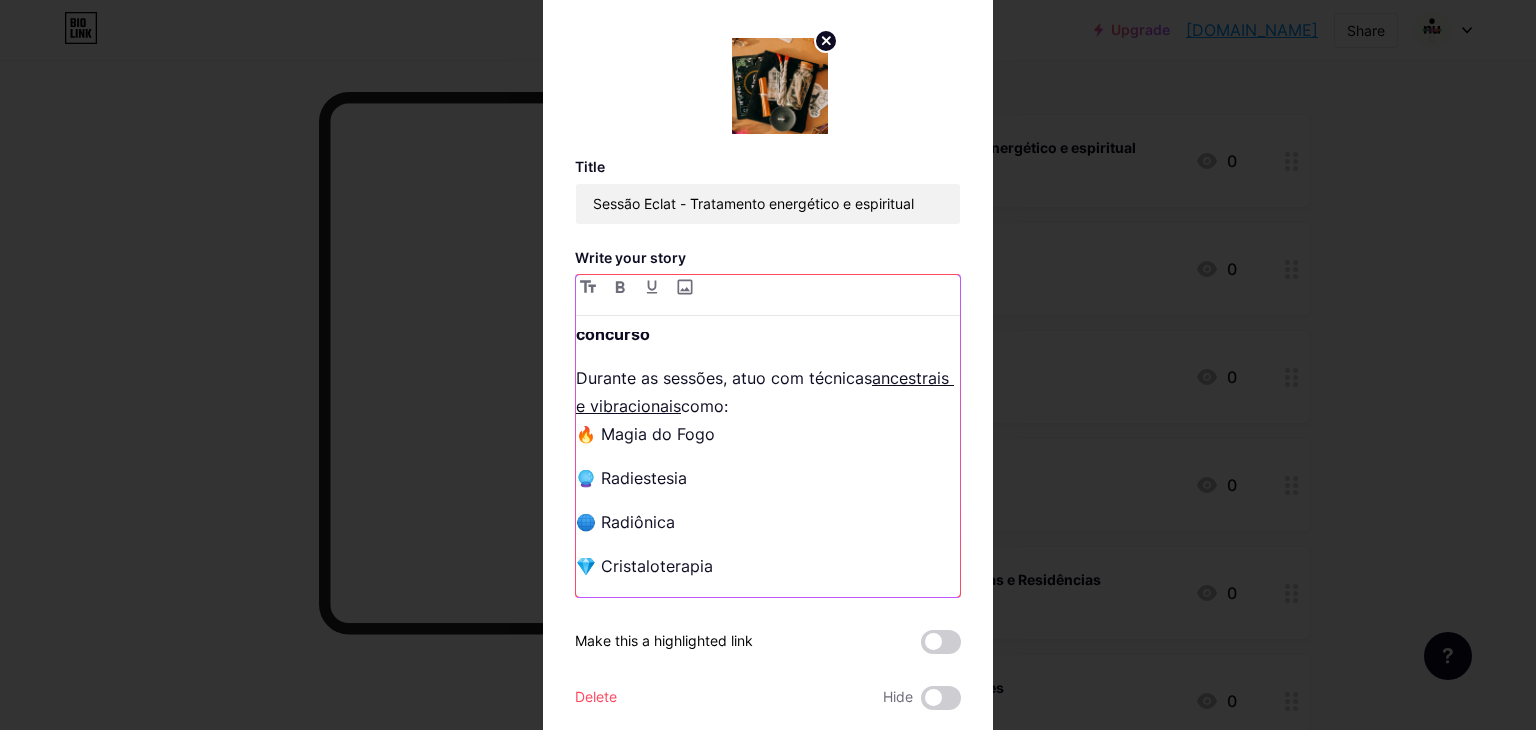 click on "🔮 Radiestesia" at bounding box center (768, 478) 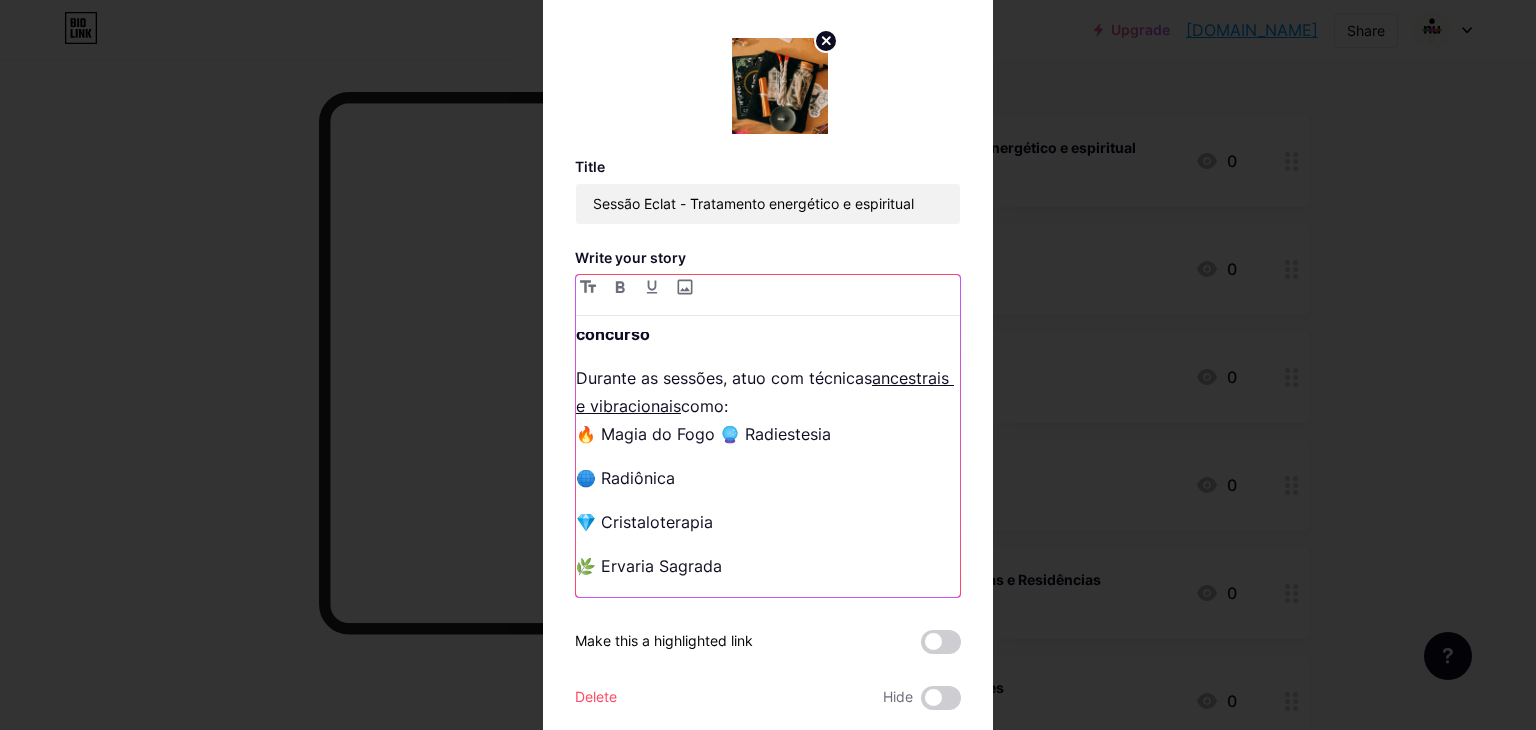 click on "🌐 Radiônica" at bounding box center (768, 478) 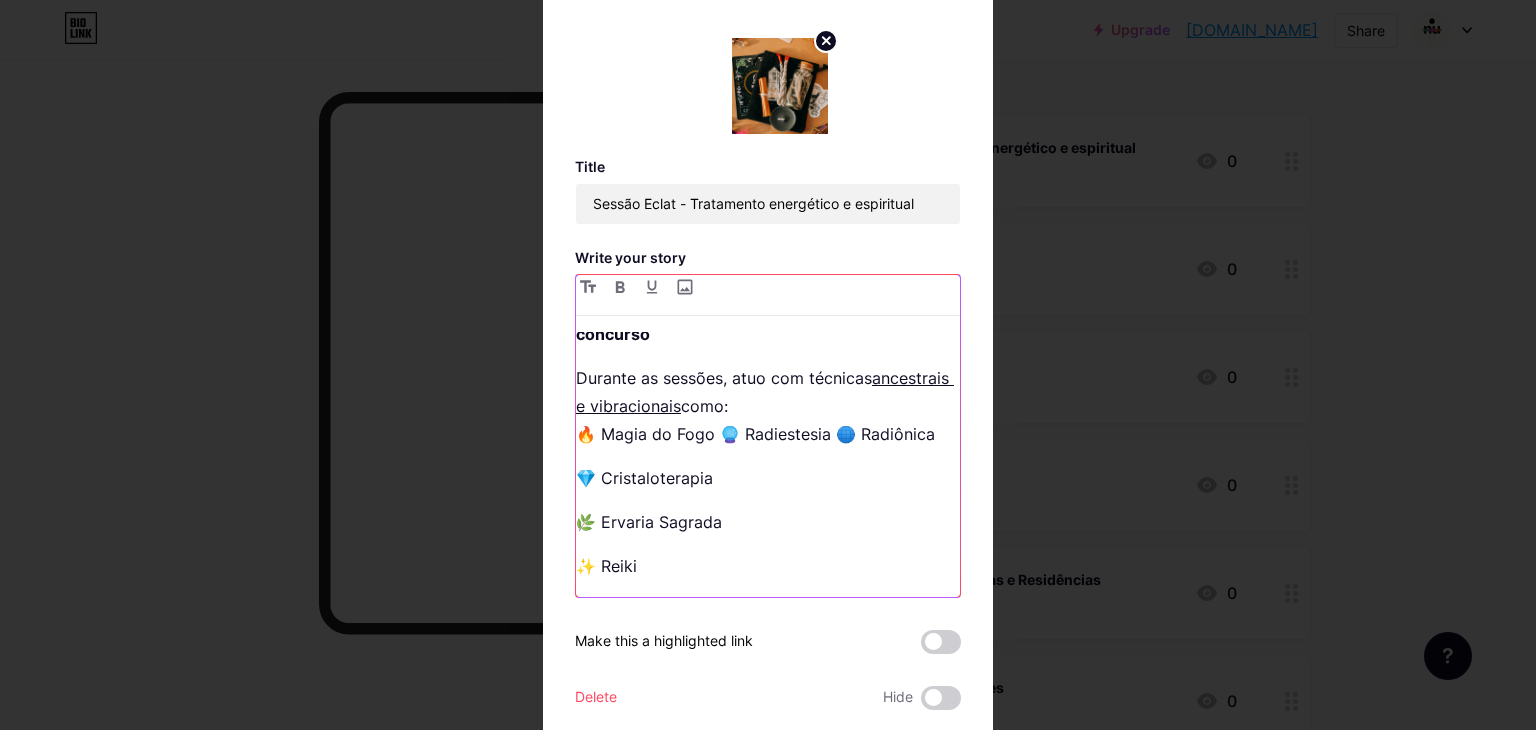 click on "💎 Cristaloterapia" at bounding box center (768, 478) 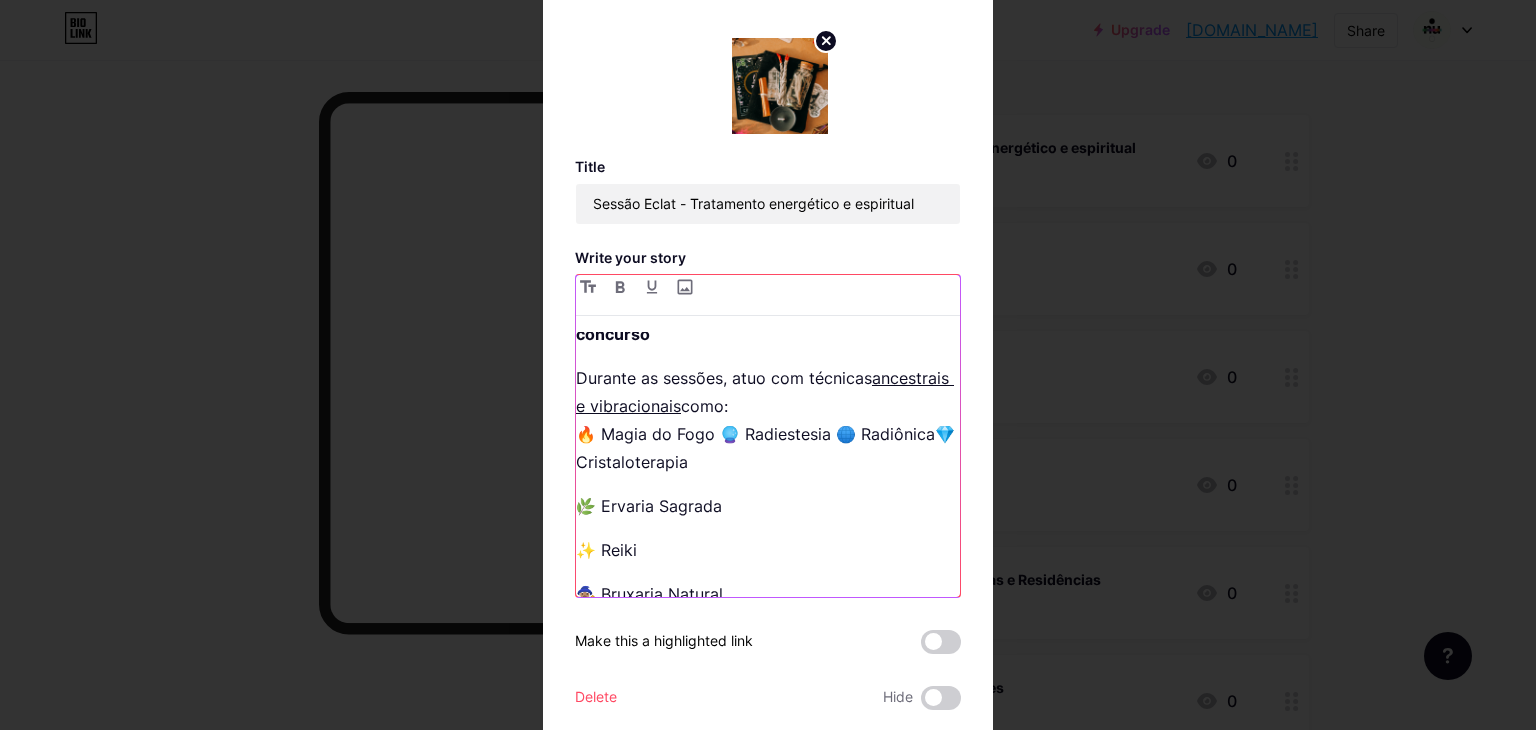 click on "🌿 Ervaria Sagrada" at bounding box center [768, 506] 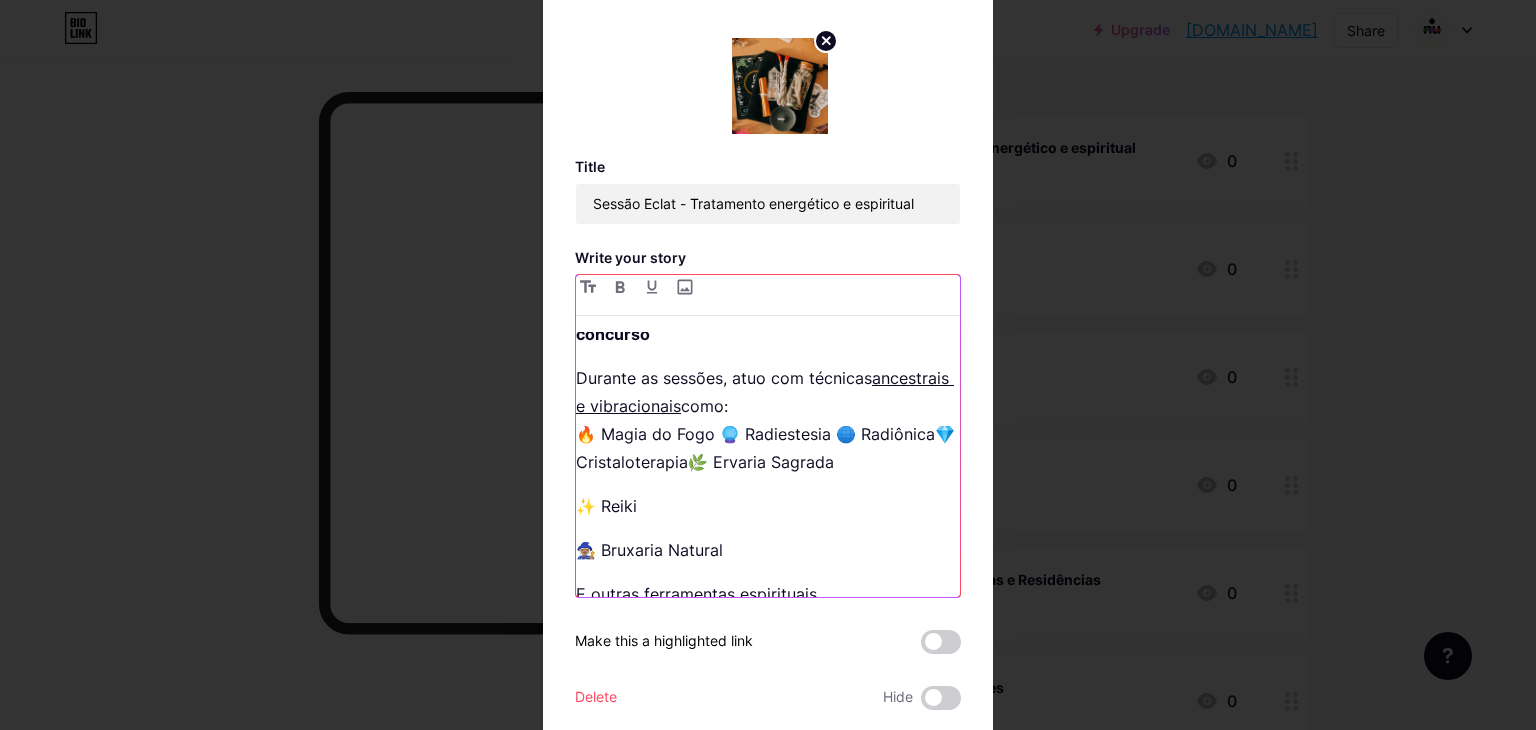 click on "✨ Reiki" at bounding box center [768, 506] 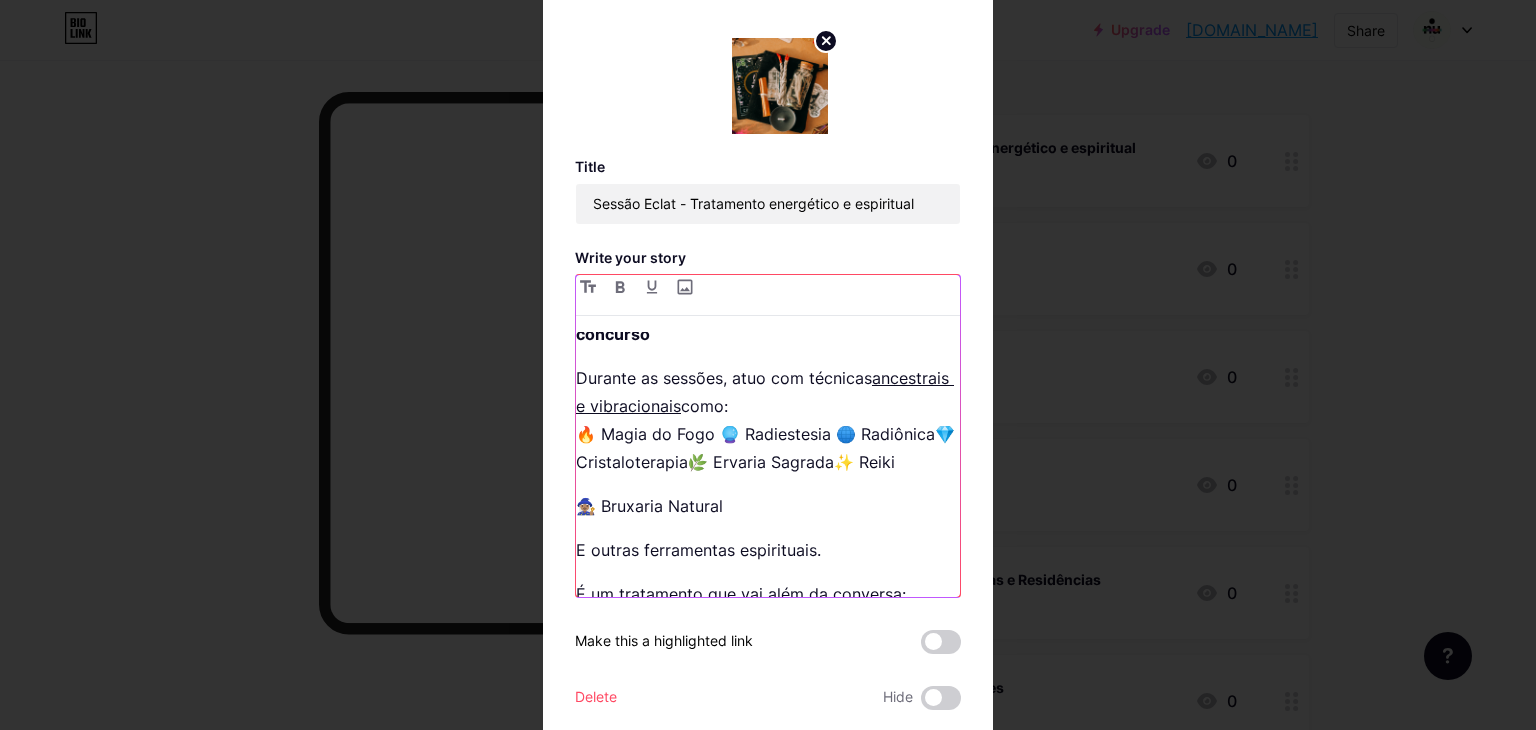 click on "🧙🏽‍♀️ Bruxaria Natural" at bounding box center (768, 506) 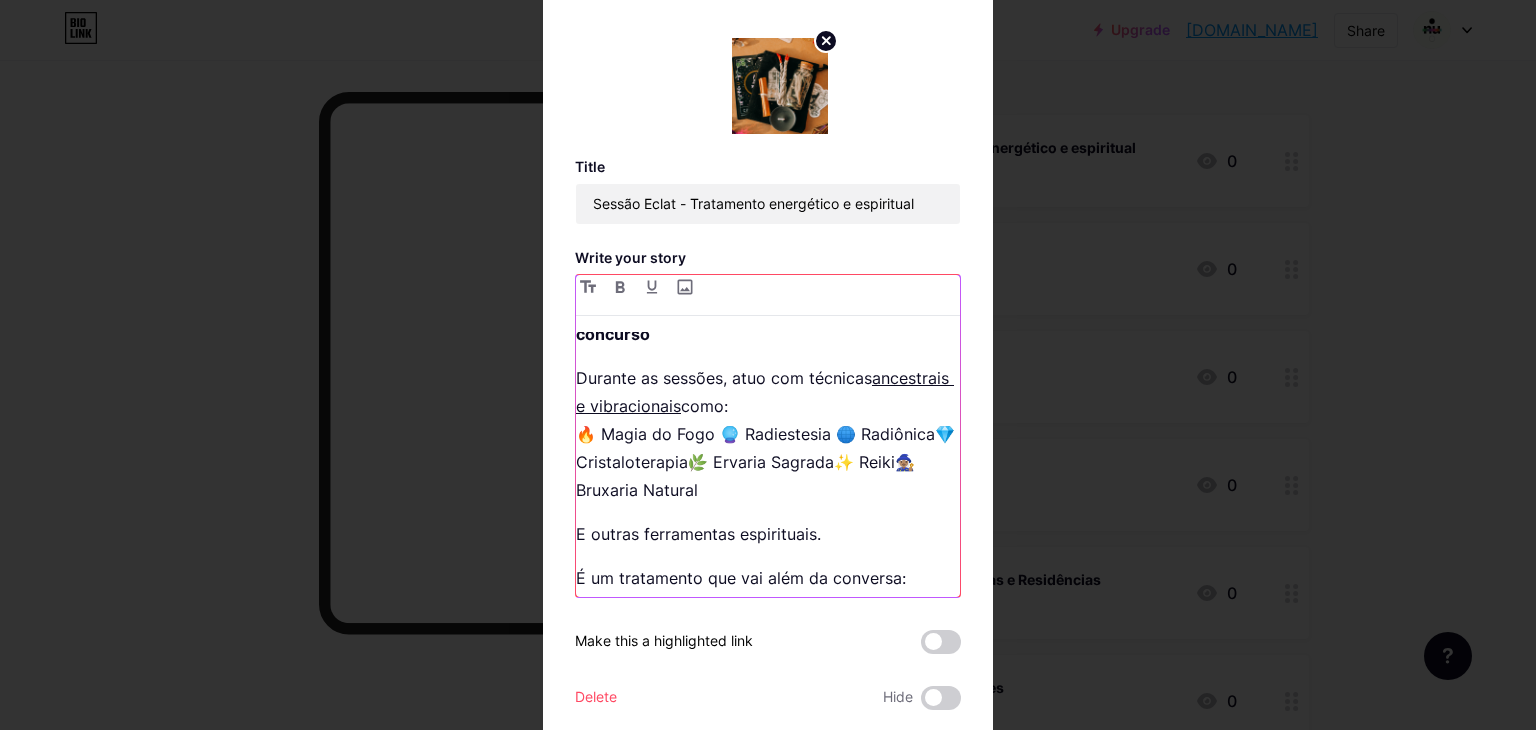 click on "E outras ferramentas espirituais." at bounding box center [768, 534] 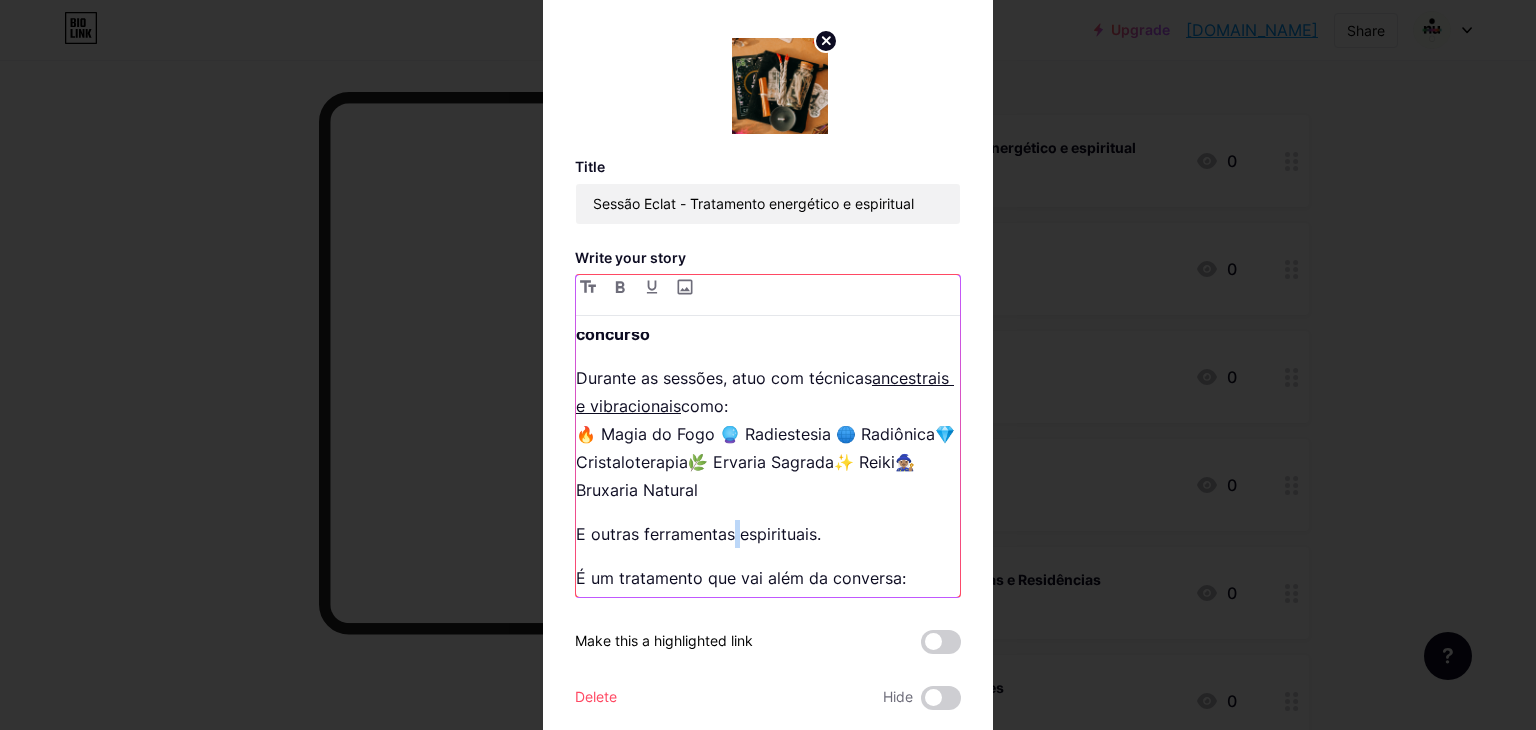 click on "E outras ferramentas espirituais." at bounding box center (768, 534) 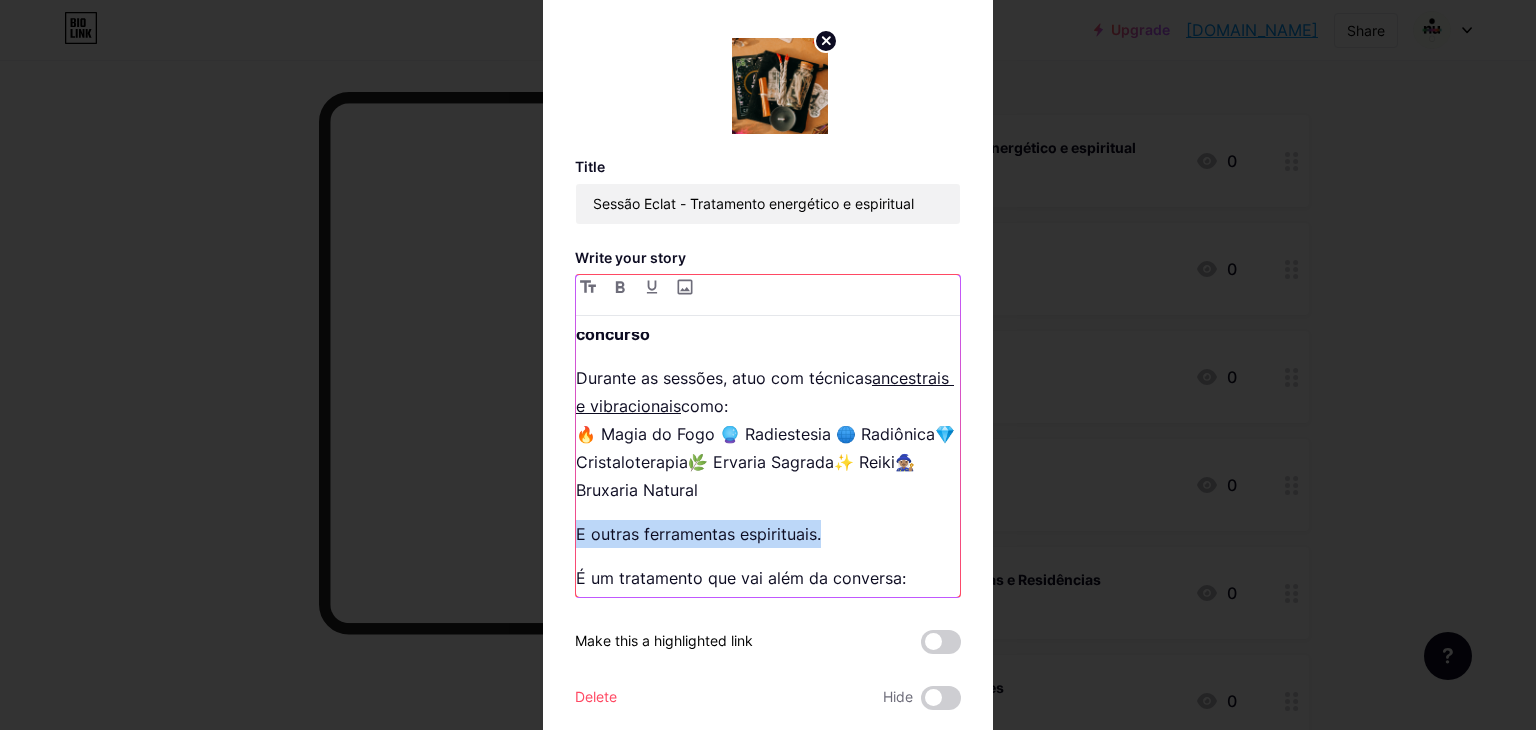 click on "E outras ferramentas espirituais." at bounding box center [768, 534] 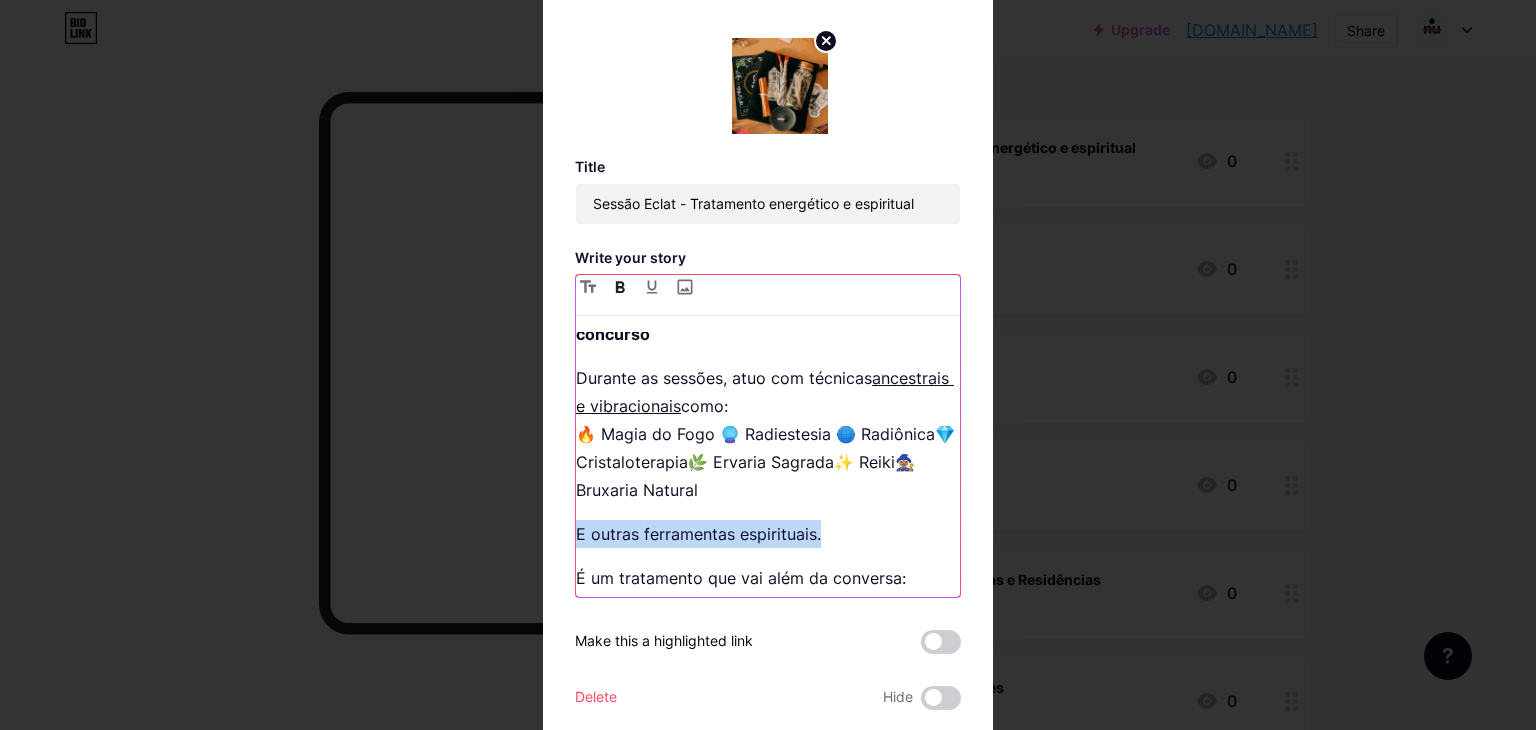 click 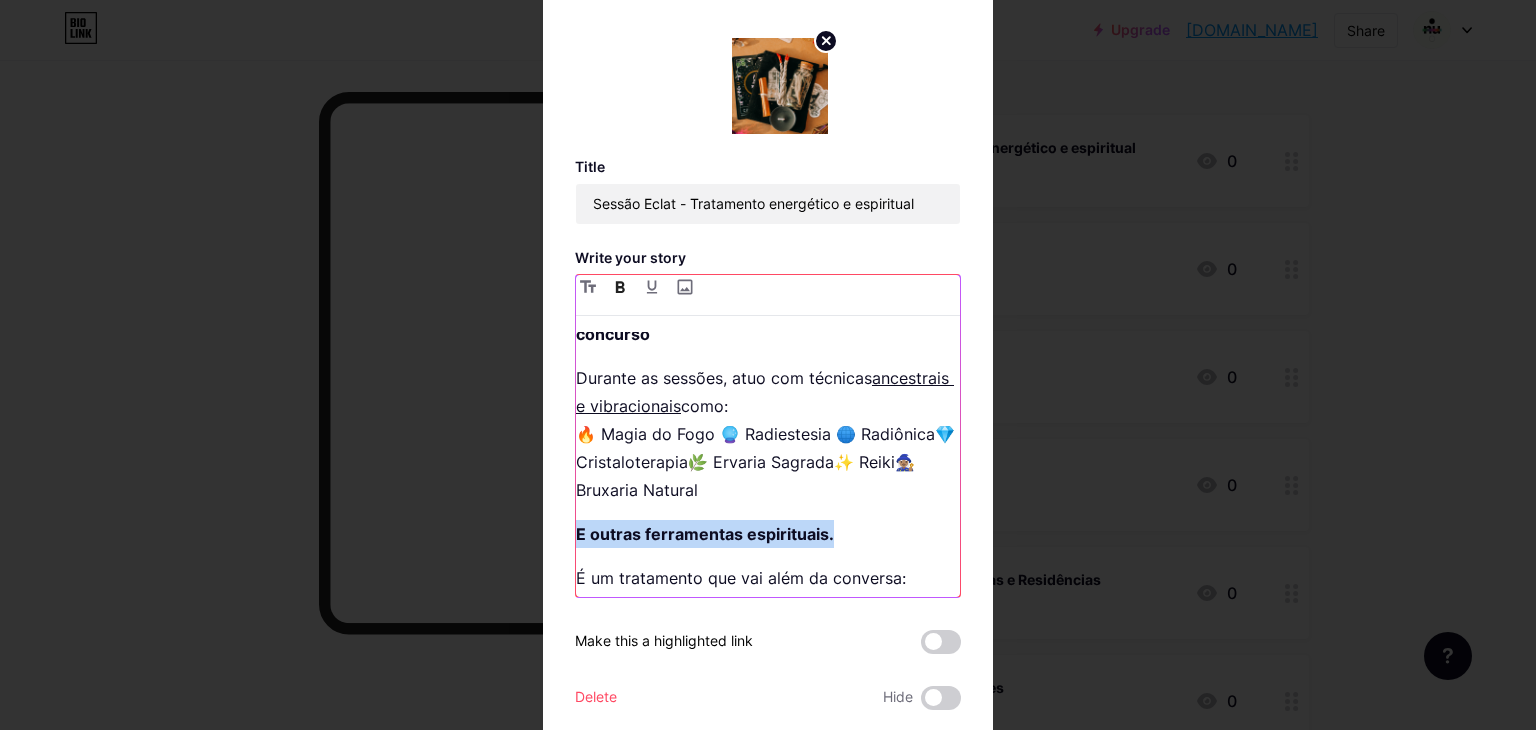 click on "E outras ferramentas espirituais." at bounding box center [768, 534] 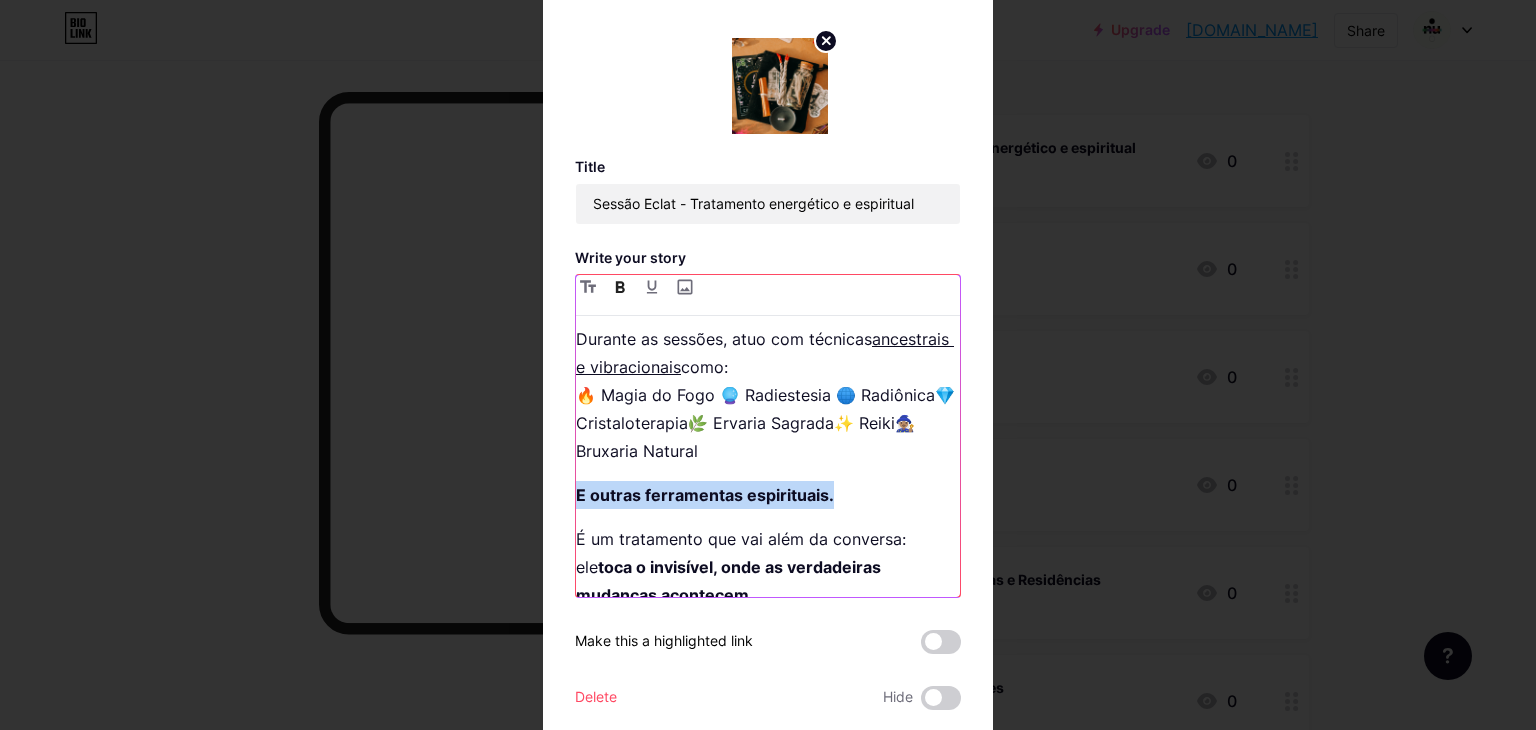 scroll, scrollTop: 992, scrollLeft: 0, axis: vertical 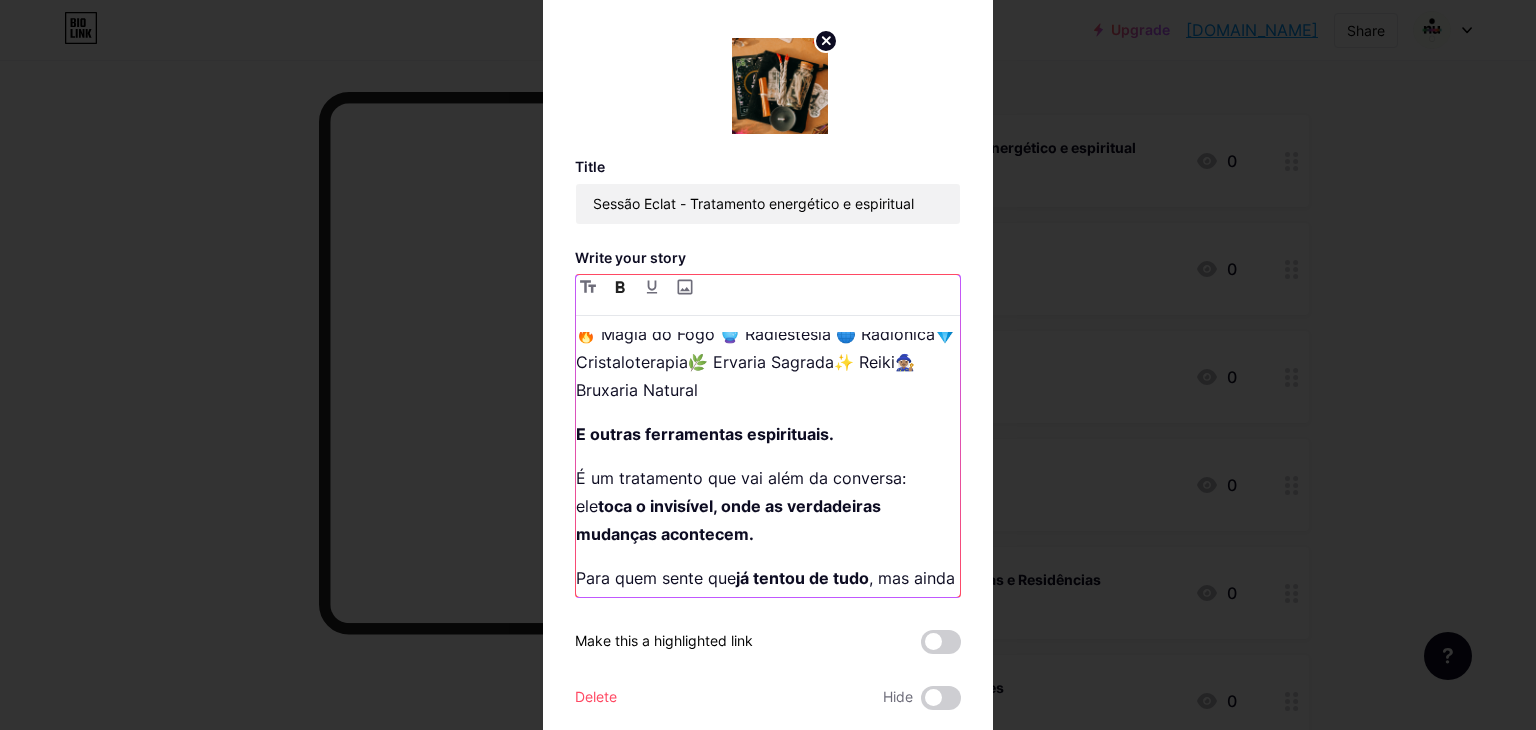 click on "Desbloqueie, trate e manifeste a vida que você merece. A sessão Eclat é um tratamento dividido em sessões para você que sente que algo está com travas...Seja nas emoções, na energia, nos relacionamentos, na saúde ou nos caminhos da vida. Aqui, o foco é movimentar profundamente o seu campo energético para abrir espaço ao novo, à prosperidade, ao amor, ao equilíbrio, ao bem-estar. Você escolhe a intenção principal: ✨  Prosperar com leveza ✨ Atrair um novo amor ou fortalecer vínculos ✨ Aumentar o faturamento do seu negócio ✨ Apoiar tratamentos de saúde ✨ Romper padrões e conexões do passado (divórcio energético) ✨ Liberar traumas, medos e crenças limitantes ✨ Remover travas em processos judiciais ✨ Libertar mentores e guias aprisionados ✨ Consumir energias negativas ✨ Auxiliar em questões de aprendizado ✨ Remover bloqueios para aprovação em concurso Durante as sessões, atuo com técnicas  ancestrais e vibracionais  como: E outras ferramentas espirituais. ⏰" at bounding box center (768, 464) 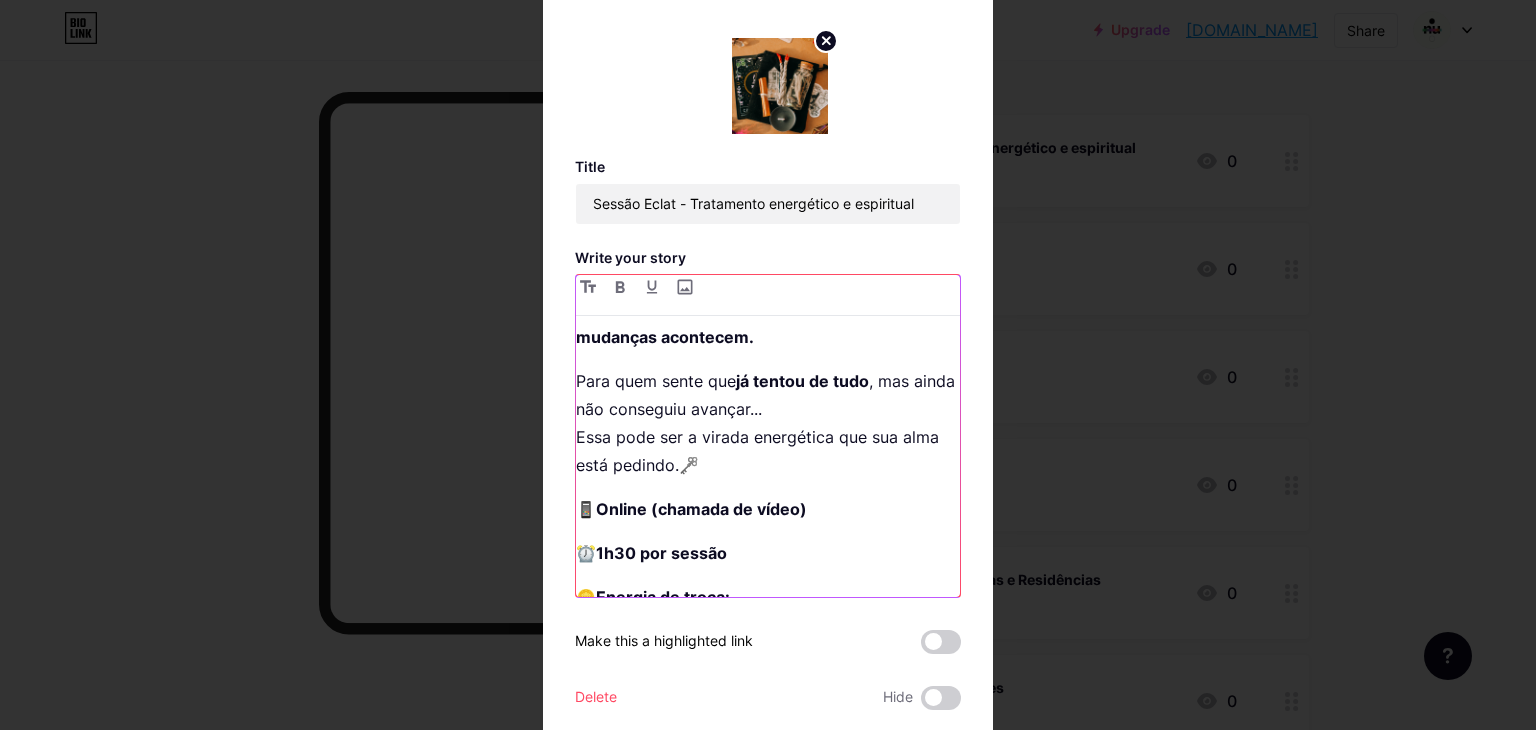 scroll, scrollTop: 1192, scrollLeft: 0, axis: vertical 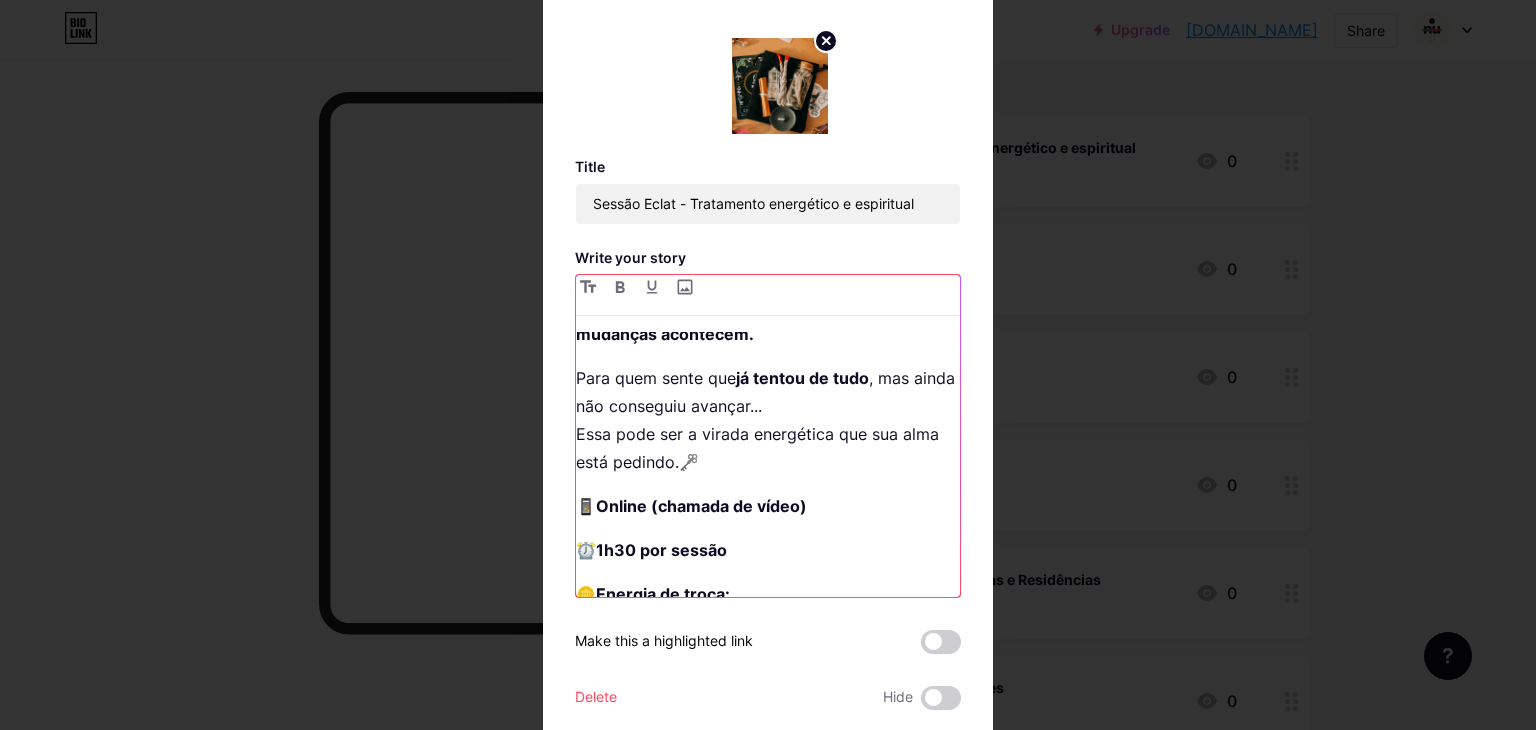 click on "Para quem sente que  já tentou de tudo , mas ainda não conseguiu avançar... Essa pode ser a virada energética que sua alma está pedindo.🗝️" at bounding box center [768, 420] 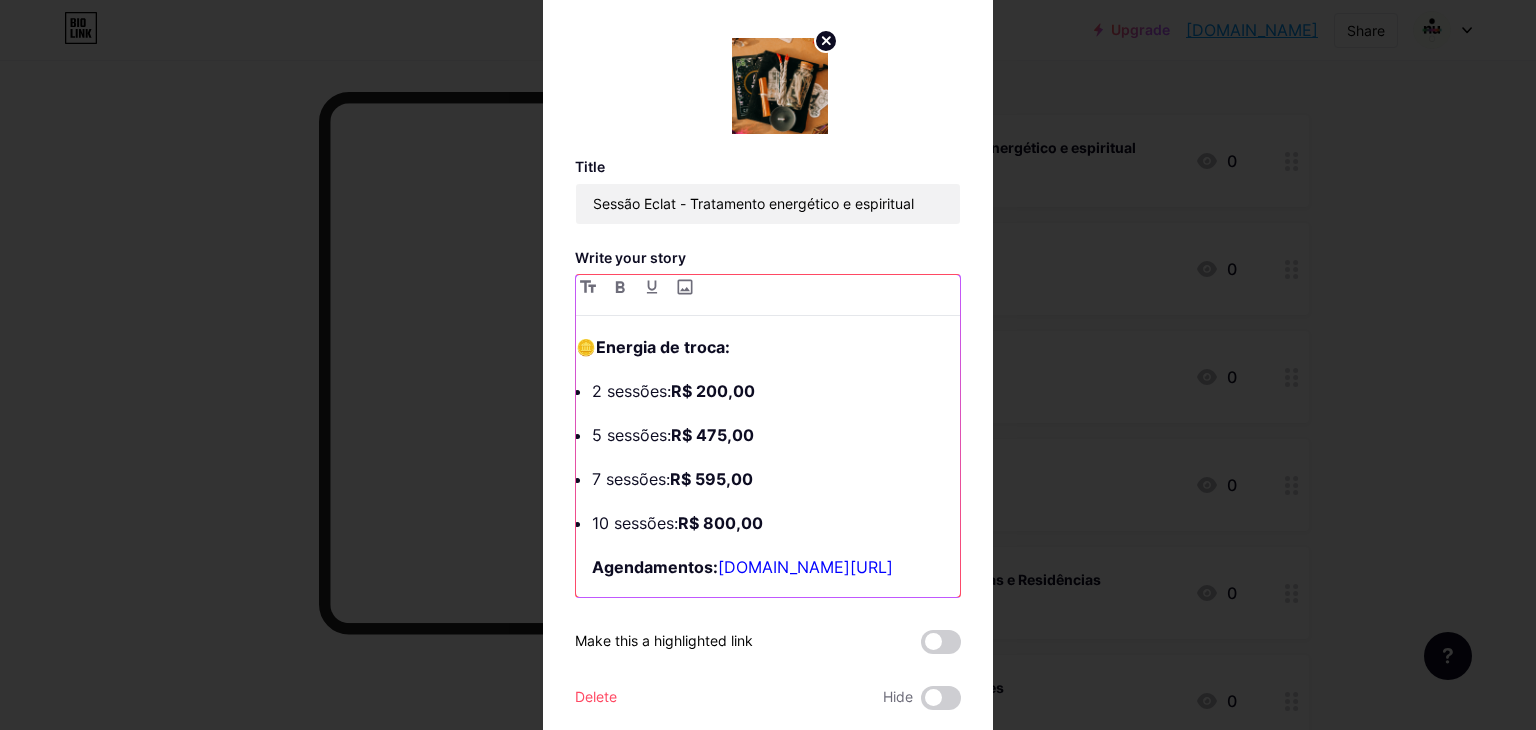 scroll, scrollTop: 1439, scrollLeft: 0, axis: vertical 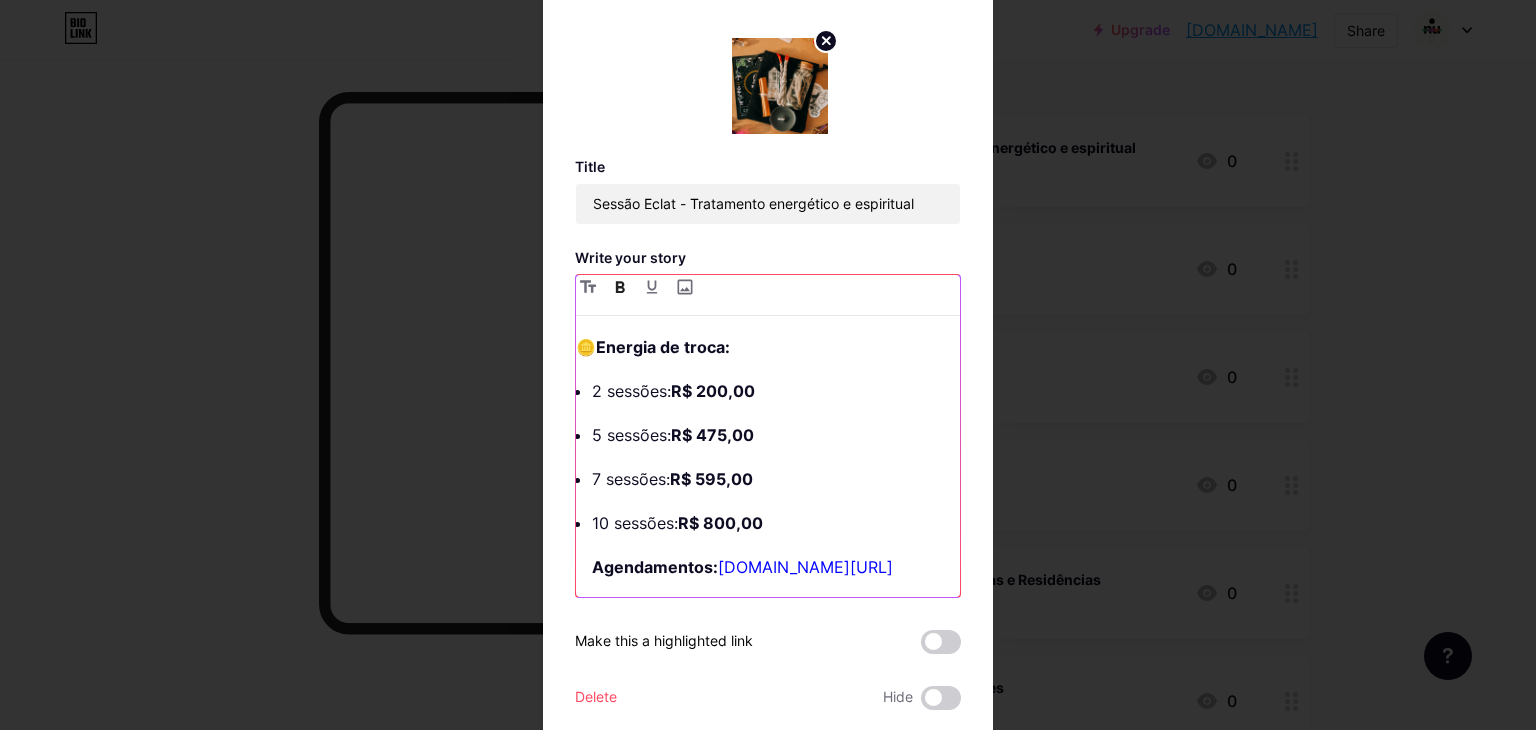 click on "R$ 200,00" at bounding box center (713, 391) 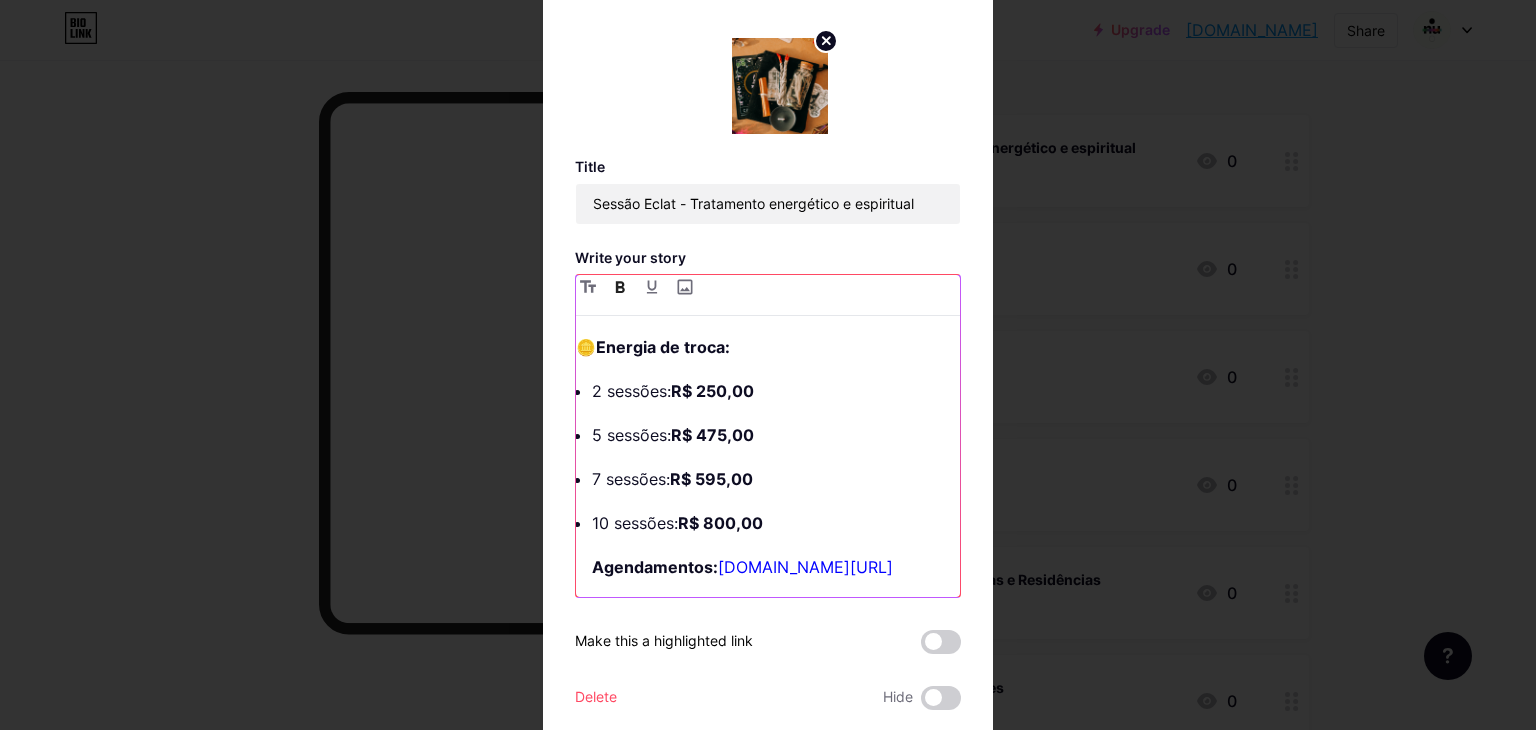 click on "2 sessões:  R$ 250,00" at bounding box center [776, 391] 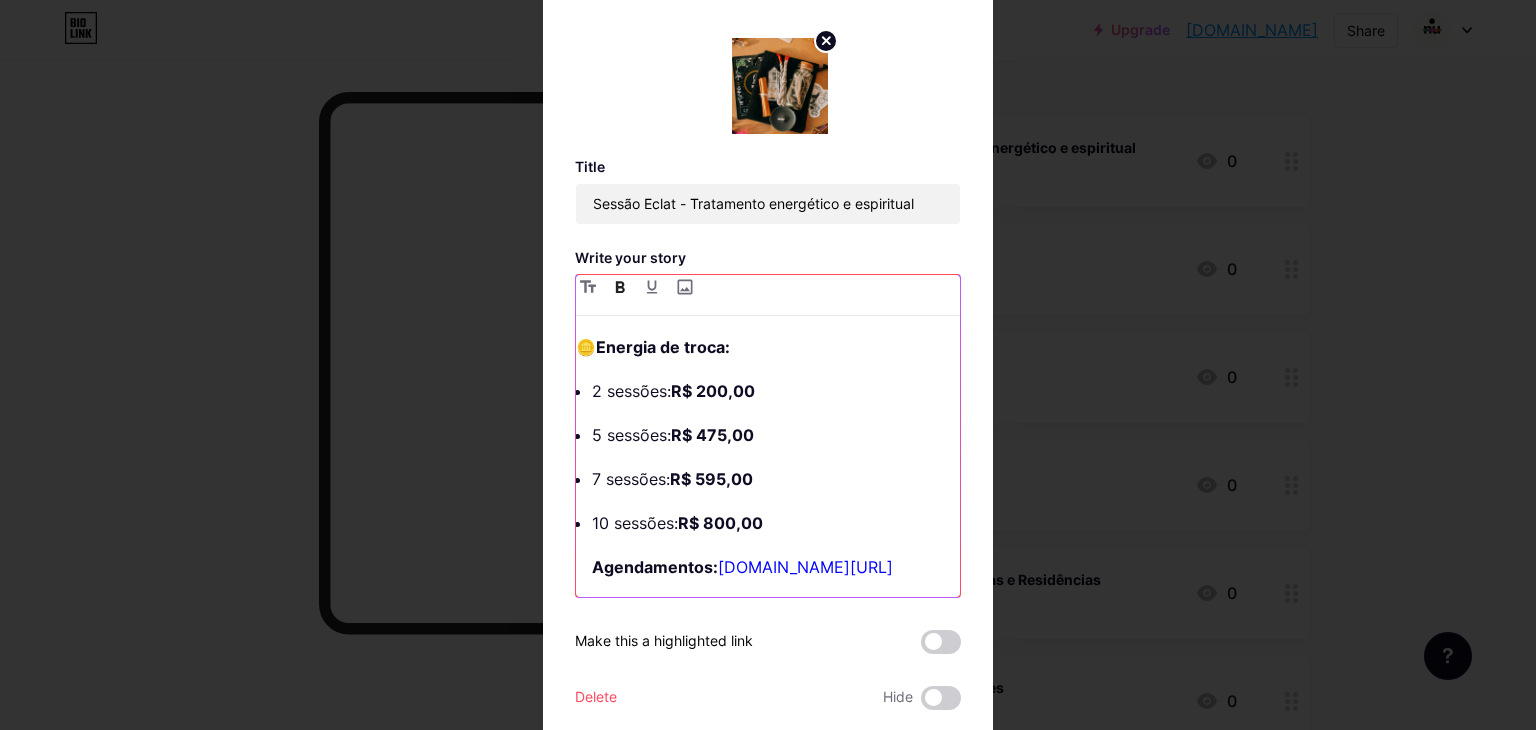 click on "Desbloqueie, trate e manifeste a vida que você merece. A sessão Eclat é um tratamento dividido em sessões para você que sente que algo está com travas...Seja nas emoções, na energia, nos relacionamentos, na saúde ou nos caminhos da vida. Aqui, o foco é movimentar profundamente o seu campo energético para abrir espaço ao novo, à prosperidade, ao amor, ao equilíbrio, ao bem-estar. Você escolhe a intenção principal: ✨  Prosperar com leveza ✨ Atrair um novo amor ou fortalecer vínculos ✨ Aumentar o faturamento do seu negócio ✨ Apoiar tratamentos de saúde ✨ Romper padrões e conexões do passado (divórcio energético) ✨ Liberar traumas, medos e crenças limitantes ✨ Remover travas em processos judiciais ✨ Libertar mentores e guias aprisionados ✨ Consumir energias negativas ✨ Auxiliar em questões de aprendizado ✨ Remover bloqueios para aprovação em concurso Durante as sessões, atuo com técnicas  ancestrais e vibracionais  como: E outras ferramentas espirituais. ⏰" at bounding box center [768, 464] 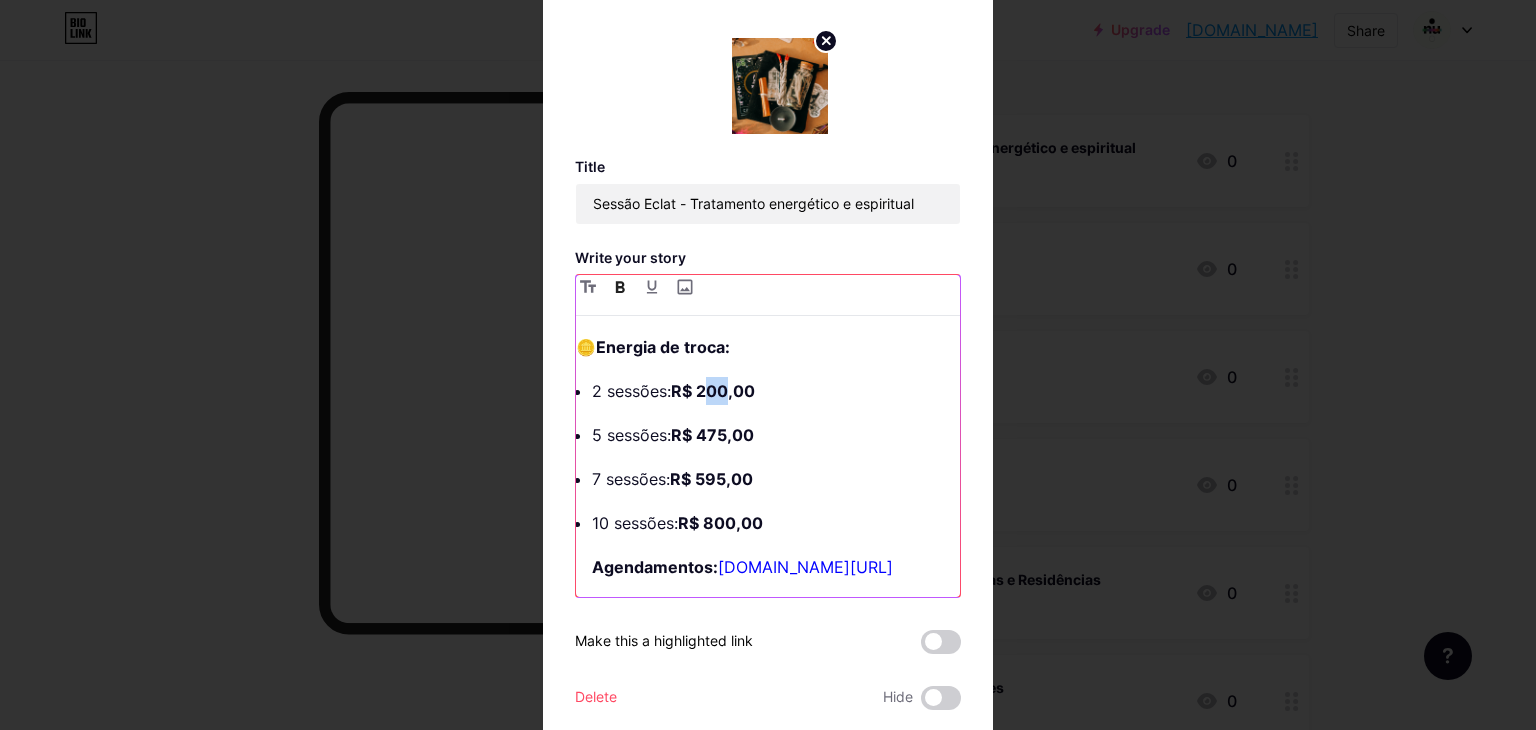 drag, startPoint x: 724, startPoint y: 384, endPoint x: 703, endPoint y: 388, distance: 21.377558 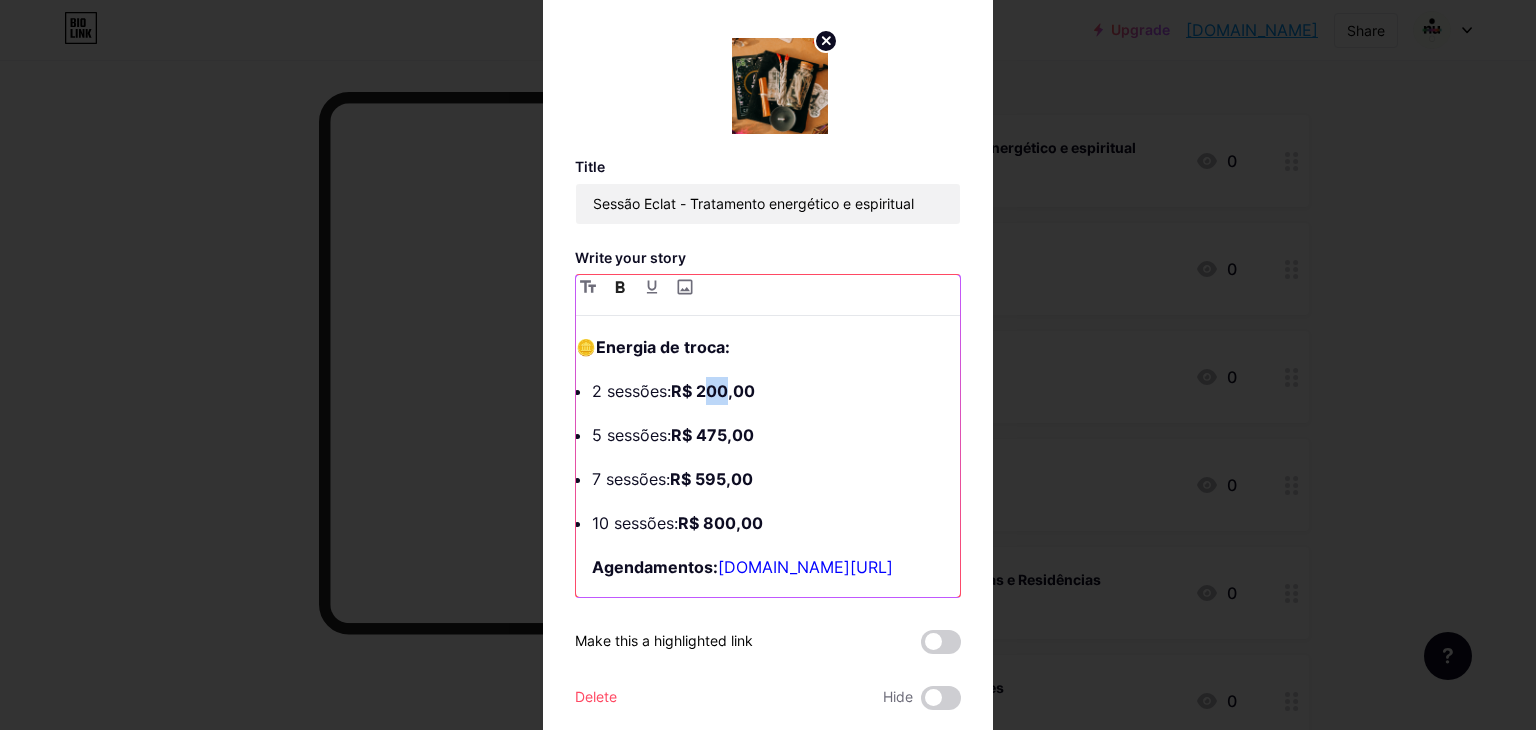 click on "R$ 200,00" at bounding box center [713, 391] 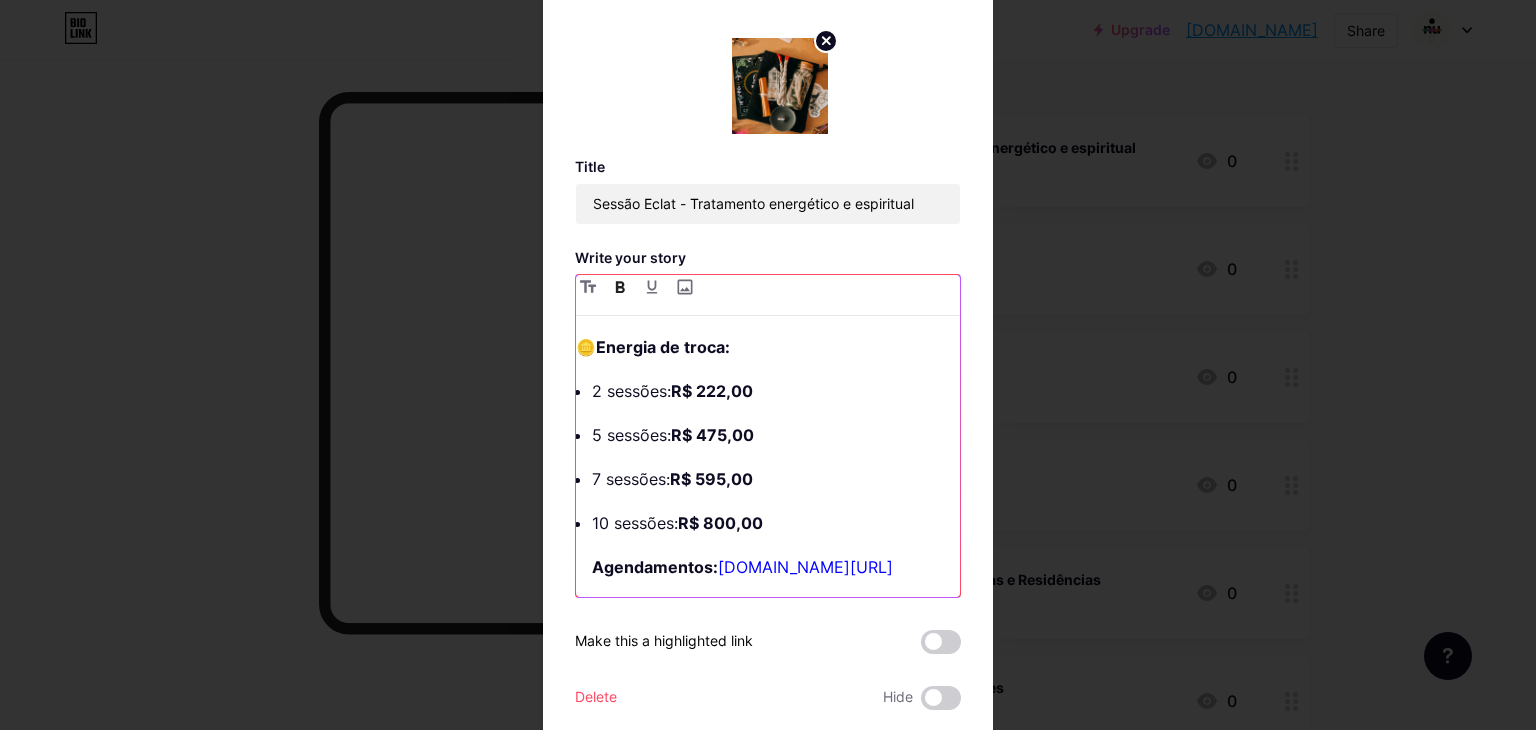 click on "R$ 475,00" at bounding box center [712, 435] 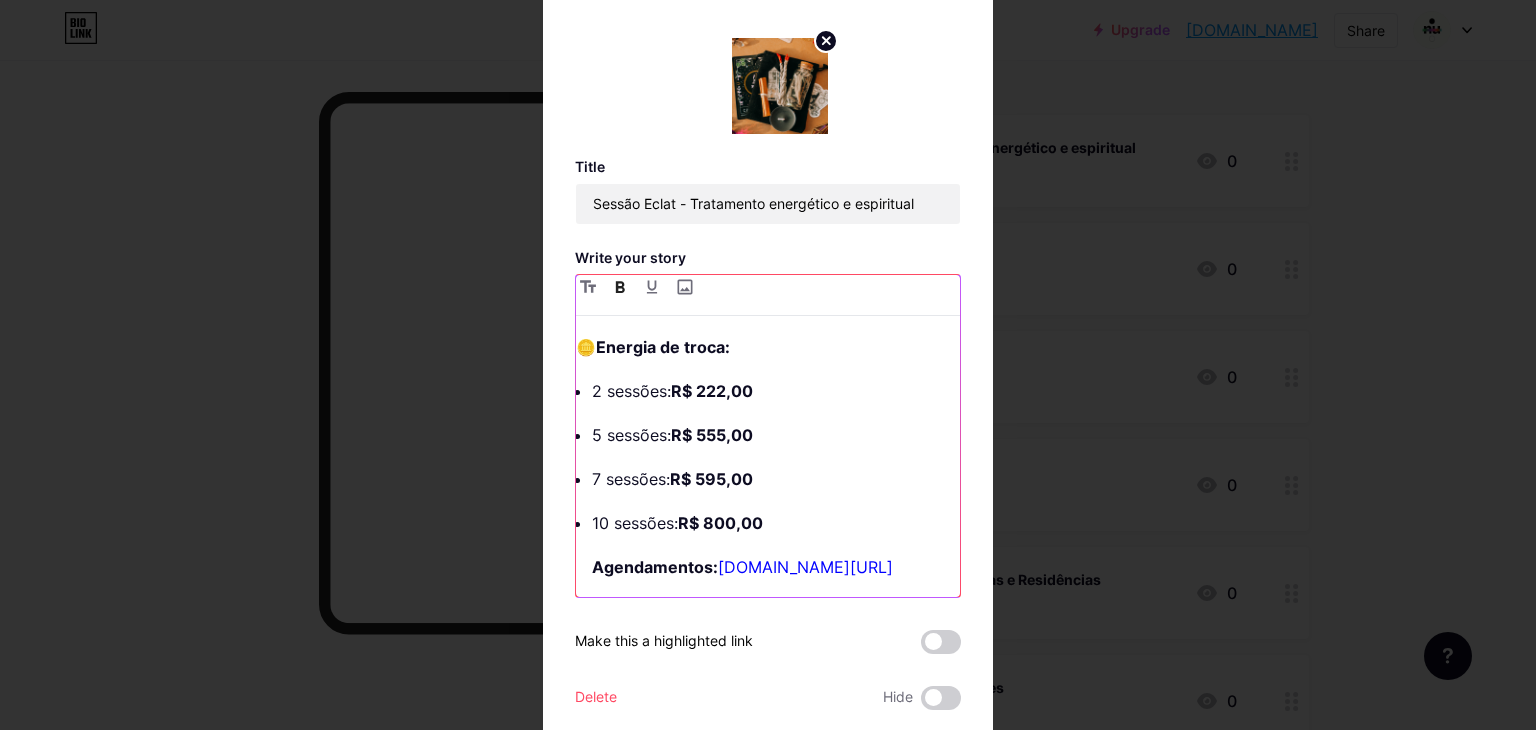 click on "R$ 595,00" at bounding box center (711, 479) 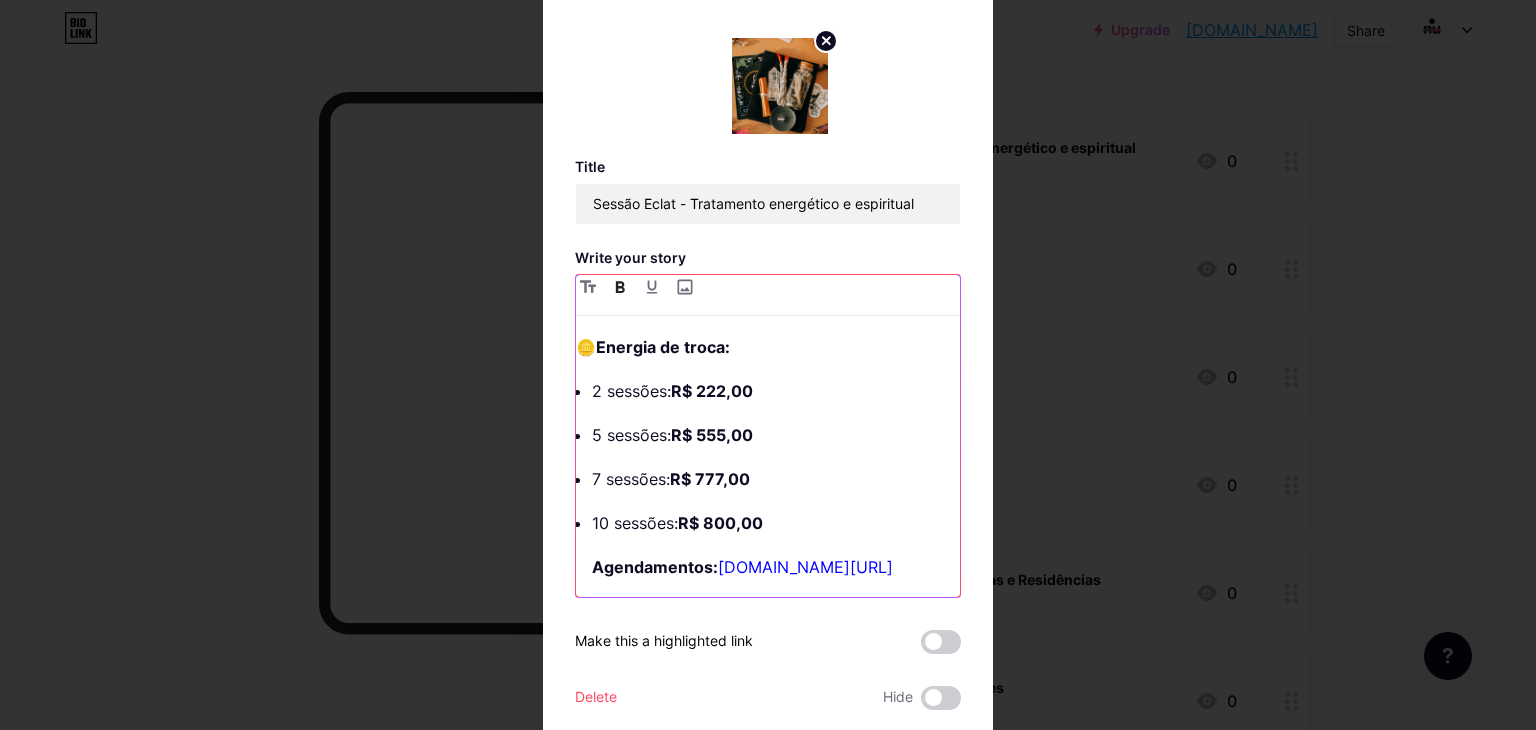 click on "R$ 800,00" at bounding box center (720, 523) 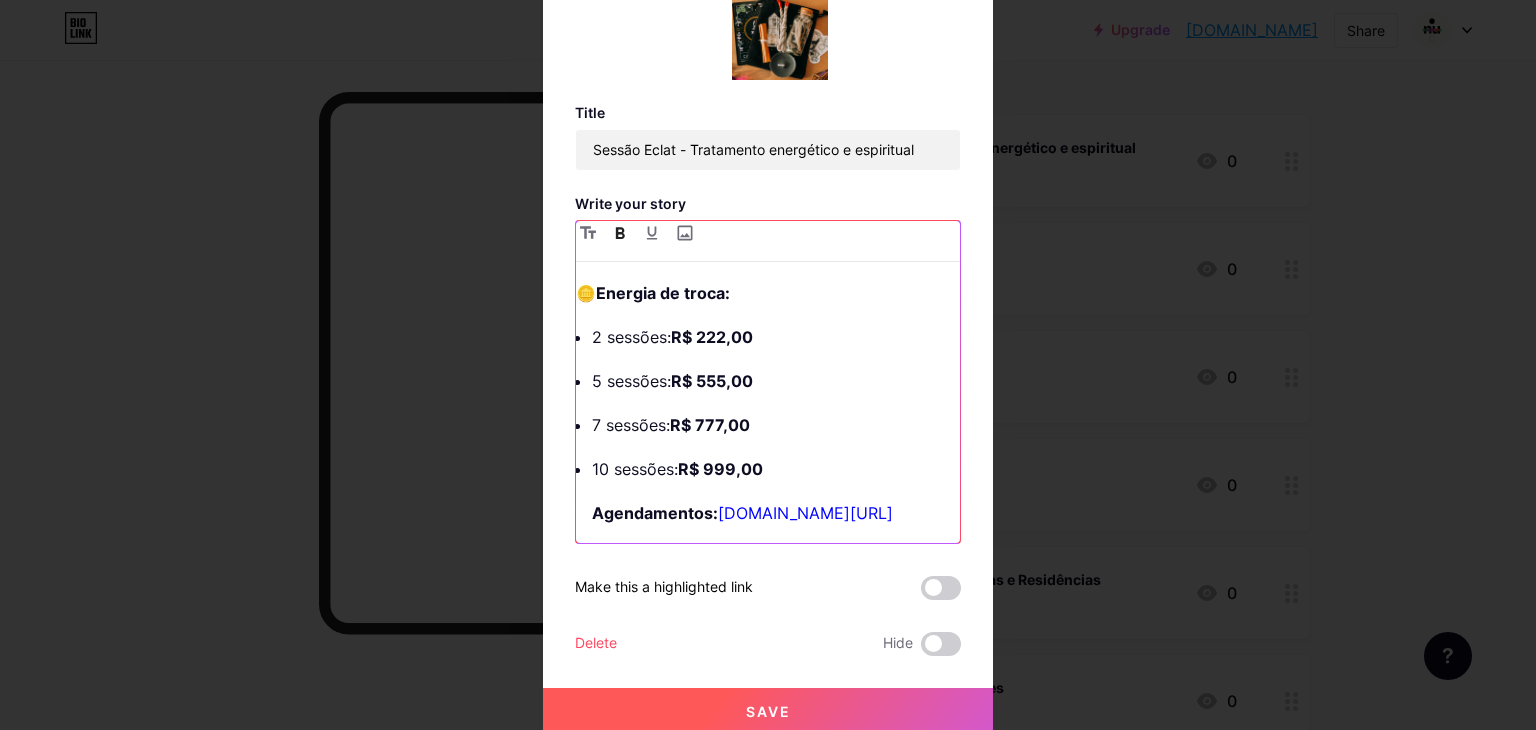 scroll, scrollTop: 59, scrollLeft: 0, axis: vertical 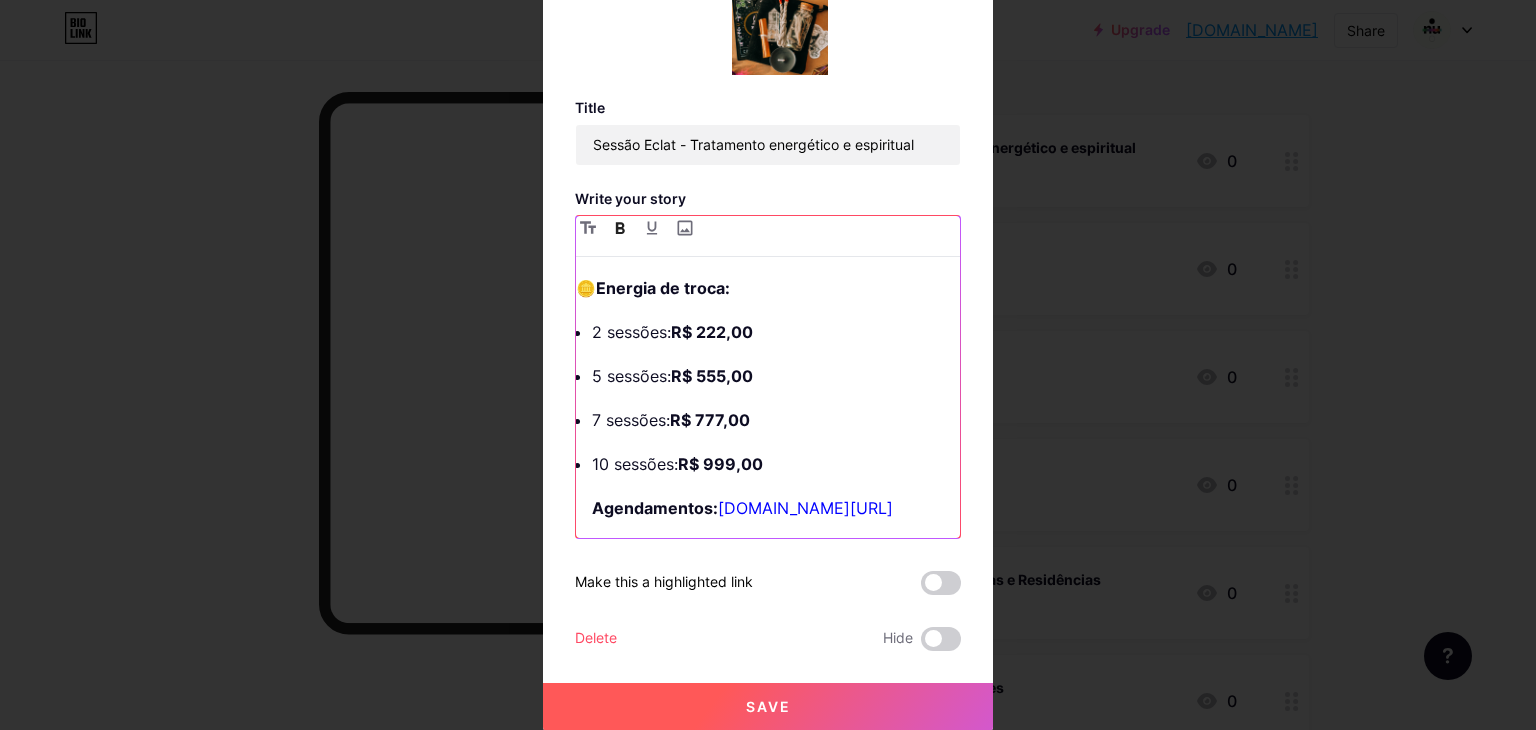 click on "Agendamentos:" at bounding box center [655, 508] 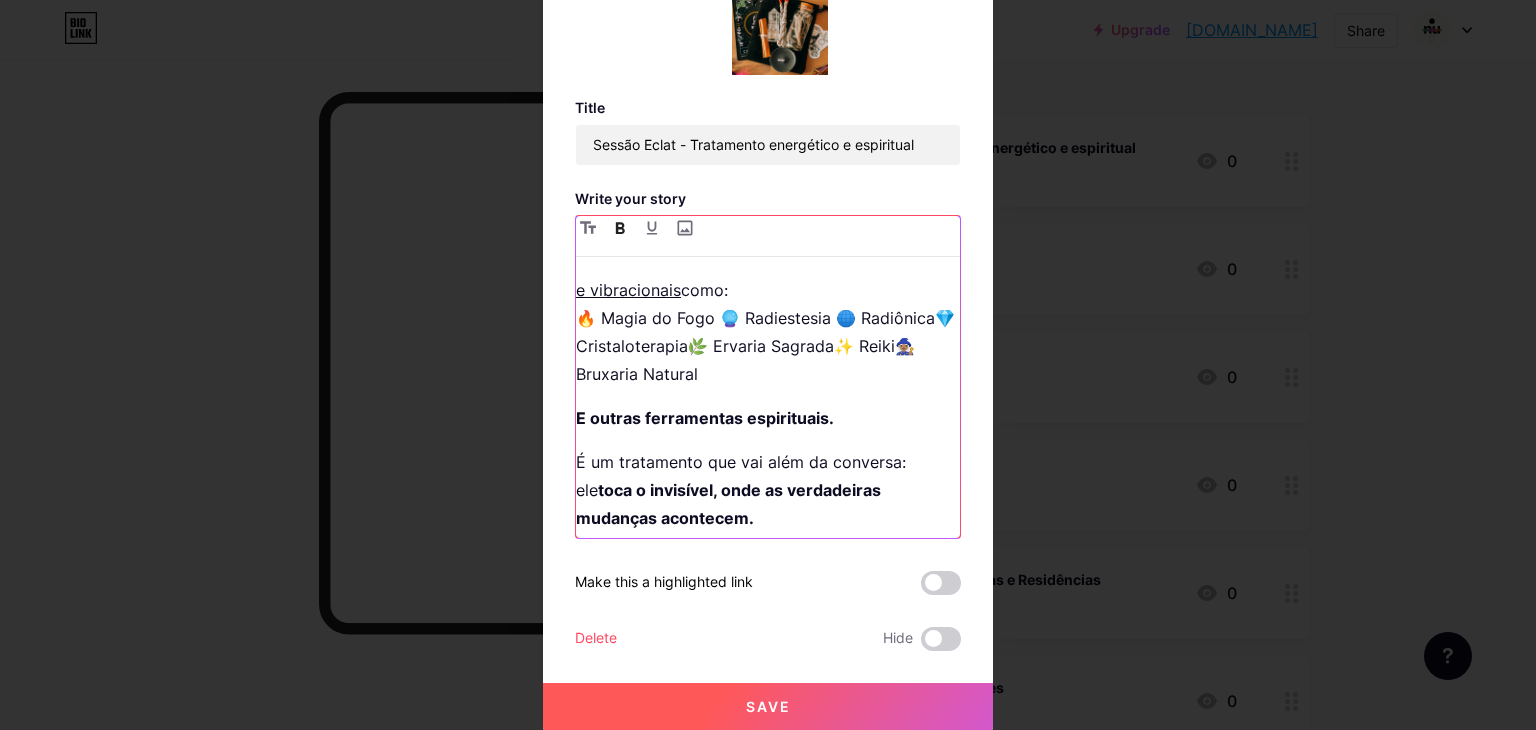 scroll, scrollTop: 939, scrollLeft: 0, axis: vertical 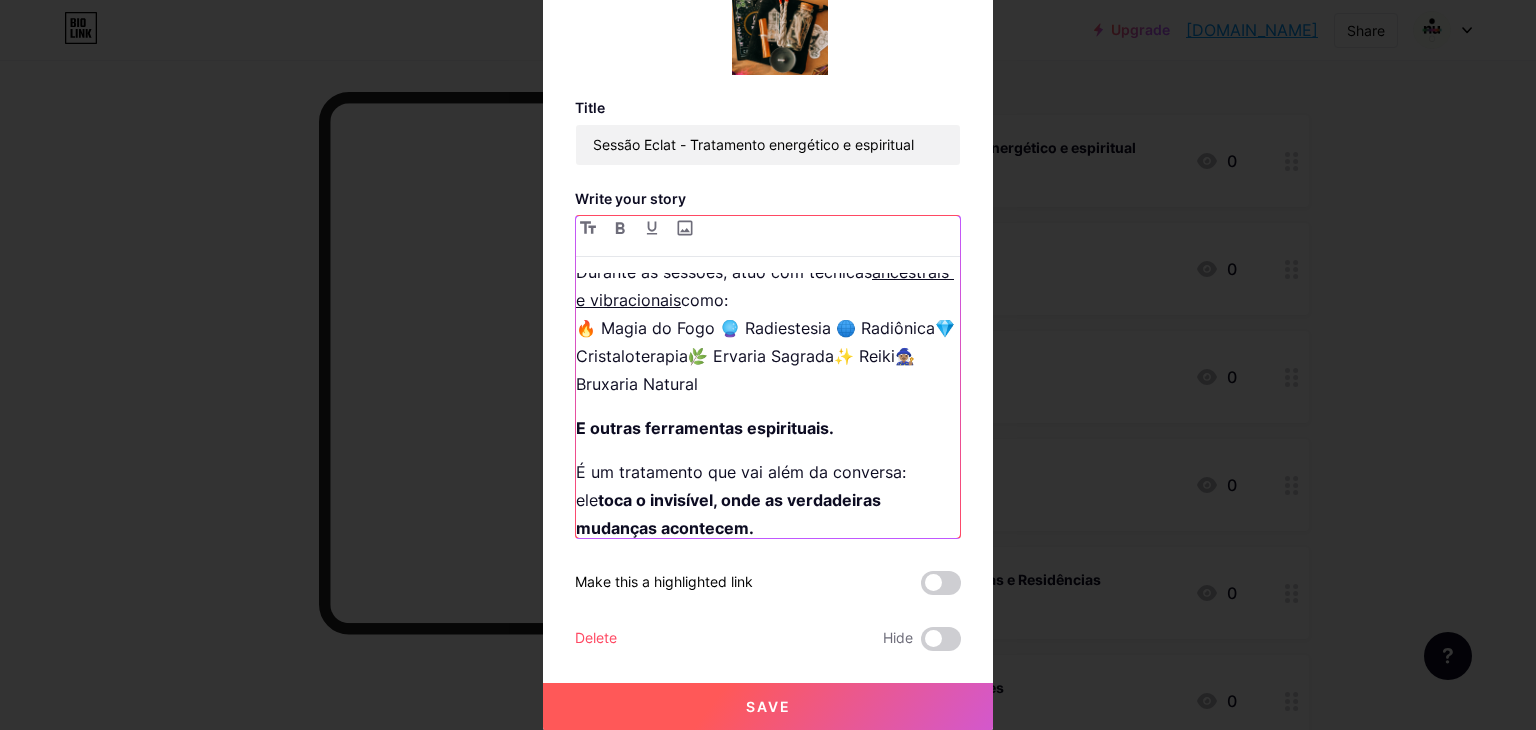 click on "Durante as sessões, atuo com técnicas  ancestrais e vibracionais  como: 🔥 Magia do Fogo 🔮 Radiestesia 🌐 Radiônica💎 Cristaloterapia🌿 Ervaria Sagrada✨ Reiki🧙🏽‍♀️ Bruxaria Natural" at bounding box center (768, 328) 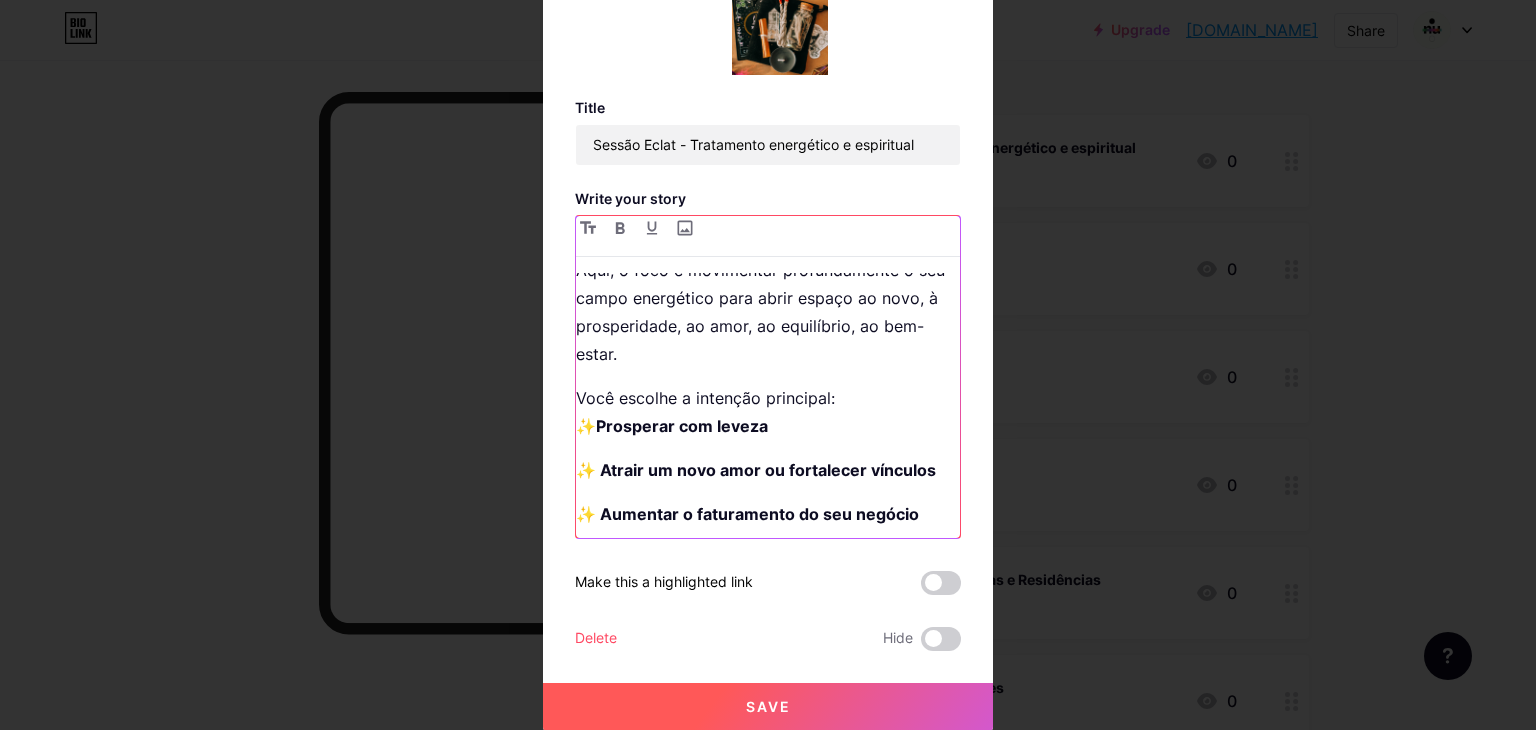 scroll, scrollTop: 239, scrollLeft: 0, axis: vertical 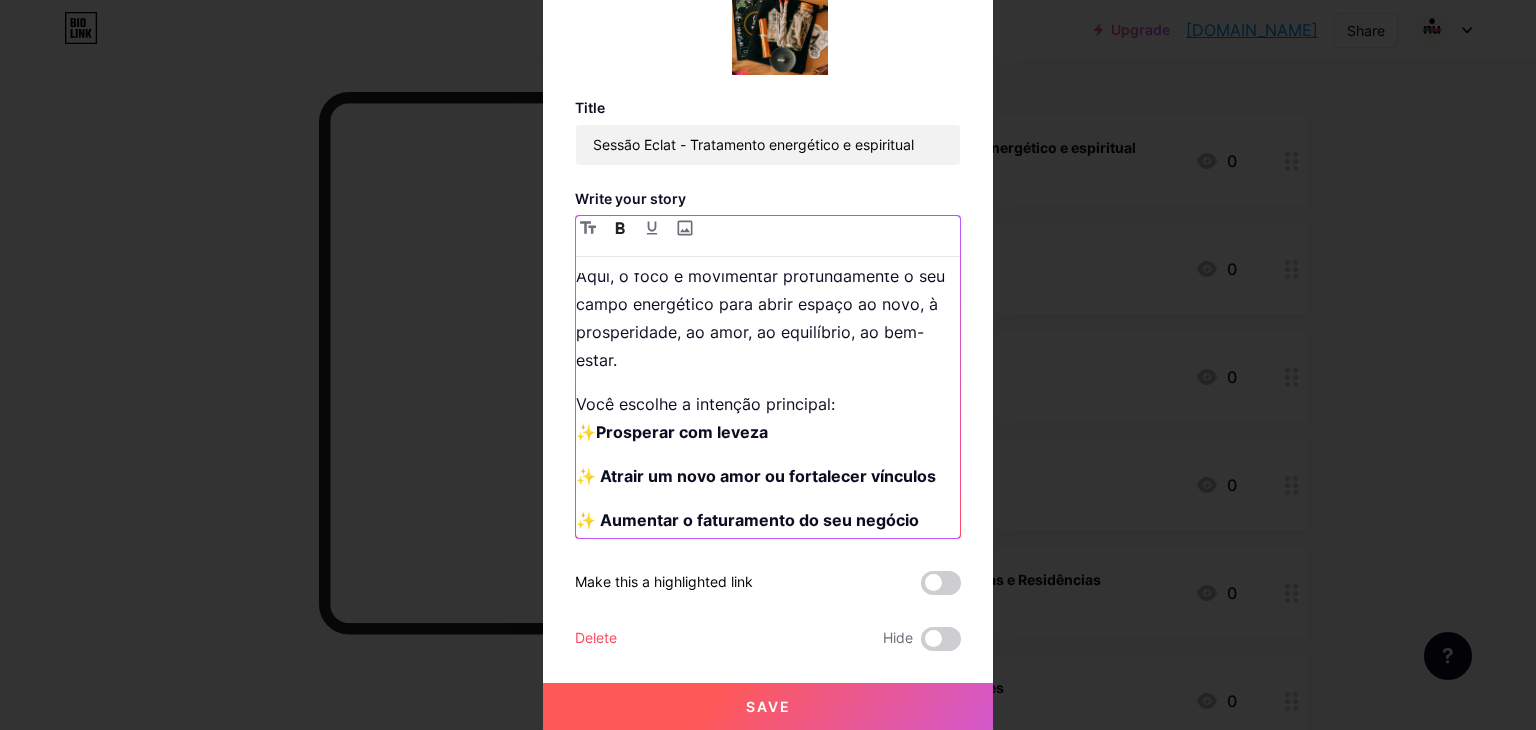 click on "Você escolhe a intenção principal: ✨  Prosperar com leveza" at bounding box center [768, 418] 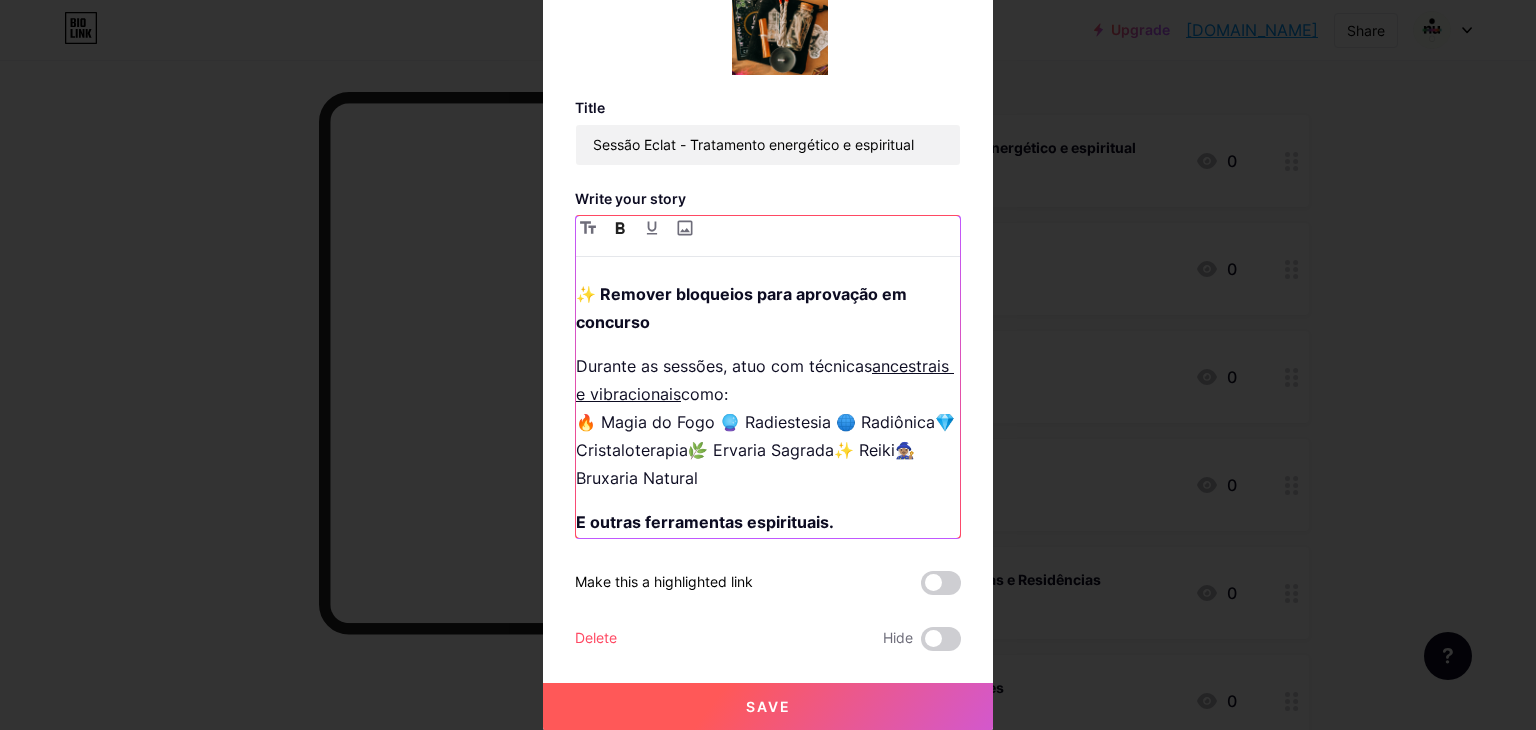 scroll, scrollTop: 839, scrollLeft: 0, axis: vertical 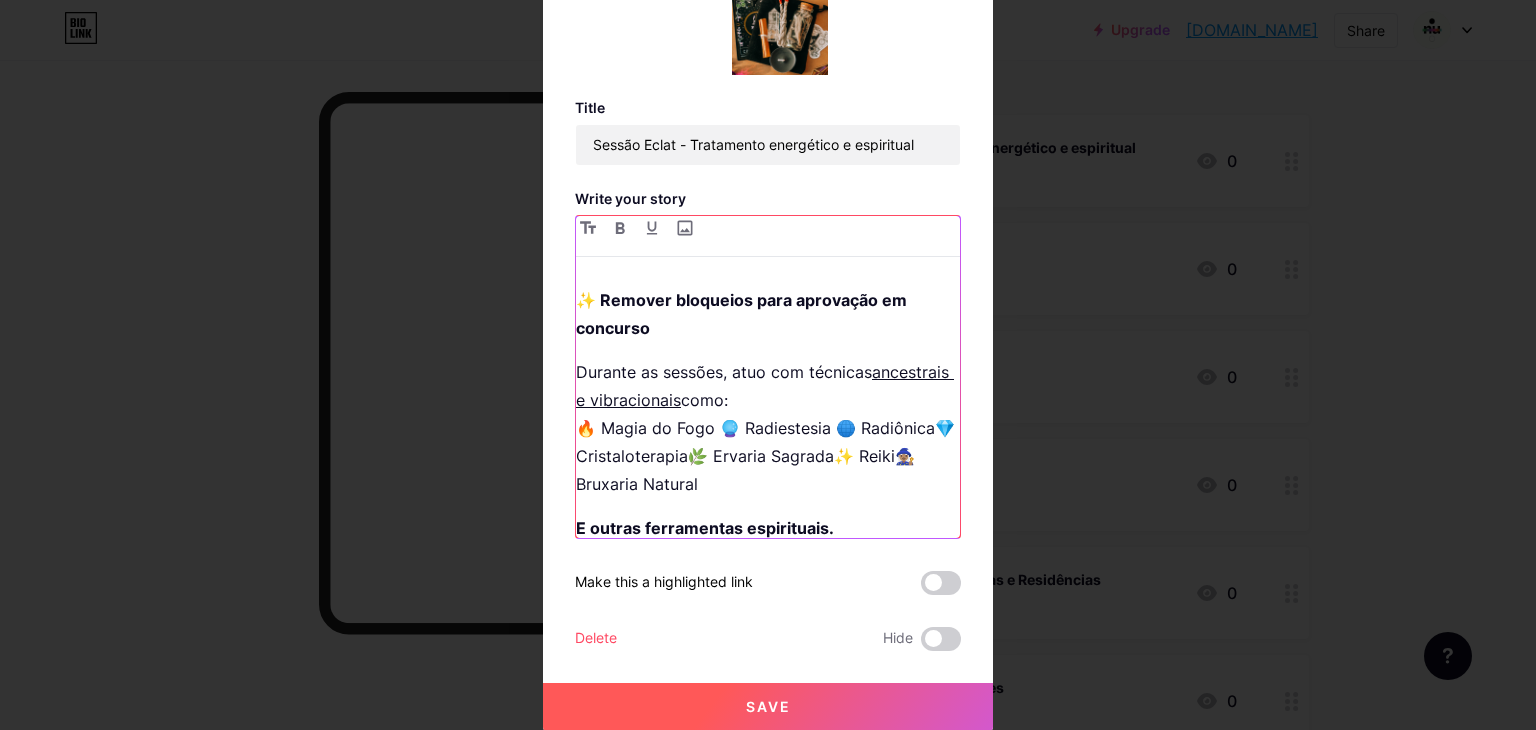 click on "Durante as sessões, atuo com técnicas  ancestrais e vibracionais  como: 🔥 Magia do Fogo 🔮 Radiestesia 🌐 Radiônica💎 Cristaloterapia🌿 Ervaria Sagrada✨ Reiki🧙🏽‍♀️ Bruxaria Natural" at bounding box center (768, 428) 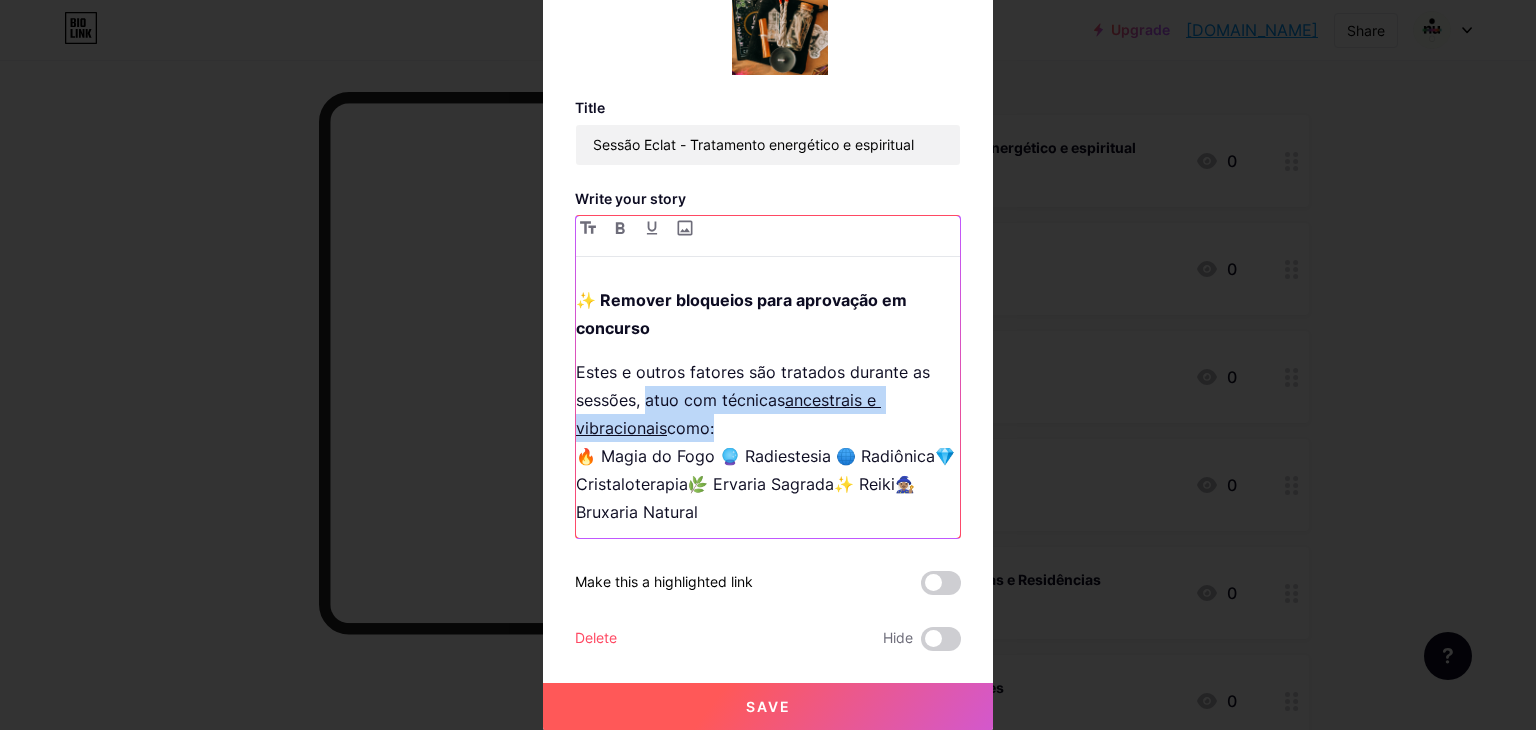 drag, startPoint x: 704, startPoint y: 456, endPoint x: 642, endPoint y: 428, distance: 68.0294 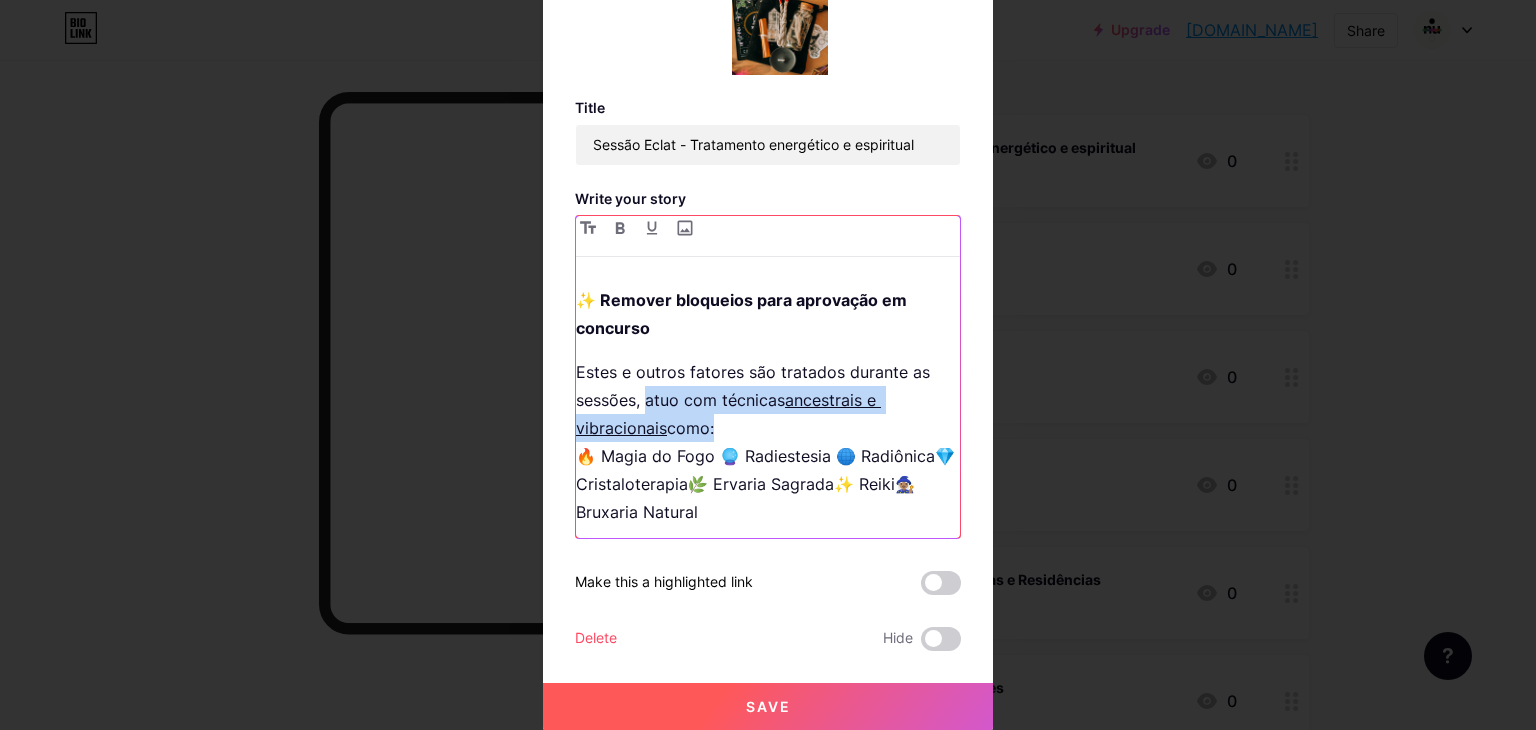 click on "Estes e outros fatores são tratados durante as sessões, atuo com técnicas  ancestrais e vibracionais  como: 🔥 Magia do Fogo 🔮 Radiestesia 🌐 Radiônica💎 Cristaloterapia🌿 Ervaria Sagrada✨ Reiki🧙🏽‍♀️ Bruxaria Natural" at bounding box center [768, 442] 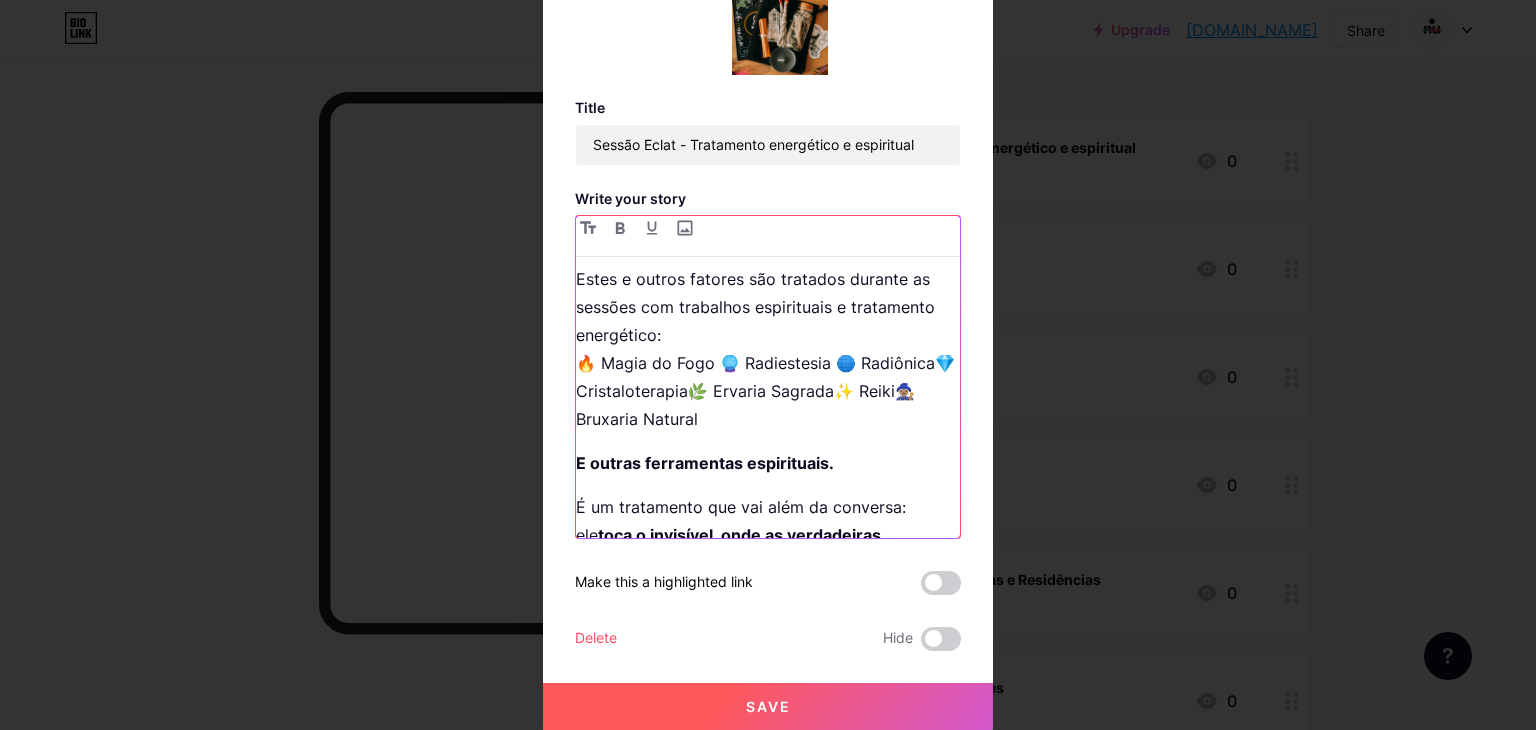 scroll, scrollTop: 939, scrollLeft: 0, axis: vertical 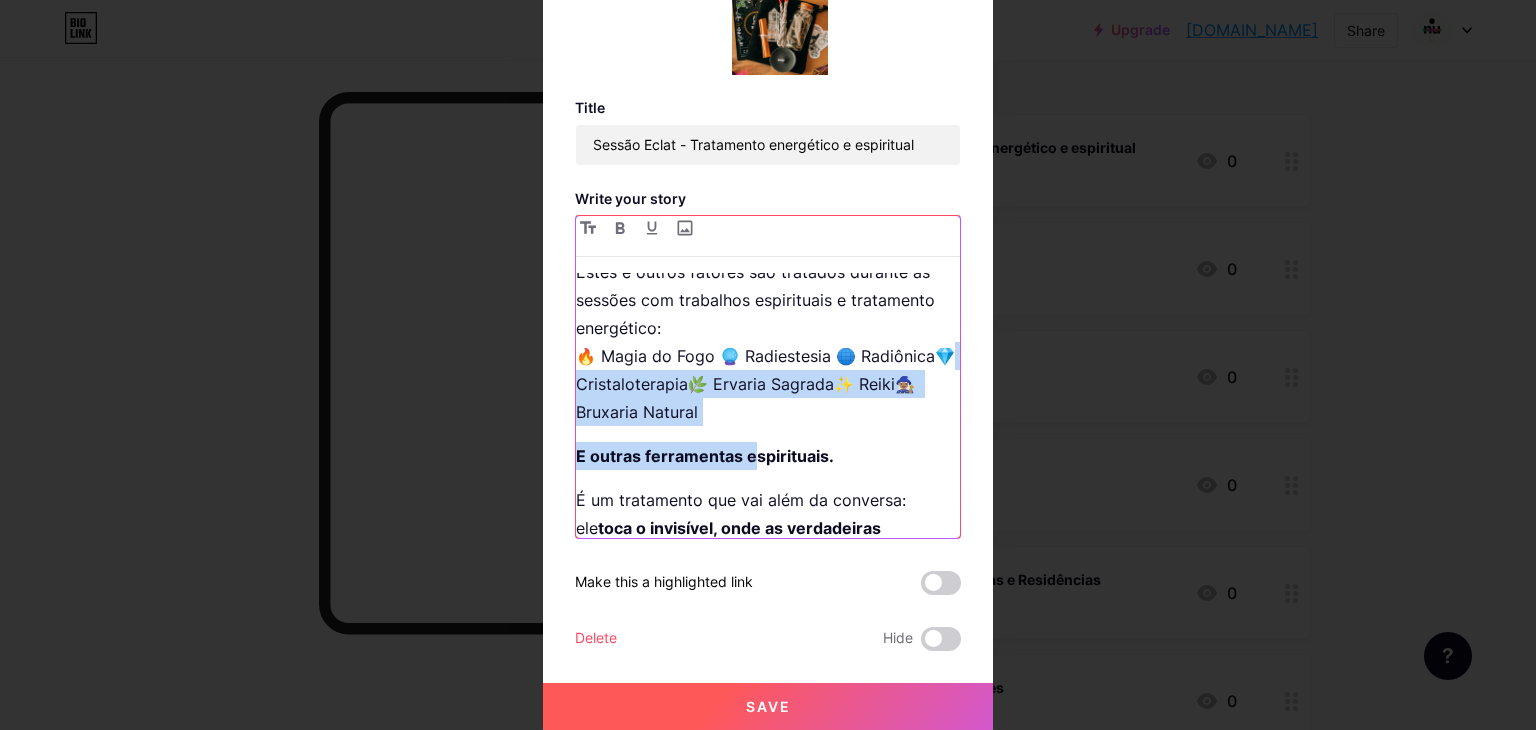 drag, startPoint x: 748, startPoint y: 455, endPoint x: 586, endPoint y: 399, distance: 171.40594 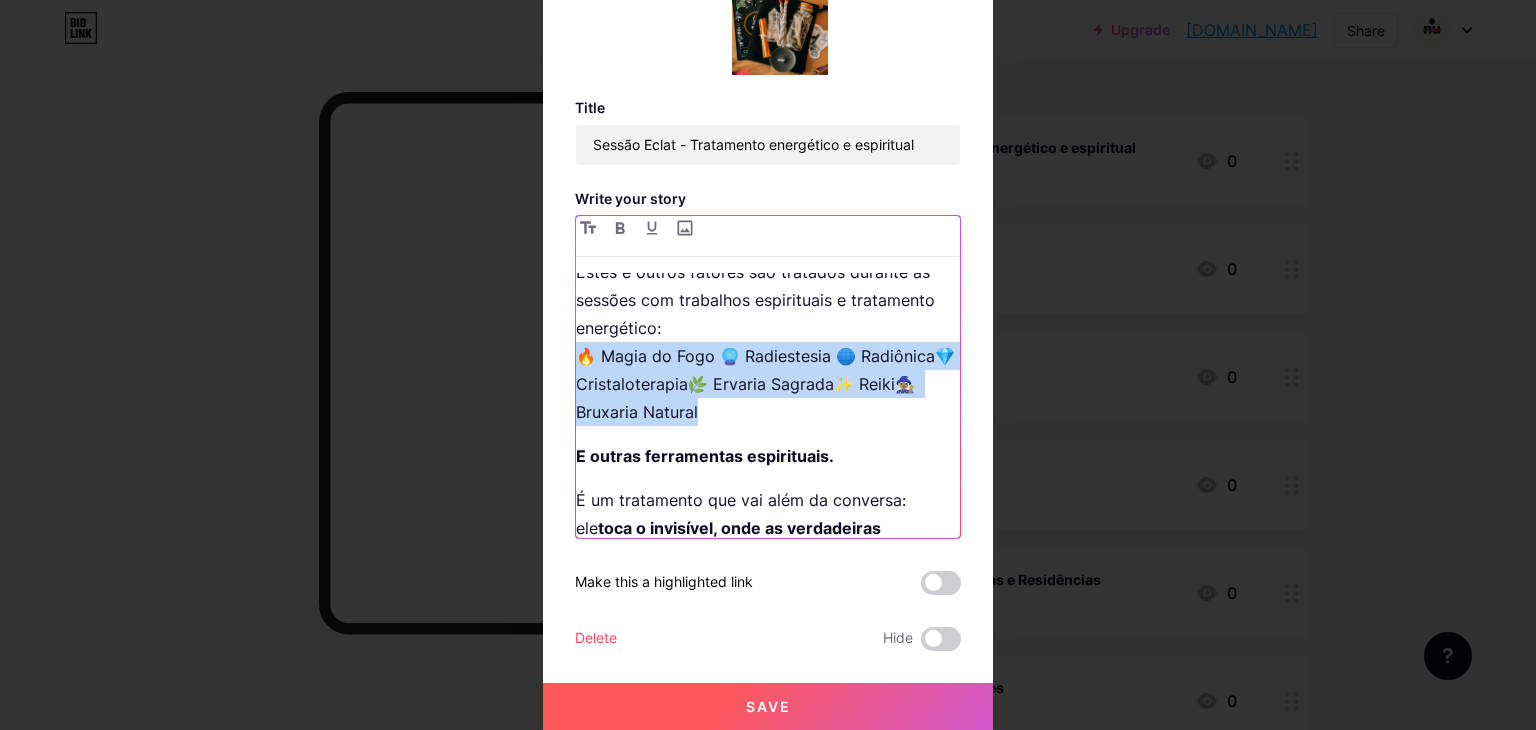 drag, startPoint x: 722, startPoint y: 441, endPoint x: 561, endPoint y: 385, distance: 170.46114 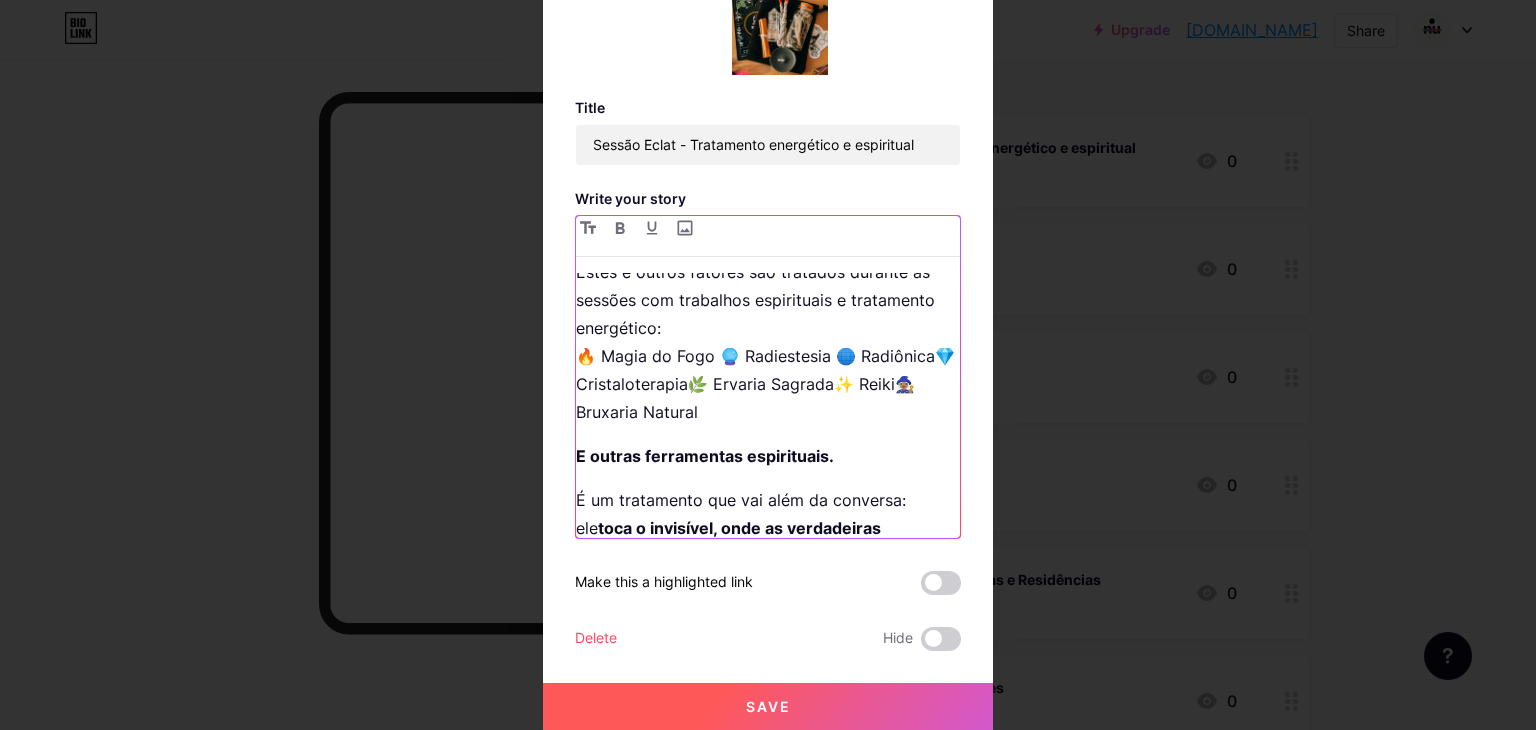 click on "Estes e outros fatores são tratados durante as sessões com trabalhos espirituais e tratamento energético: 🔥 Magia do Fogo 🔮 Radiestesia 🌐 Radiônica💎 Cristaloterapia🌿 Ervaria Sagrada✨ Reiki🧙🏽‍♀️ Bruxaria Natural" at bounding box center [768, 342] 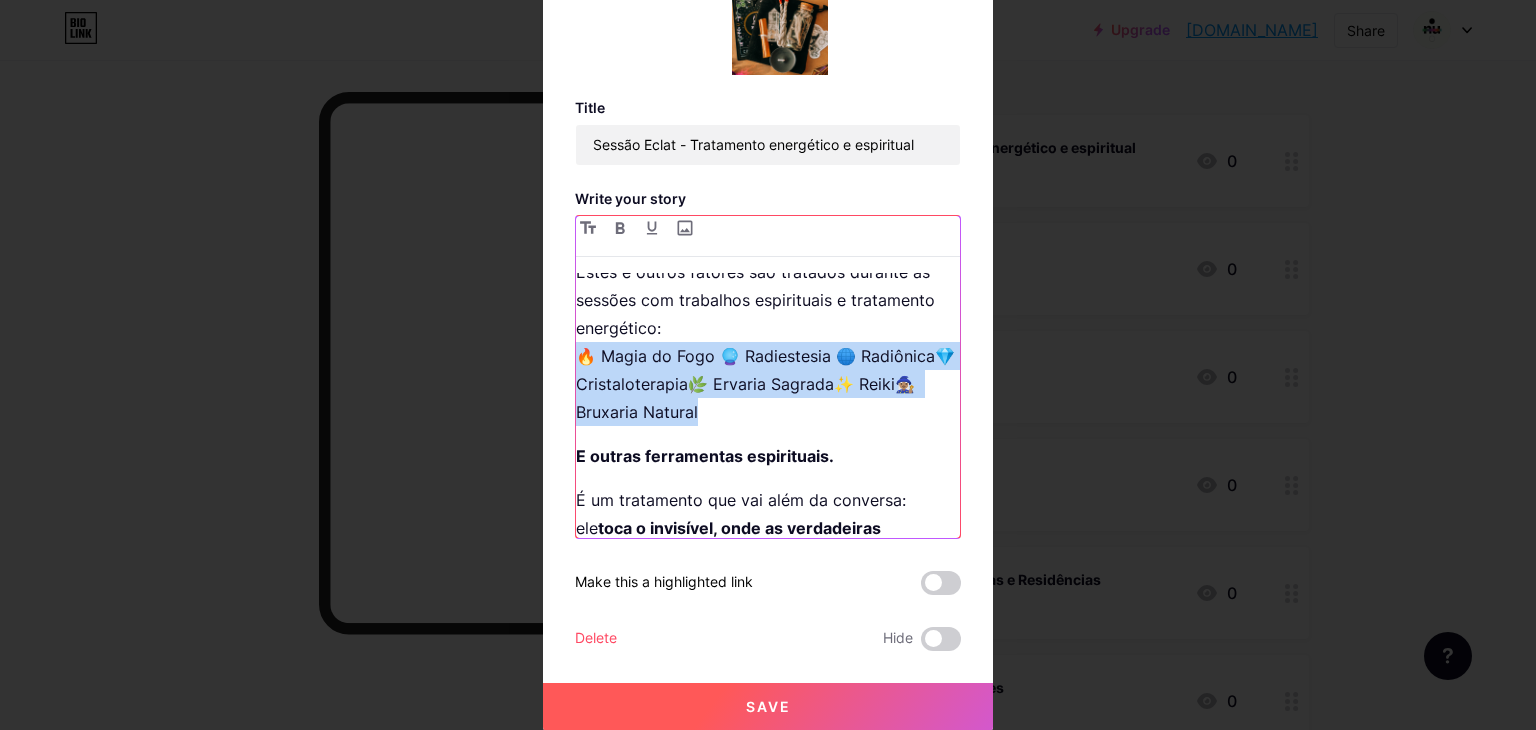 drag, startPoint x: 745, startPoint y: 445, endPoint x: 566, endPoint y: 383, distance: 189.43336 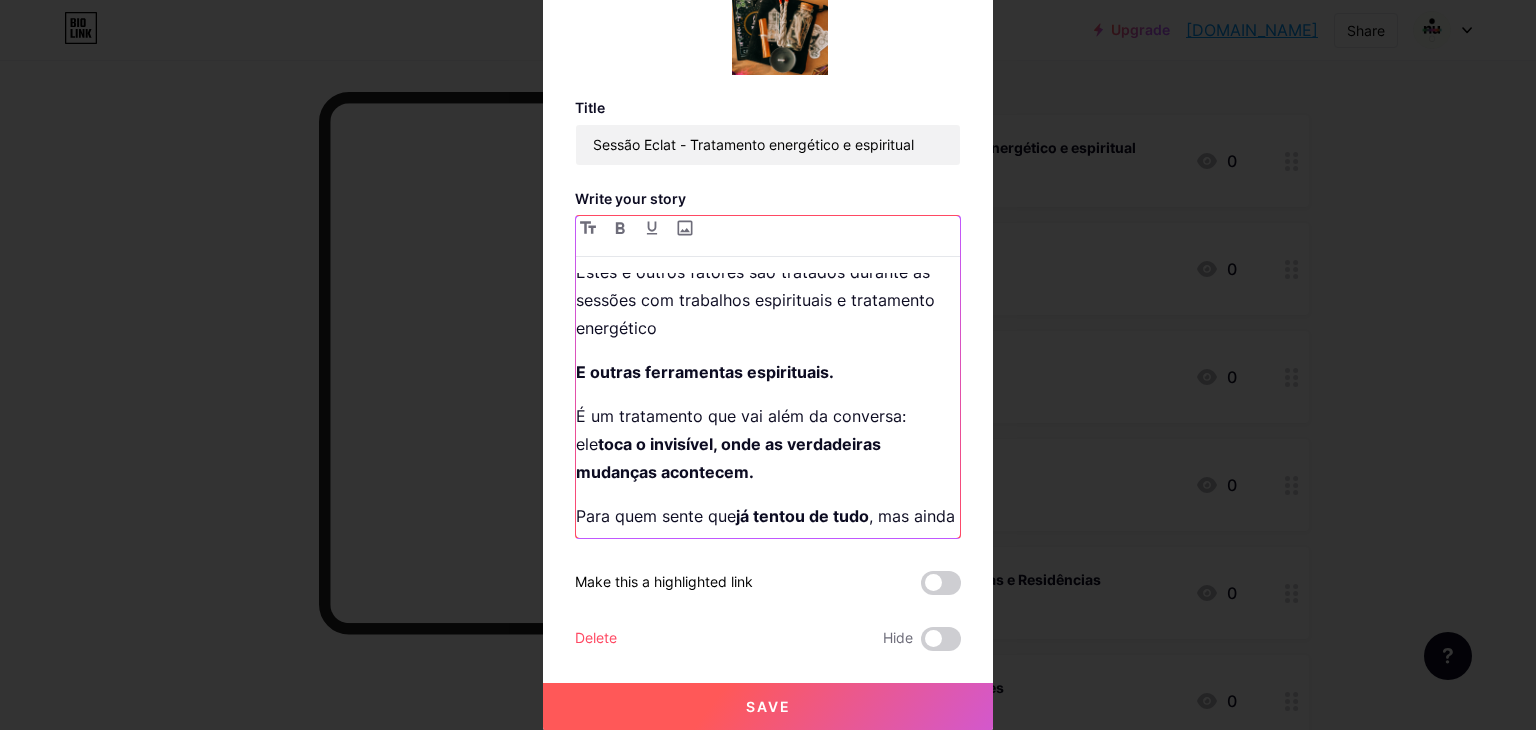 click on "E outras ferramentas espirituais." at bounding box center (768, 372) 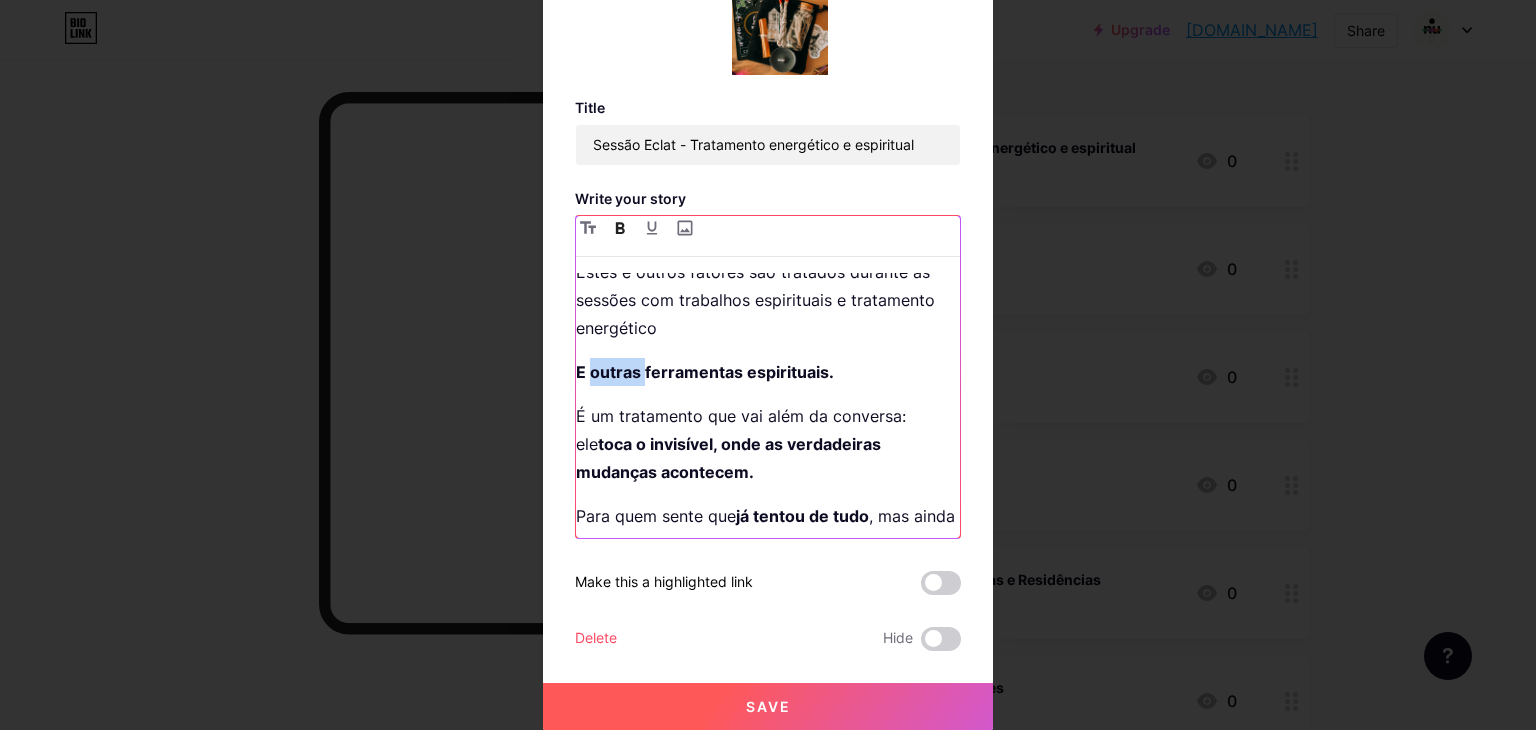 click on "E outras ferramentas espirituais." at bounding box center [768, 372] 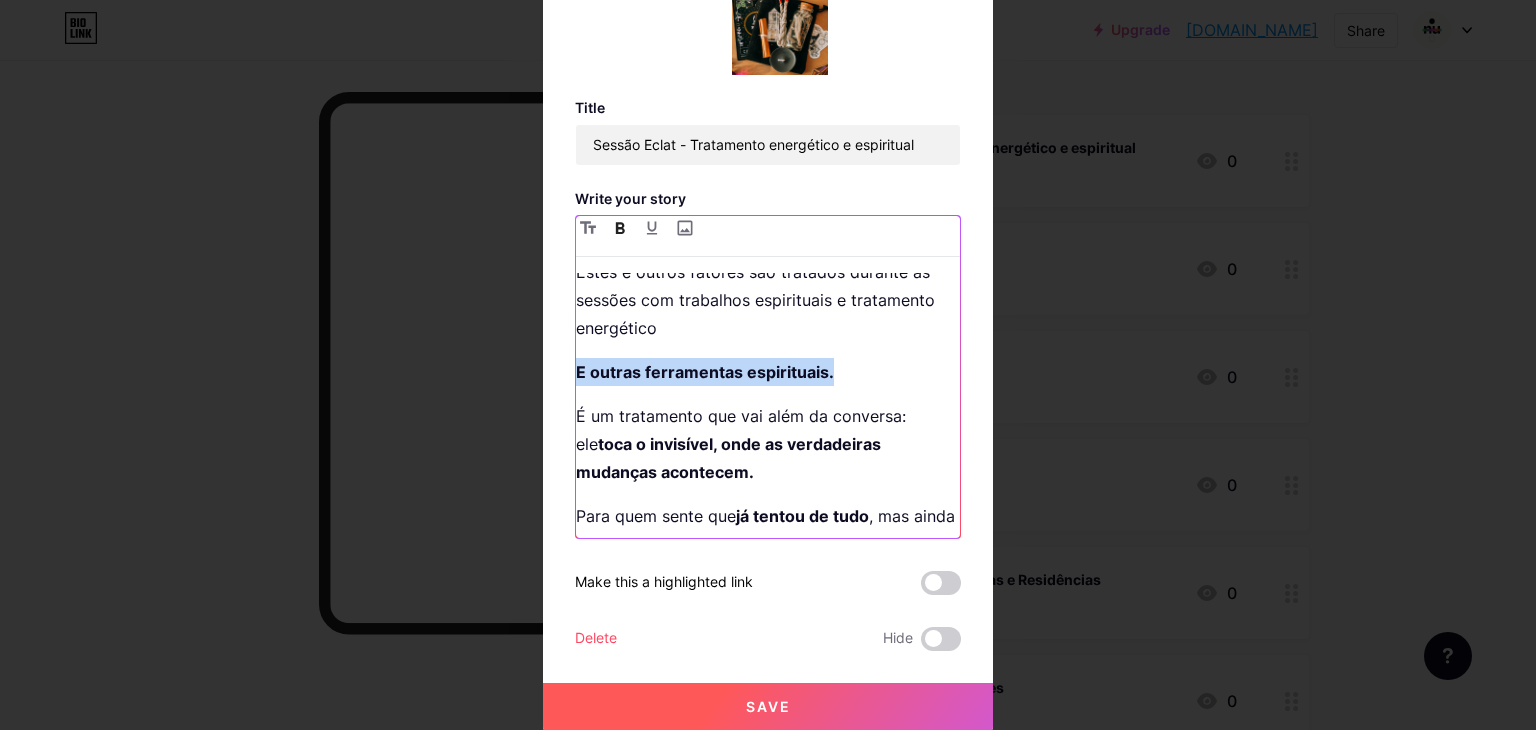 click on "E outras ferramentas espirituais." at bounding box center [768, 372] 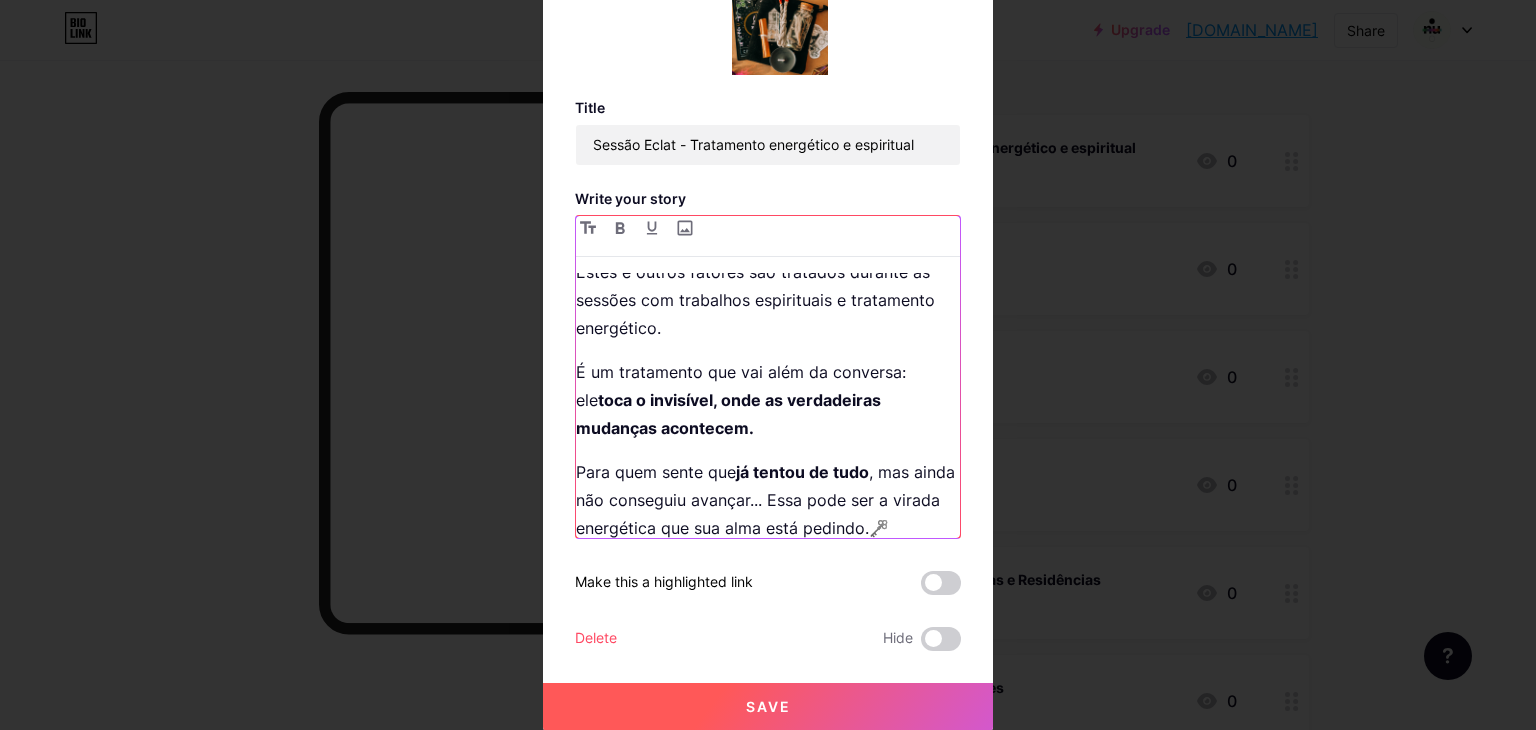 click on "É um tratamento que vai além da conversa: ele  toca o invisível, onde as verdadeiras mudanças acontecem." at bounding box center [768, 400] 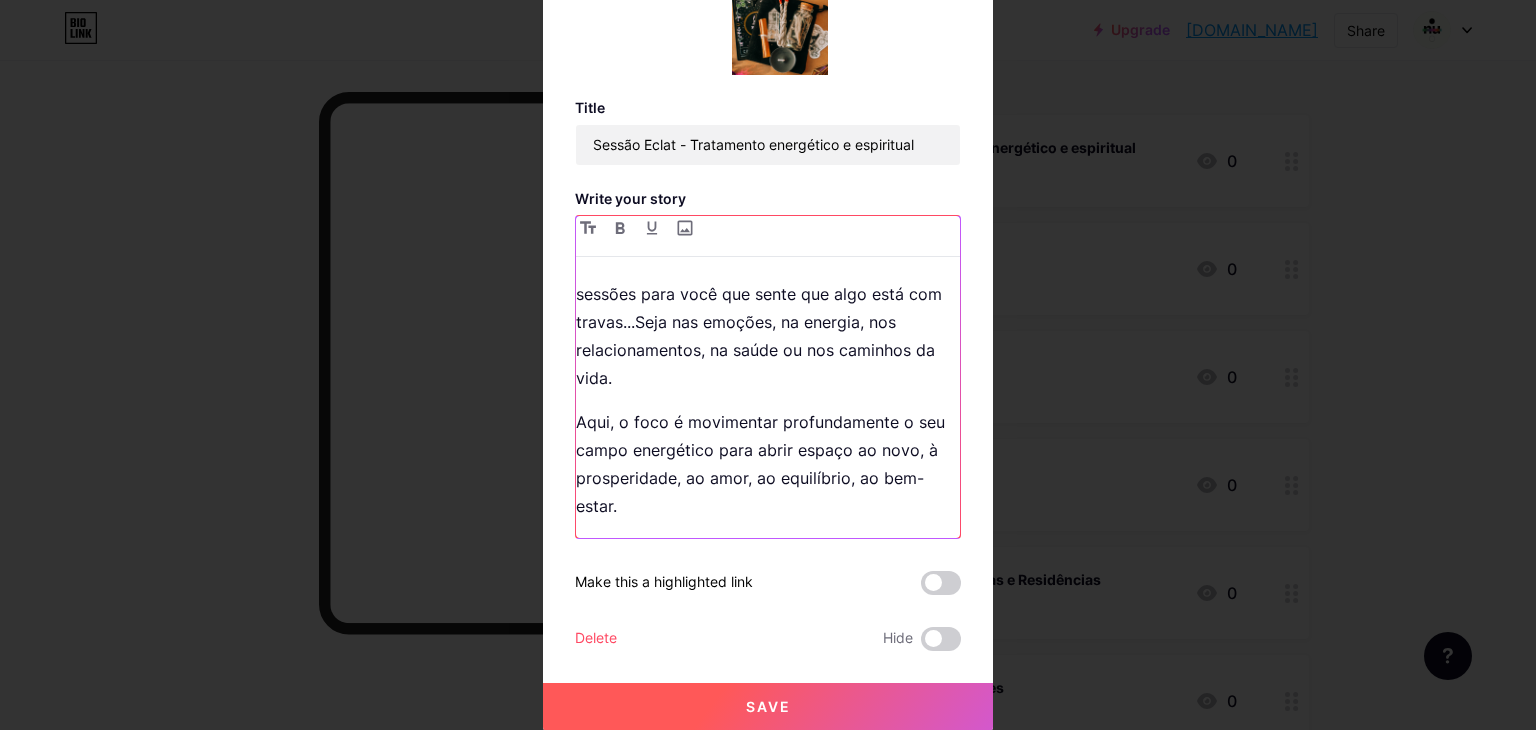scroll, scrollTop: 100, scrollLeft: 0, axis: vertical 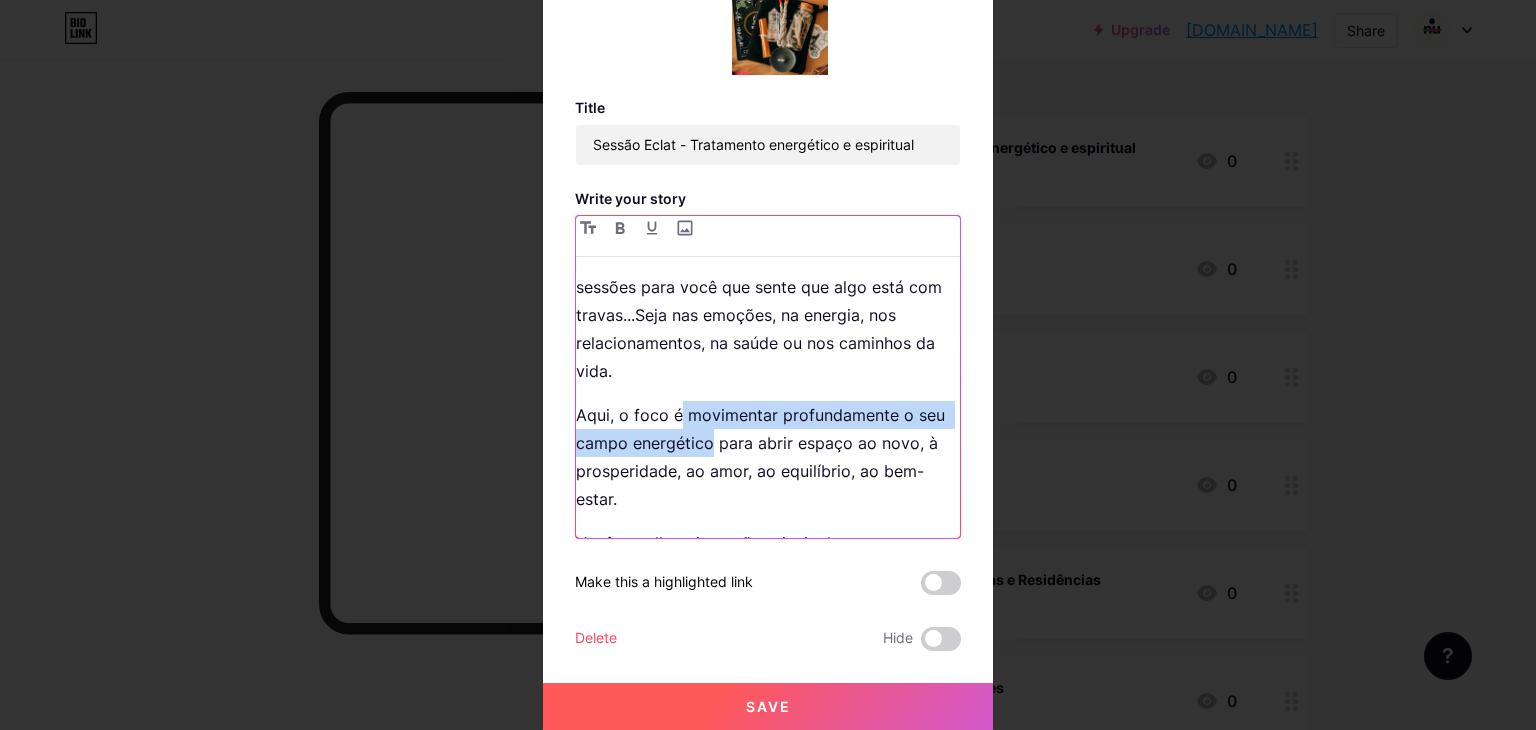 drag, startPoint x: 673, startPoint y: 412, endPoint x: 704, endPoint y: 445, distance: 45.276924 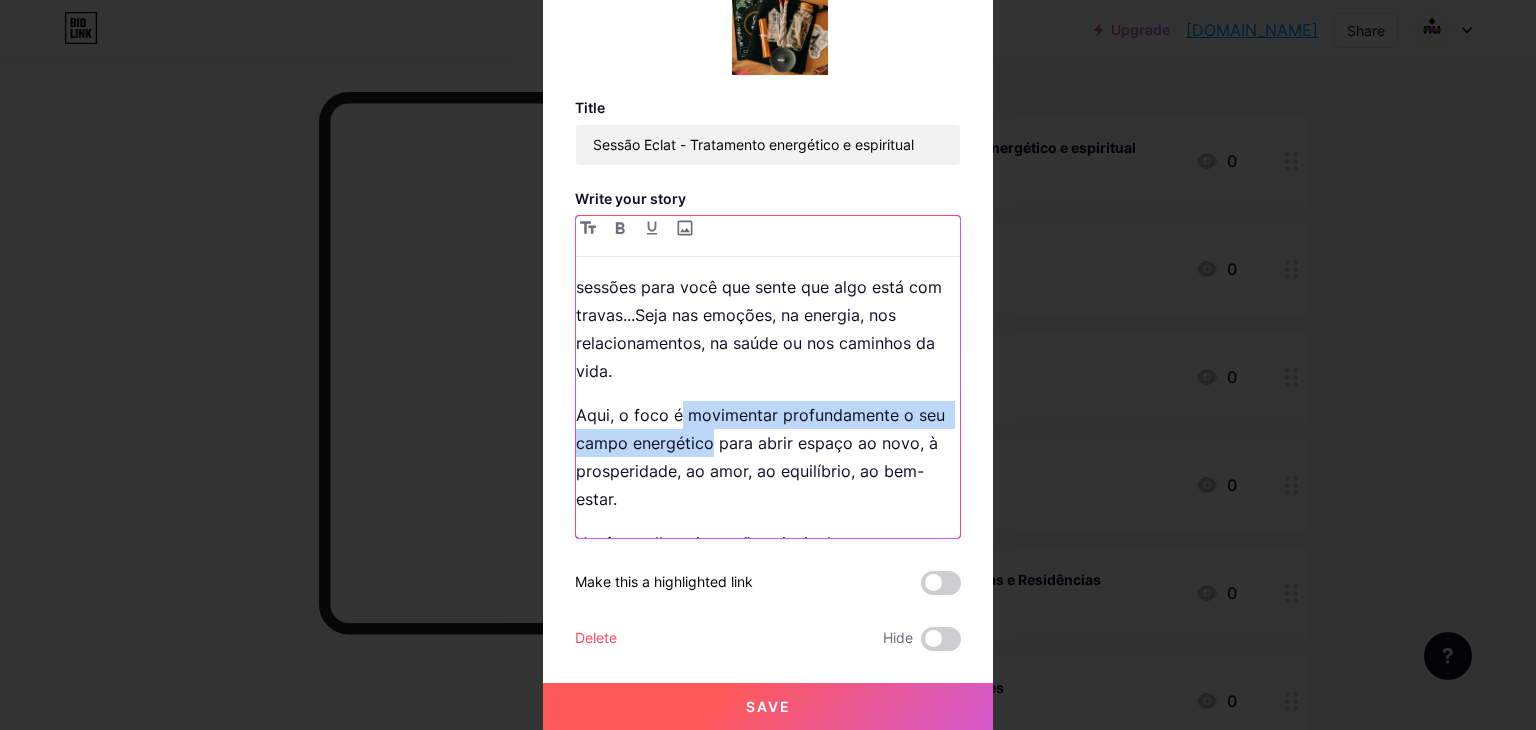 click on "Aqui, o foco é movimentar profundamente o seu campo energético para abrir espaço ao novo, à prosperidade, ao amor, ao equilíbrio, ao bem-estar." at bounding box center [768, 457] 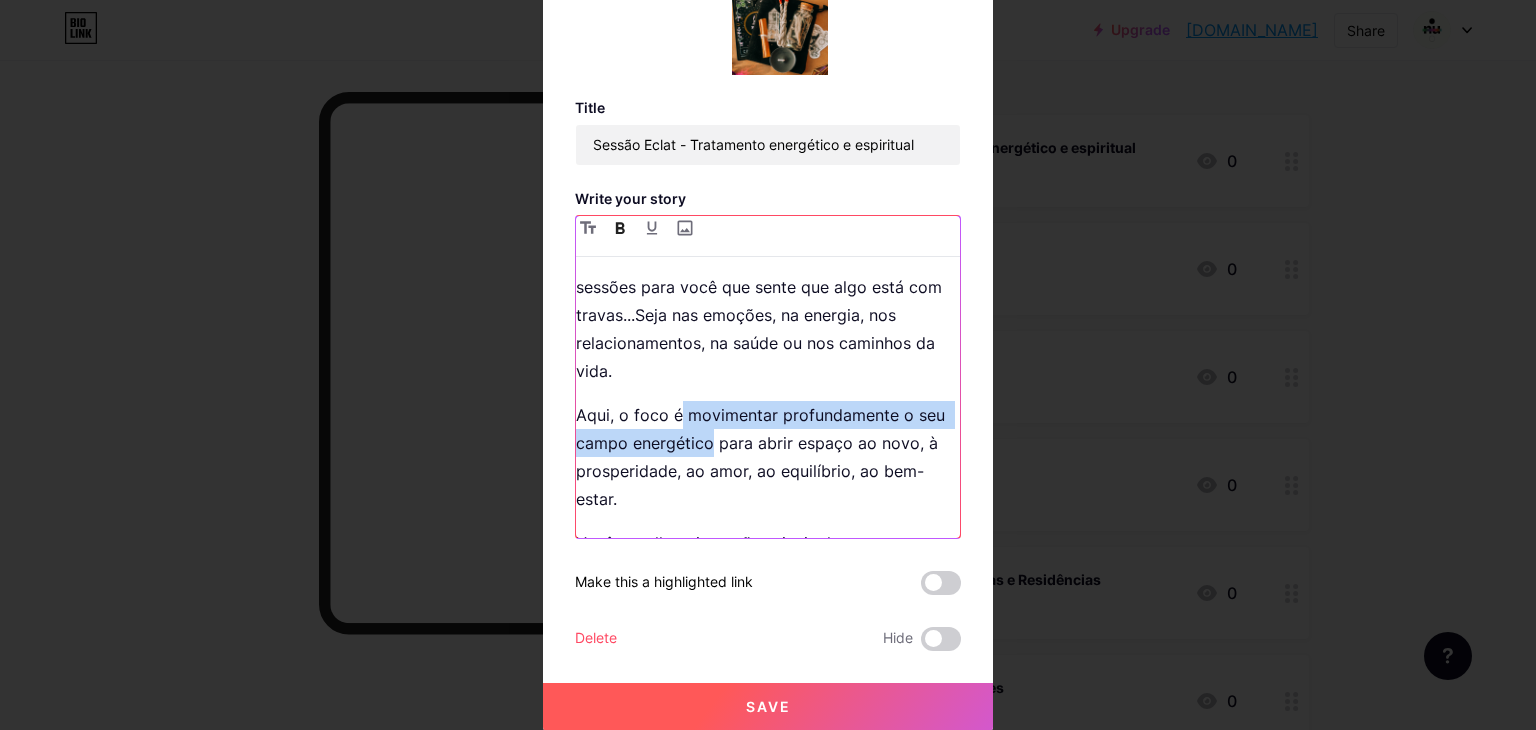 click at bounding box center [620, 228] 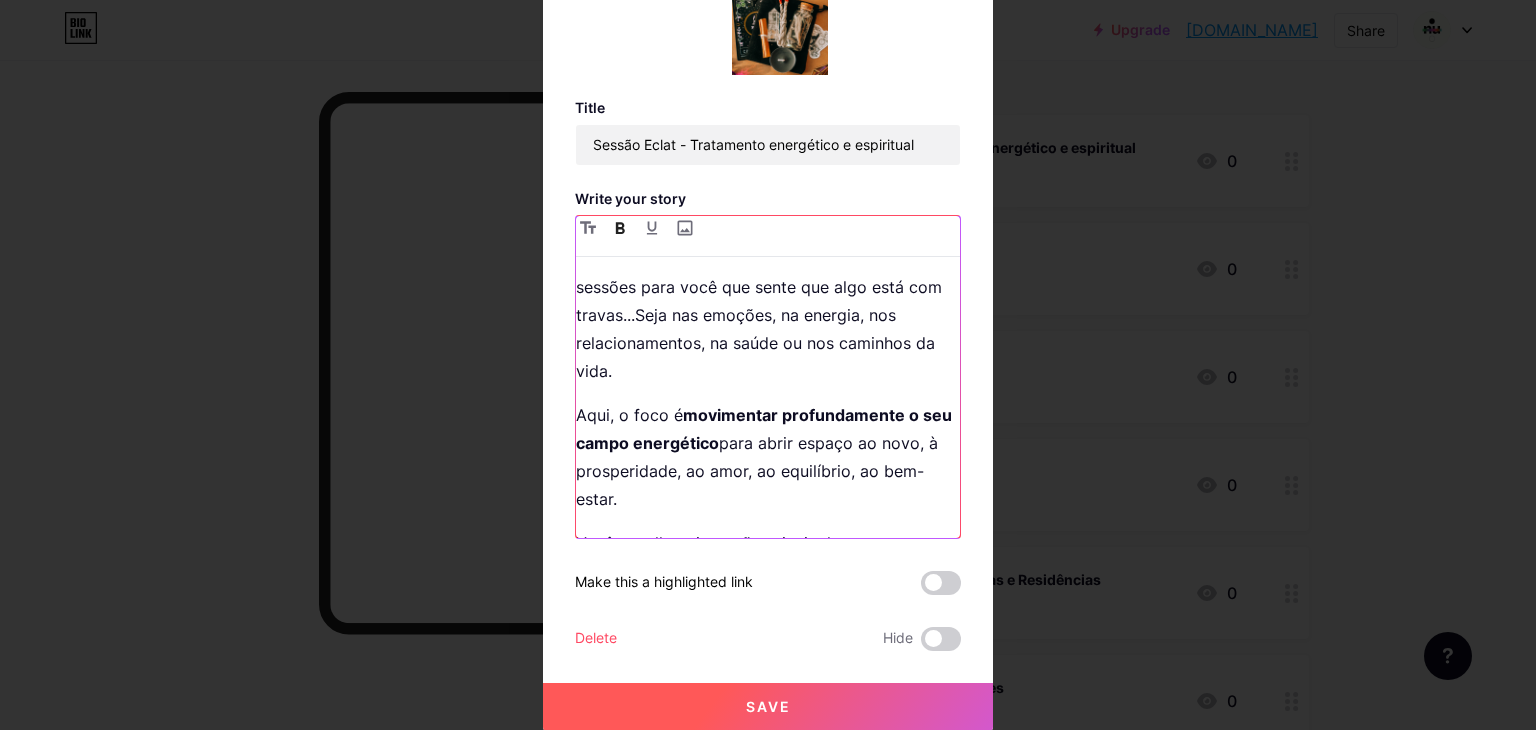 click on "Aqui, o foco é  movimentar profundamente o seu campo energético  para abrir espaço ao novo, à prosperidade, ao amor, ao equilíbrio, ao bem-estar." at bounding box center [768, 457] 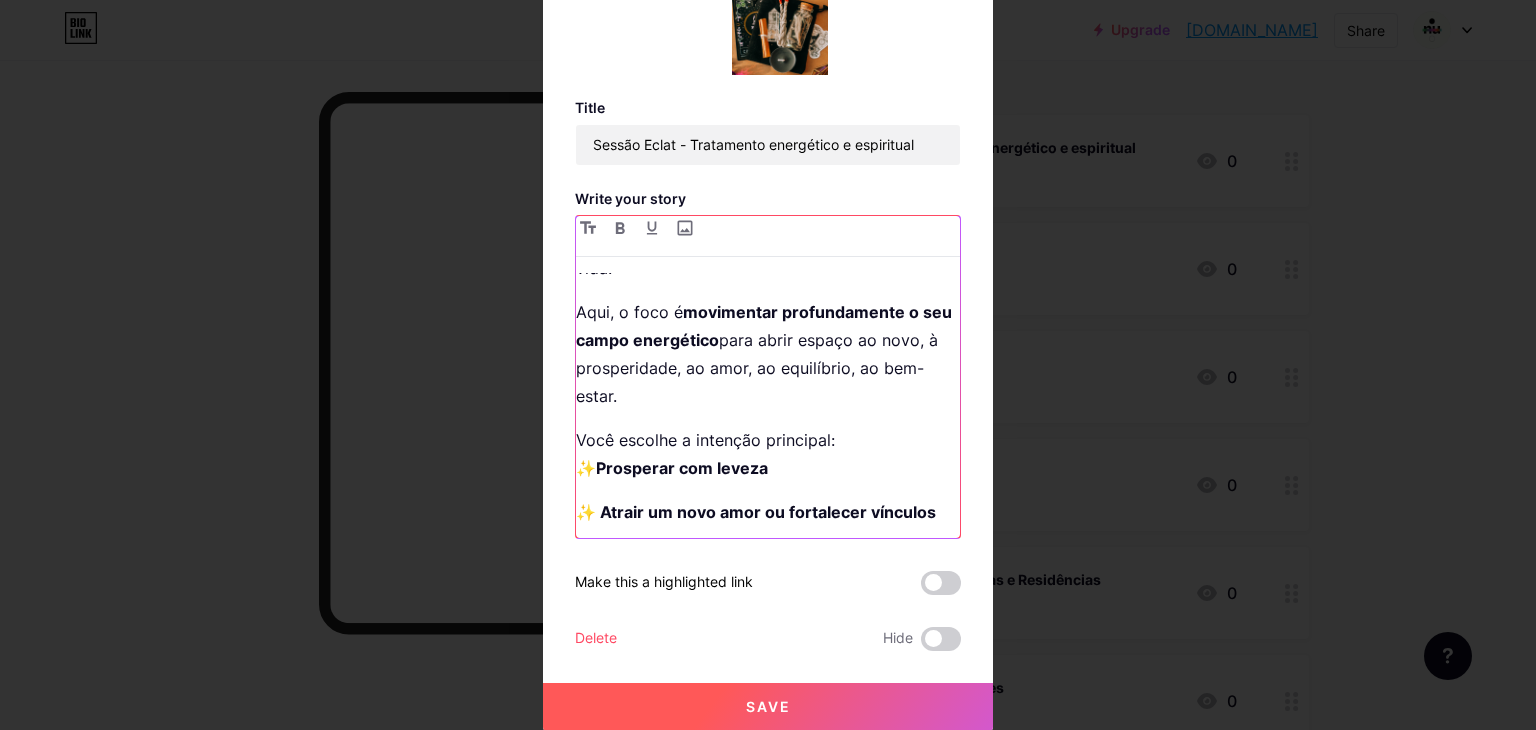 scroll, scrollTop: 200, scrollLeft: 0, axis: vertical 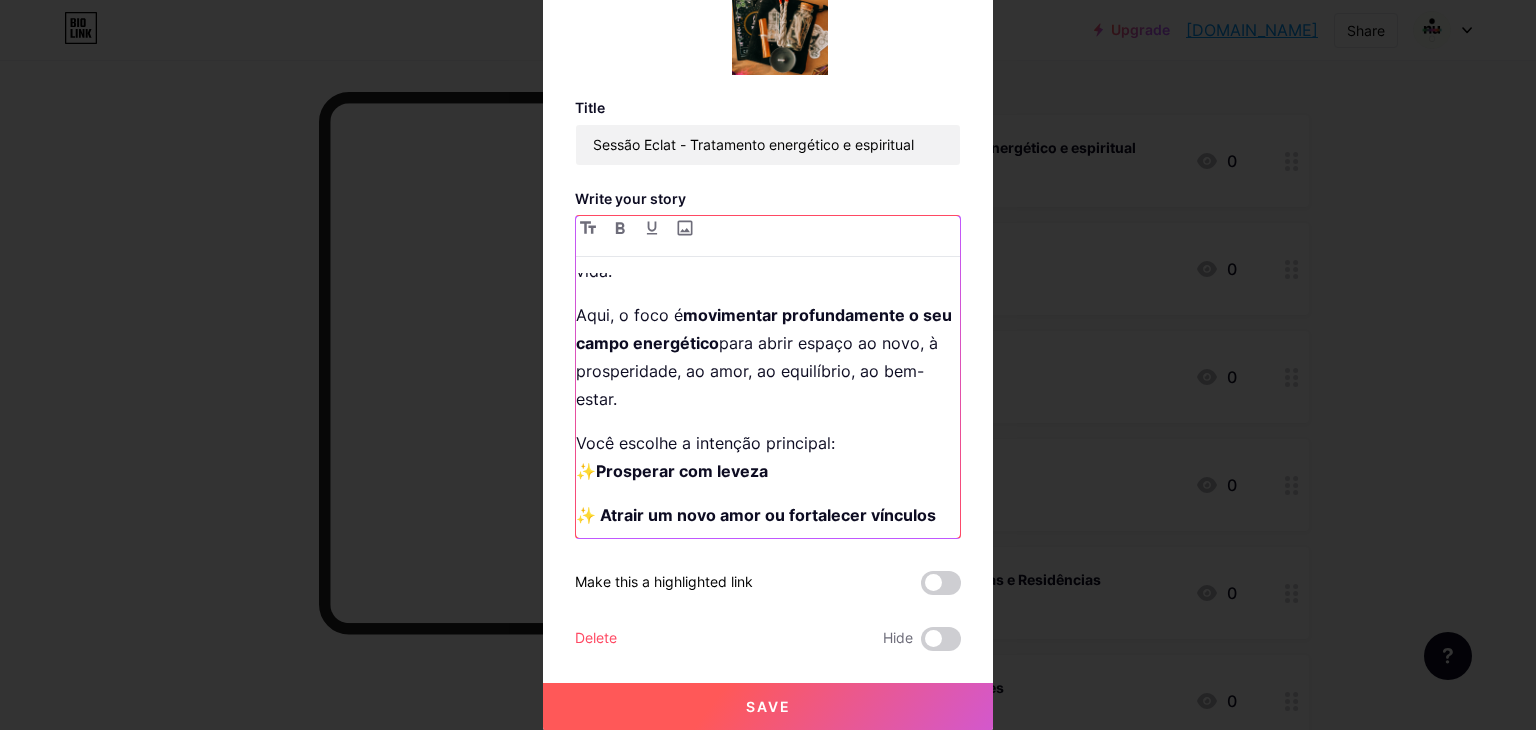 drag, startPoint x: 784, startPoint y: 345, endPoint x: 794, endPoint y: 388, distance: 44.14748 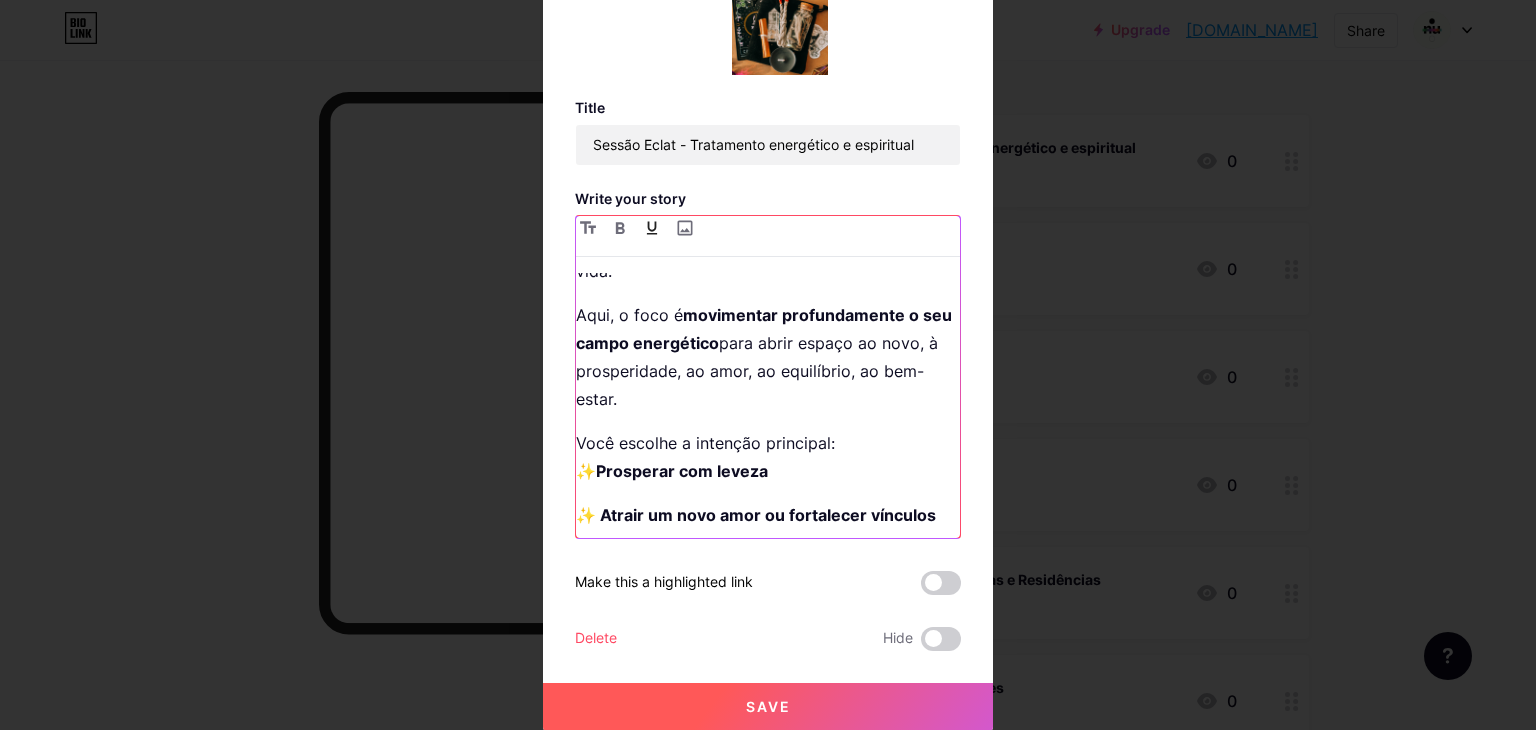 click 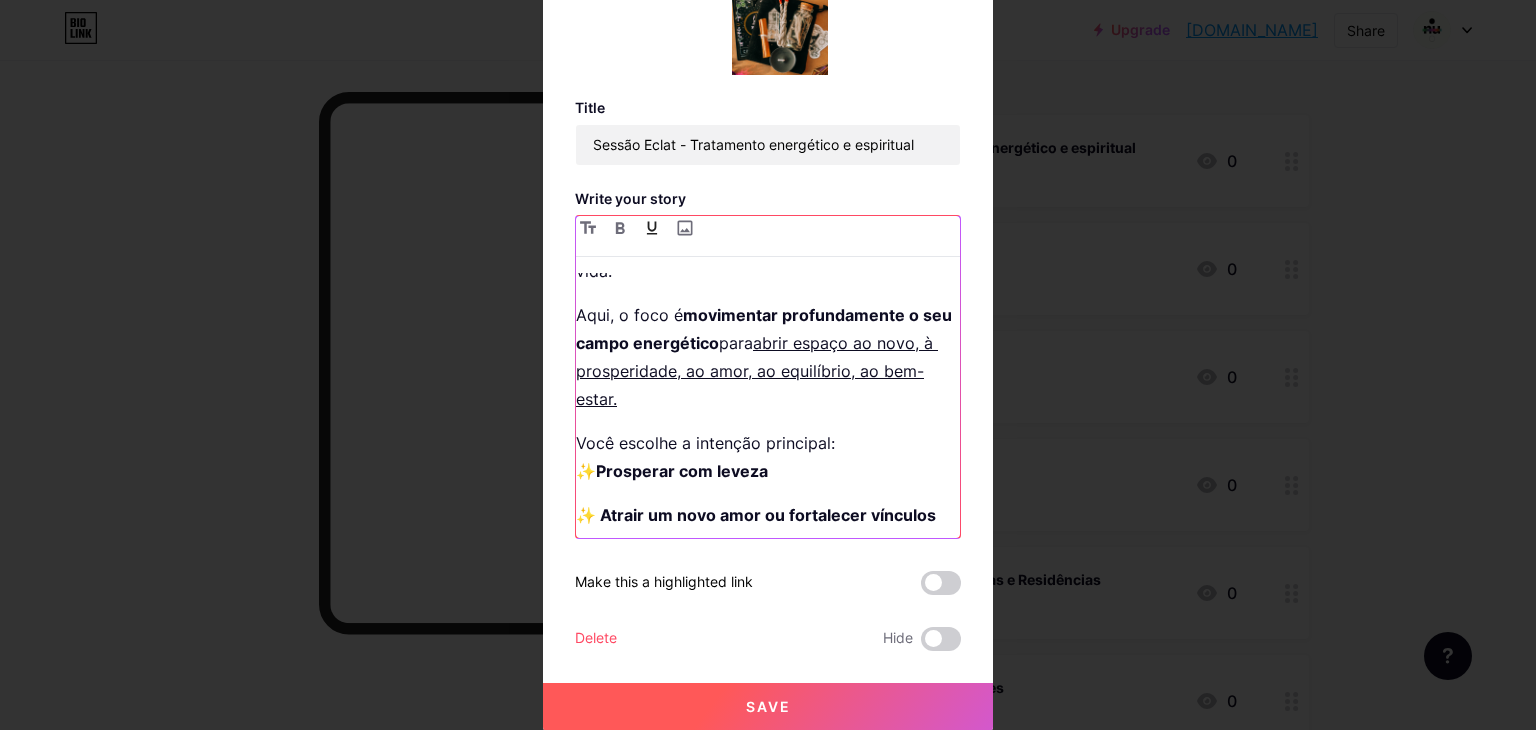 click on "Aqui, o foco é  movimentar profundamente o seu campo energético  para  abrir espaço ao novo, à prosperidade, ao amor, ao equilíbrio, ao bem-estar." at bounding box center [768, 357] 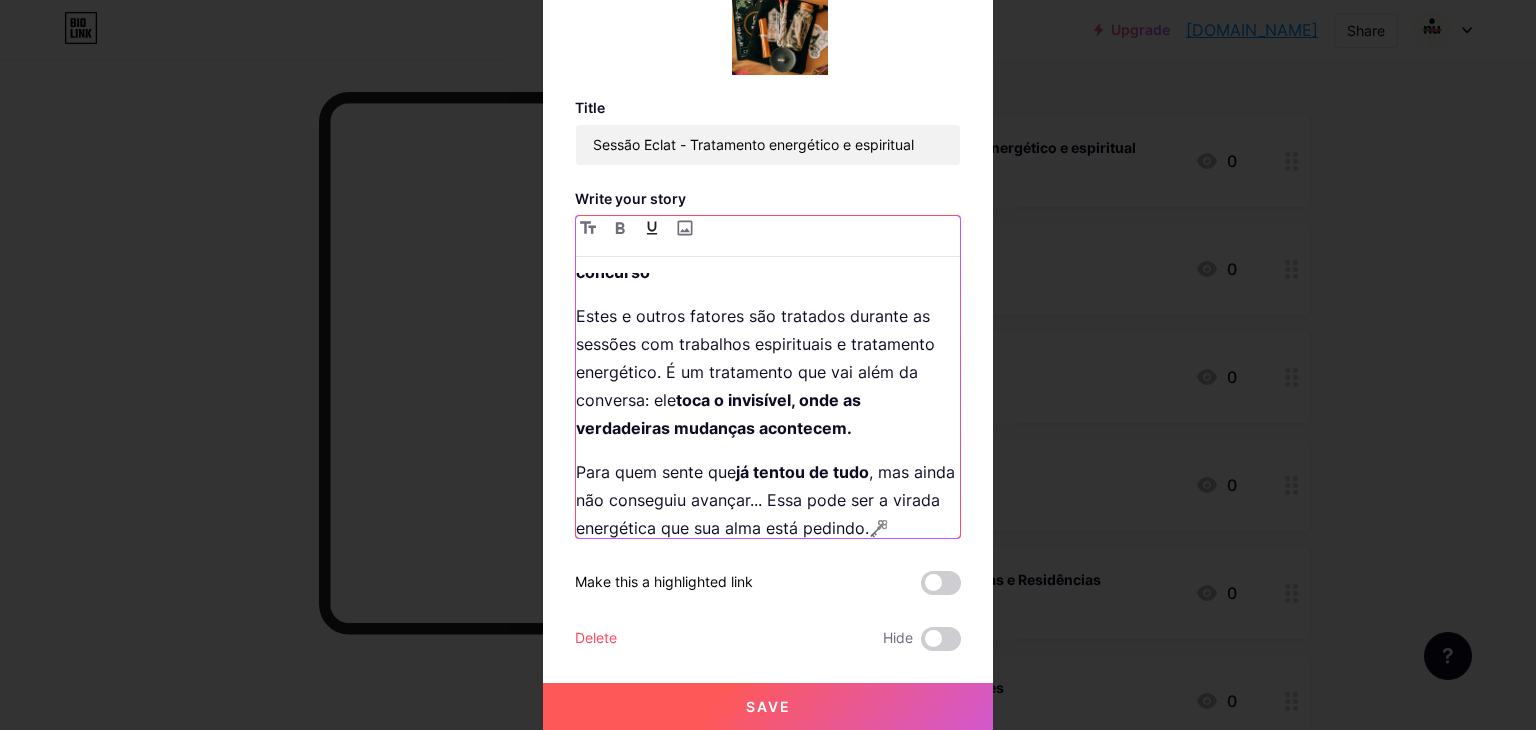 scroll, scrollTop: 900, scrollLeft: 0, axis: vertical 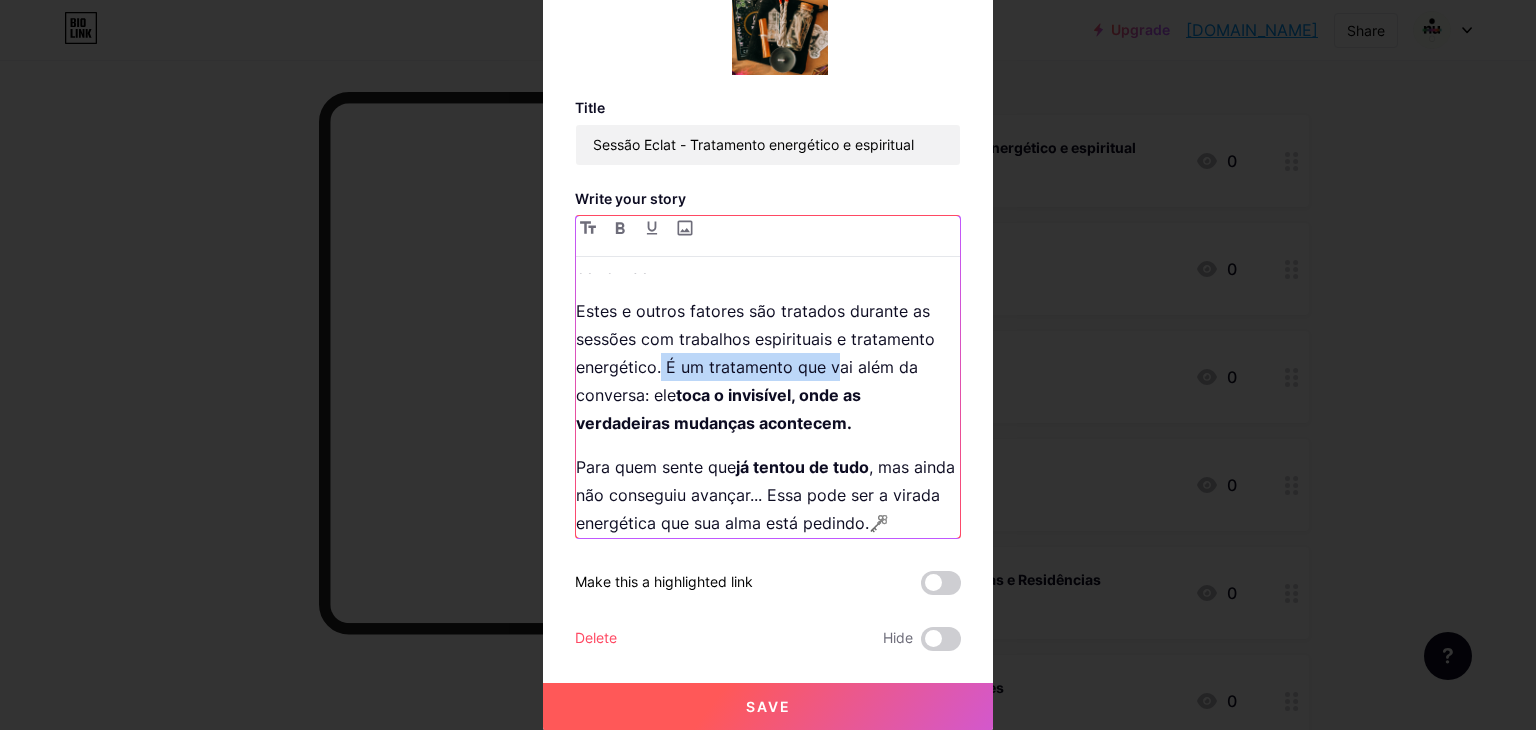 drag, startPoint x: 828, startPoint y: 397, endPoint x: 653, endPoint y: 393, distance: 175.04572 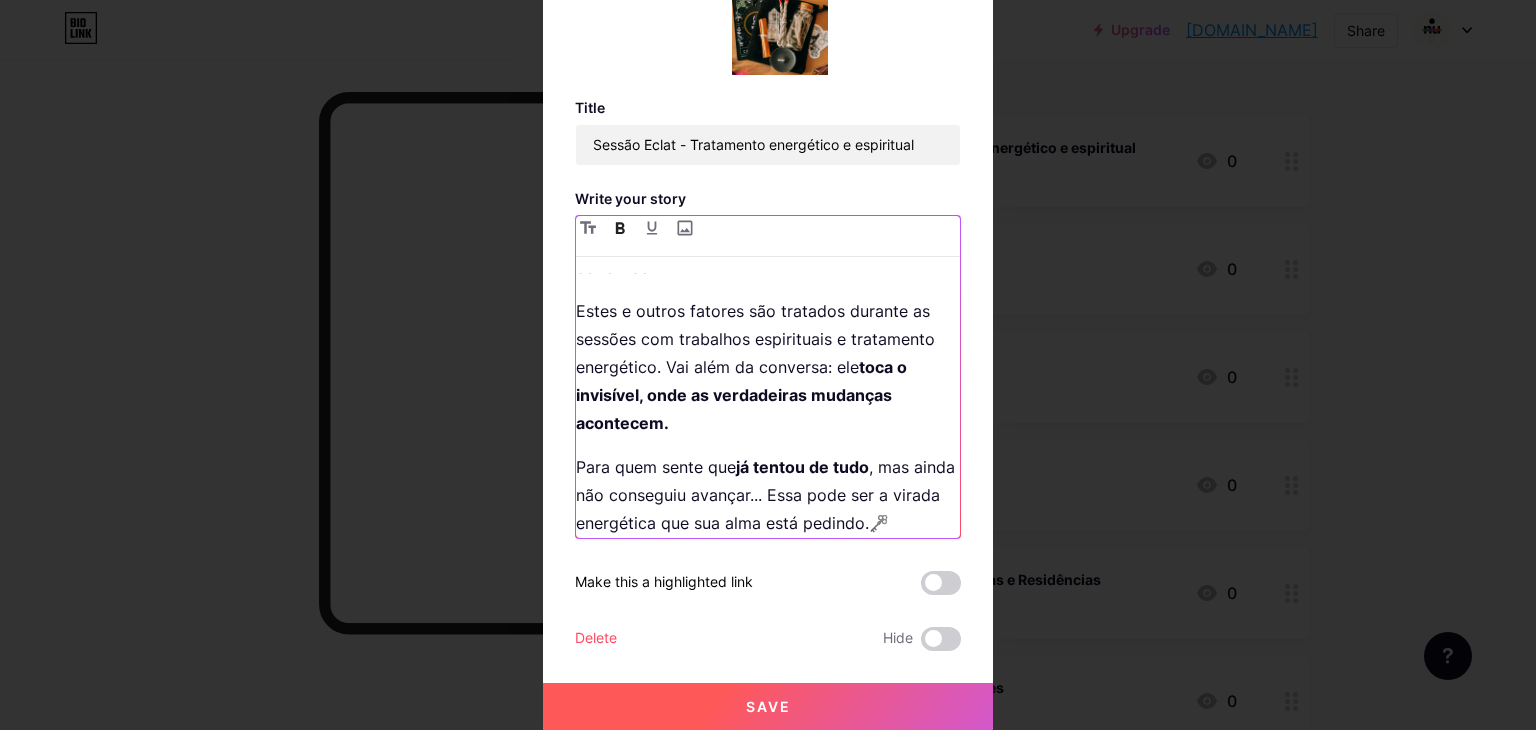 click on "Estes e outros fatores são tratados durante as sessões com trabalhos espirituais e tratamento energético. Vai além da conversa: ele  toca o invisível, onde as verdadeiras mudanças acontecem." at bounding box center (768, 367) 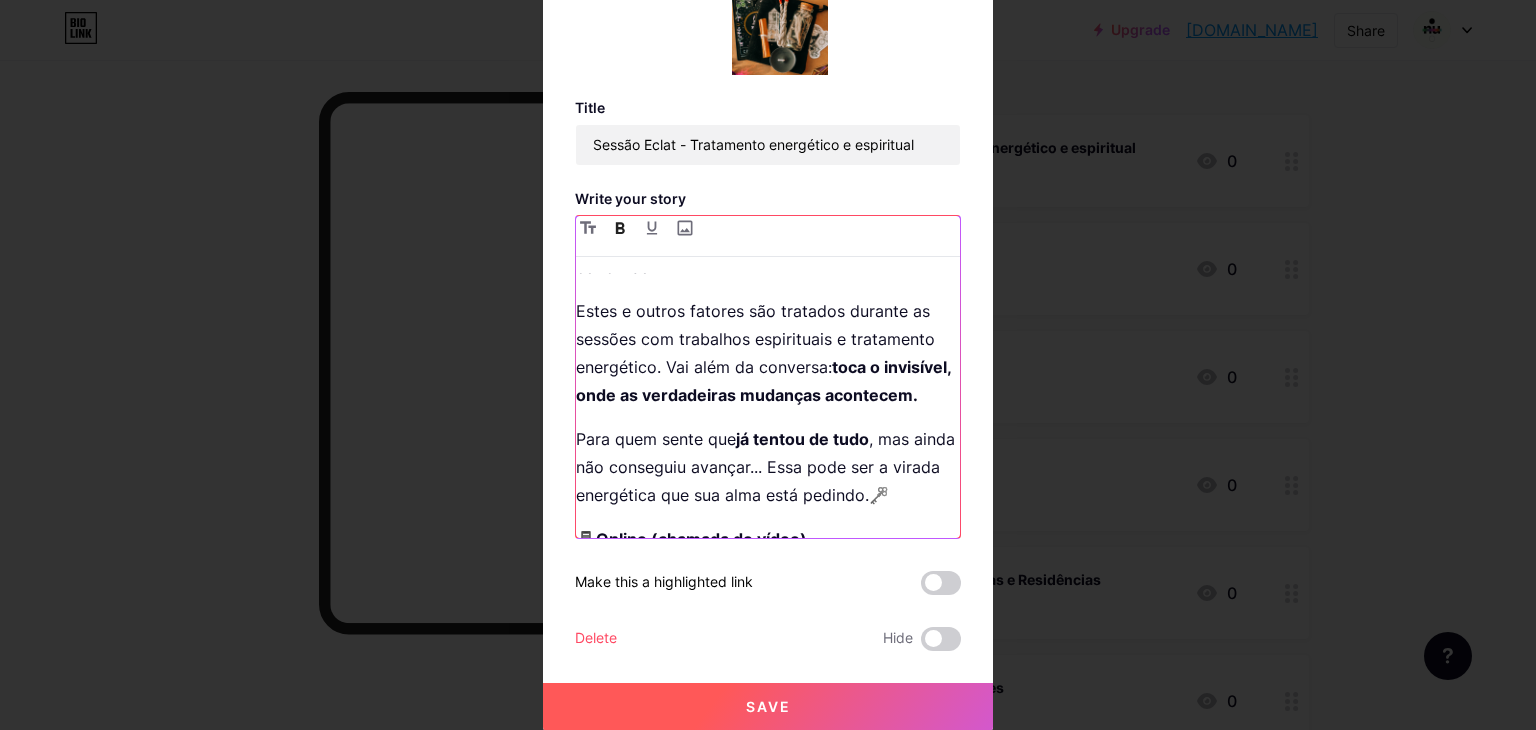 click on "Estes e outros fatores são tratados durante as sessões com trabalhos espirituais e tratamento energético. Vai além da conversa:  toca o invisível, onde as verdadeiras mudanças acontecem." at bounding box center [768, 353] 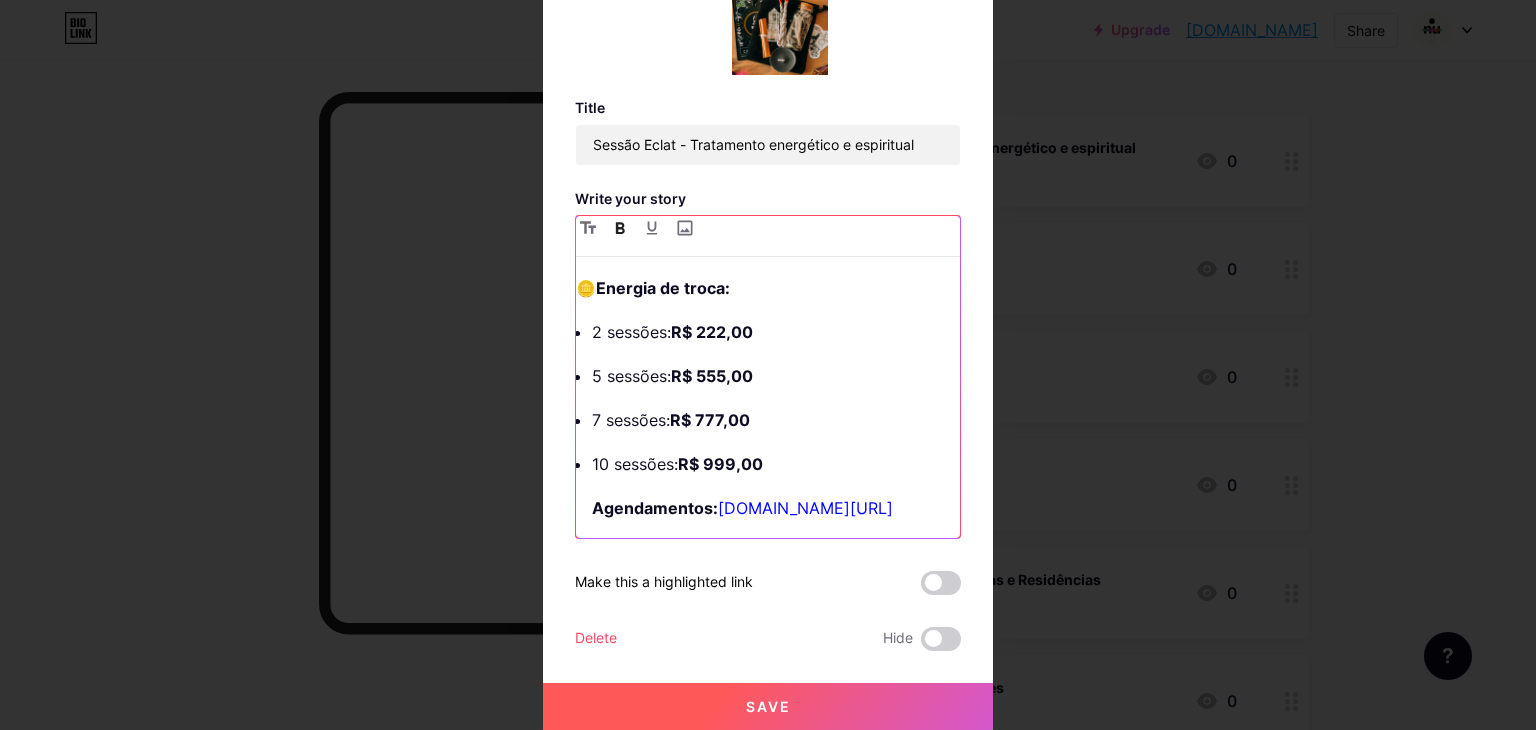 scroll, scrollTop: 1295, scrollLeft: 0, axis: vertical 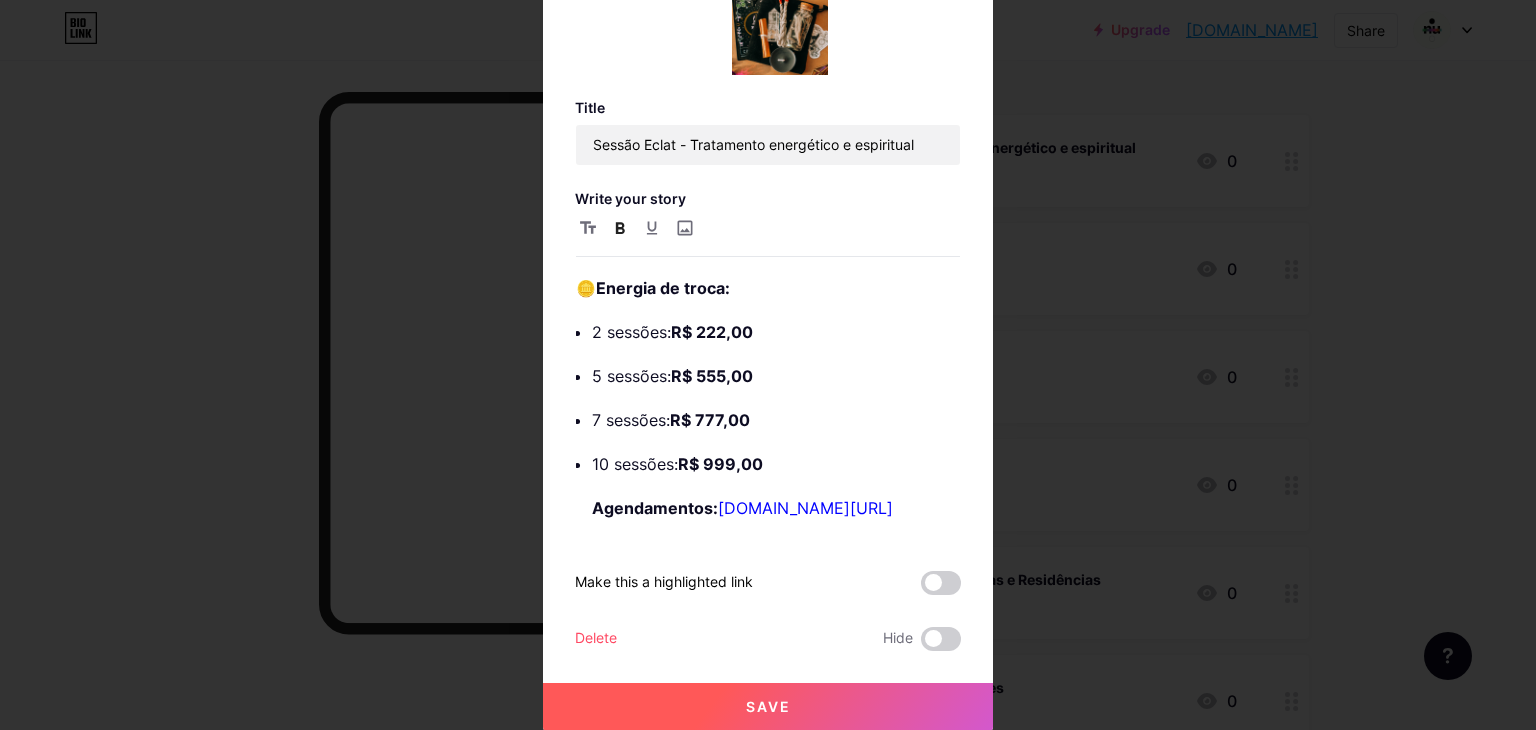 click on "Save" at bounding box center (768, 707) 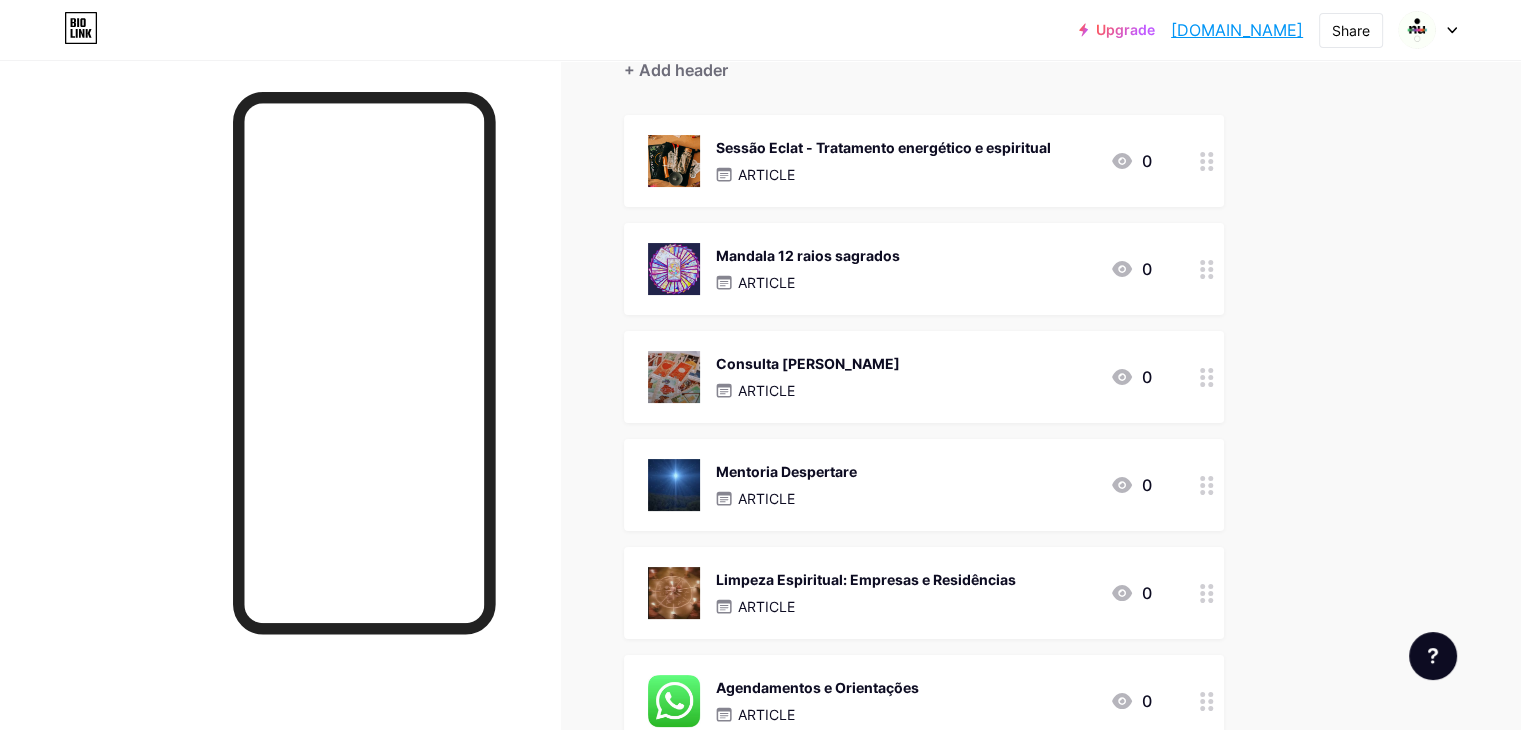 click on "Mandala 12 raios sagrados
ARTICLE
0" at bounding box center (924, 269) 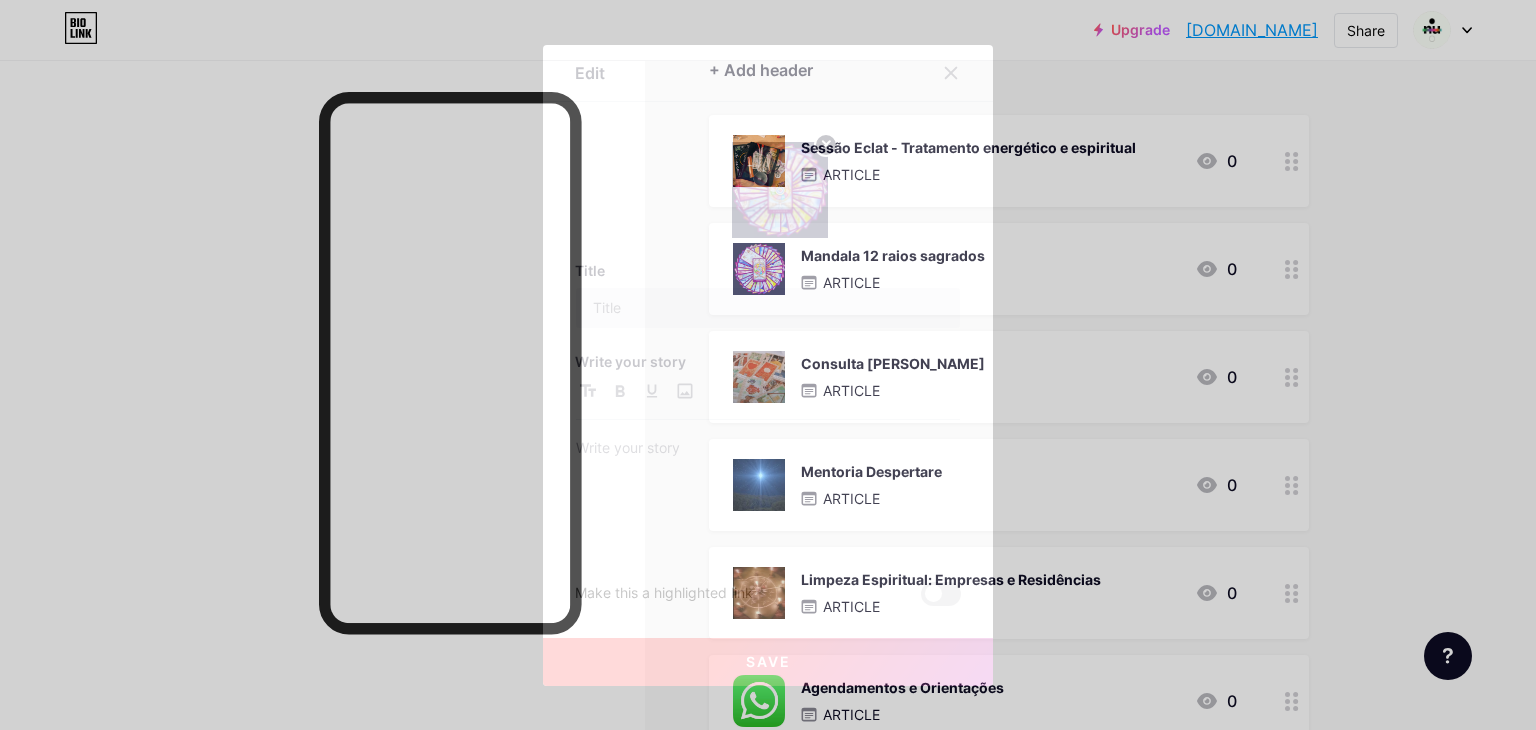 type on "Mandala 12 raios sagrados" 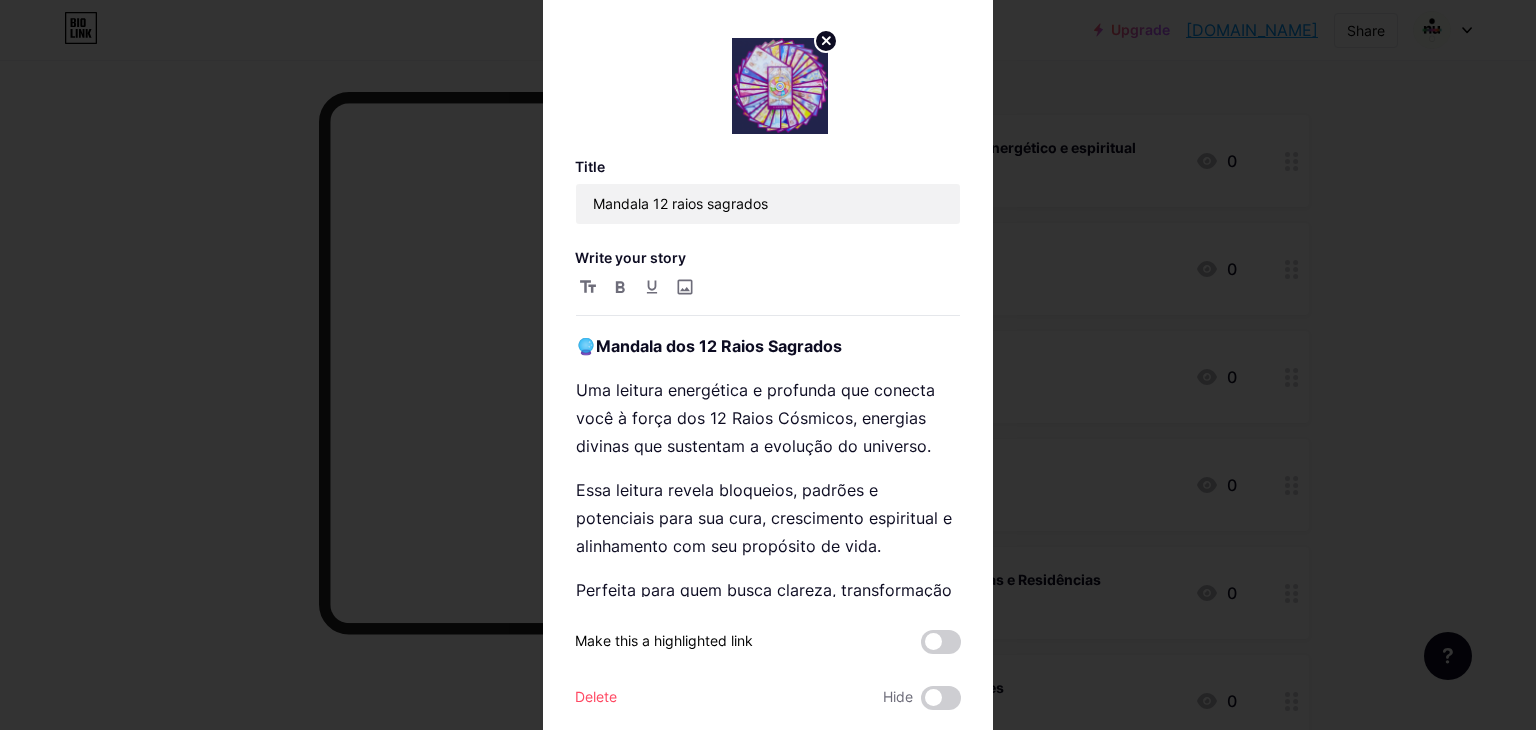 click at bounding box center (768, 365) 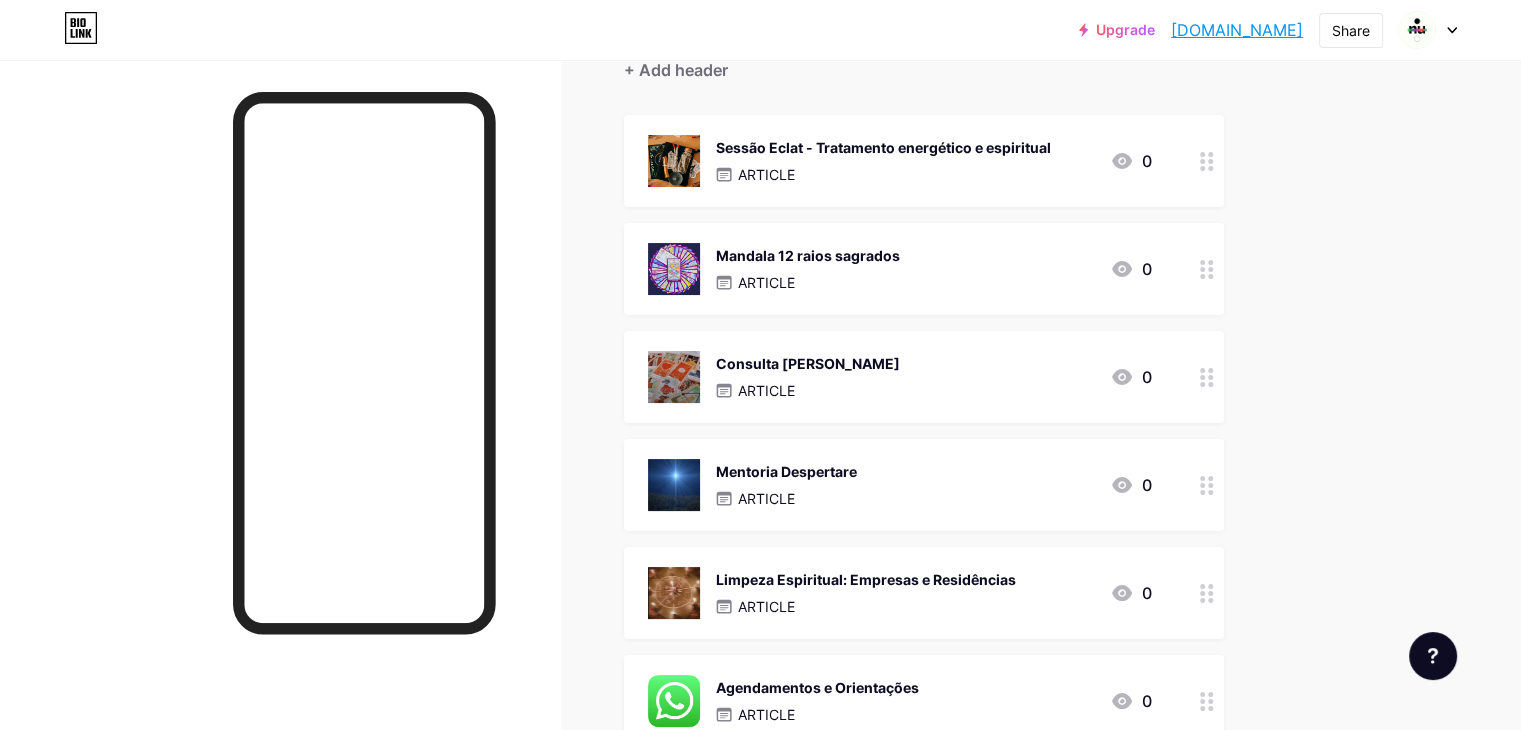 click on "Consulta [PERSON_NAME]
ARTICLE
0" at bounding box center (900, 377) 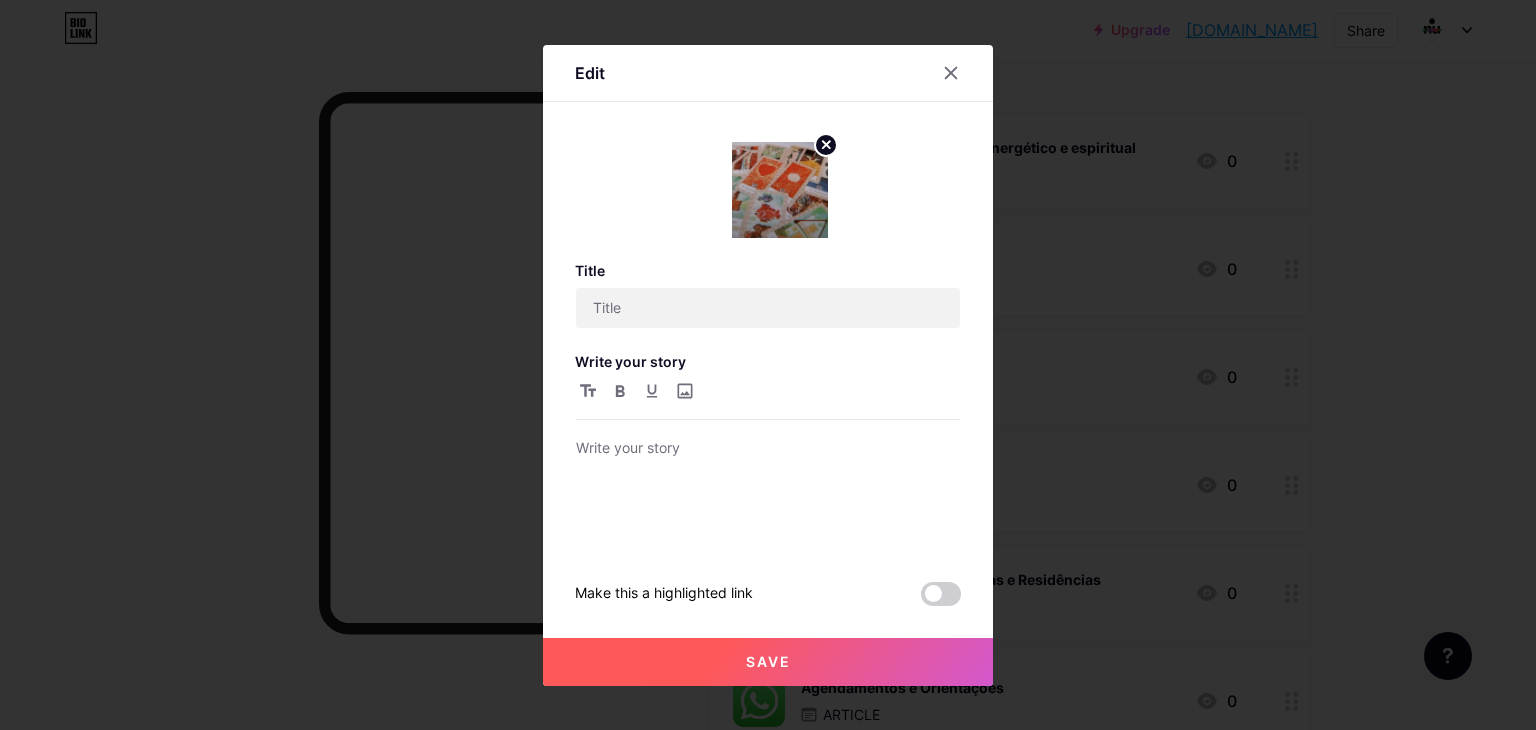 type on "Consulta [PERSON_NAME]" 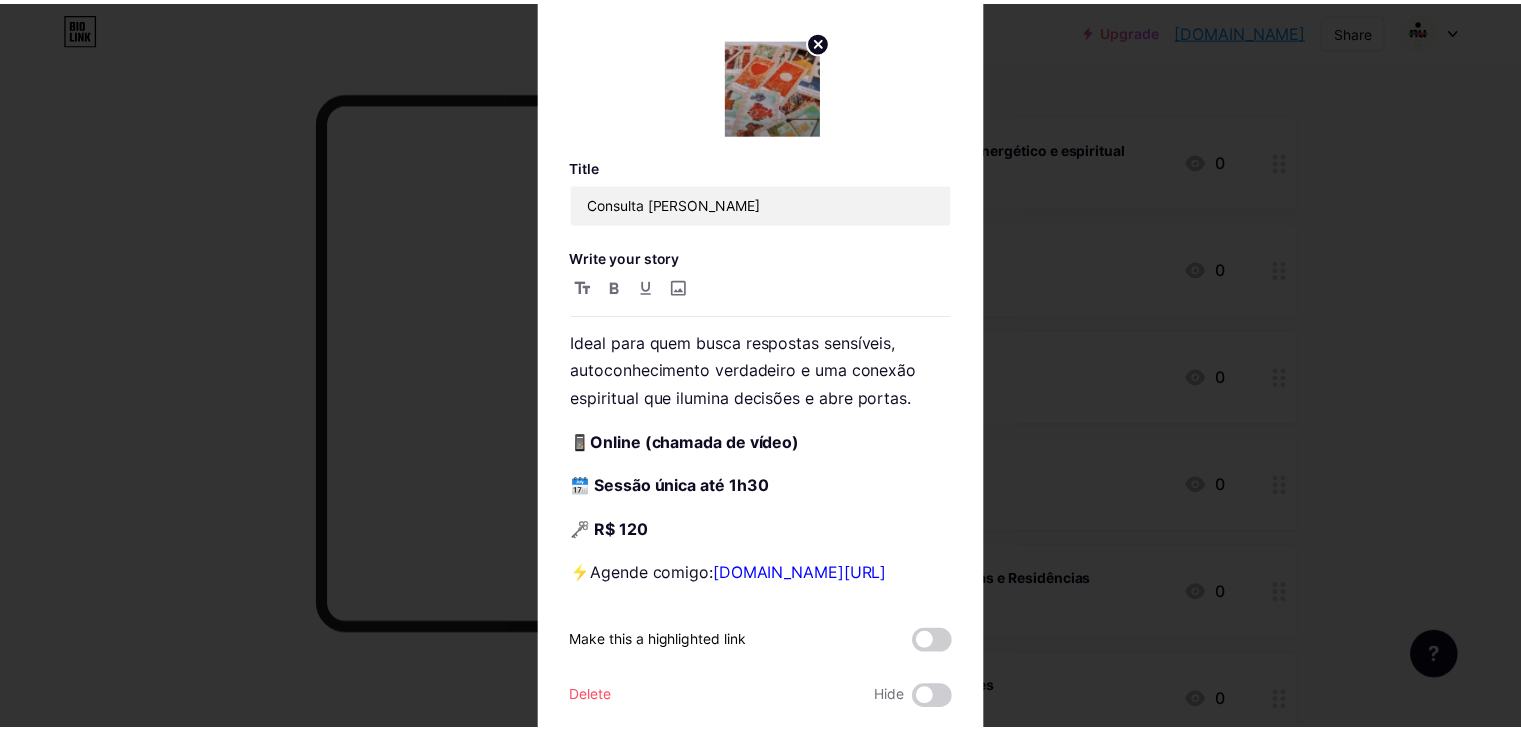 scroll, scrollTop: 239, scrollLeft: 0, axis: vertical 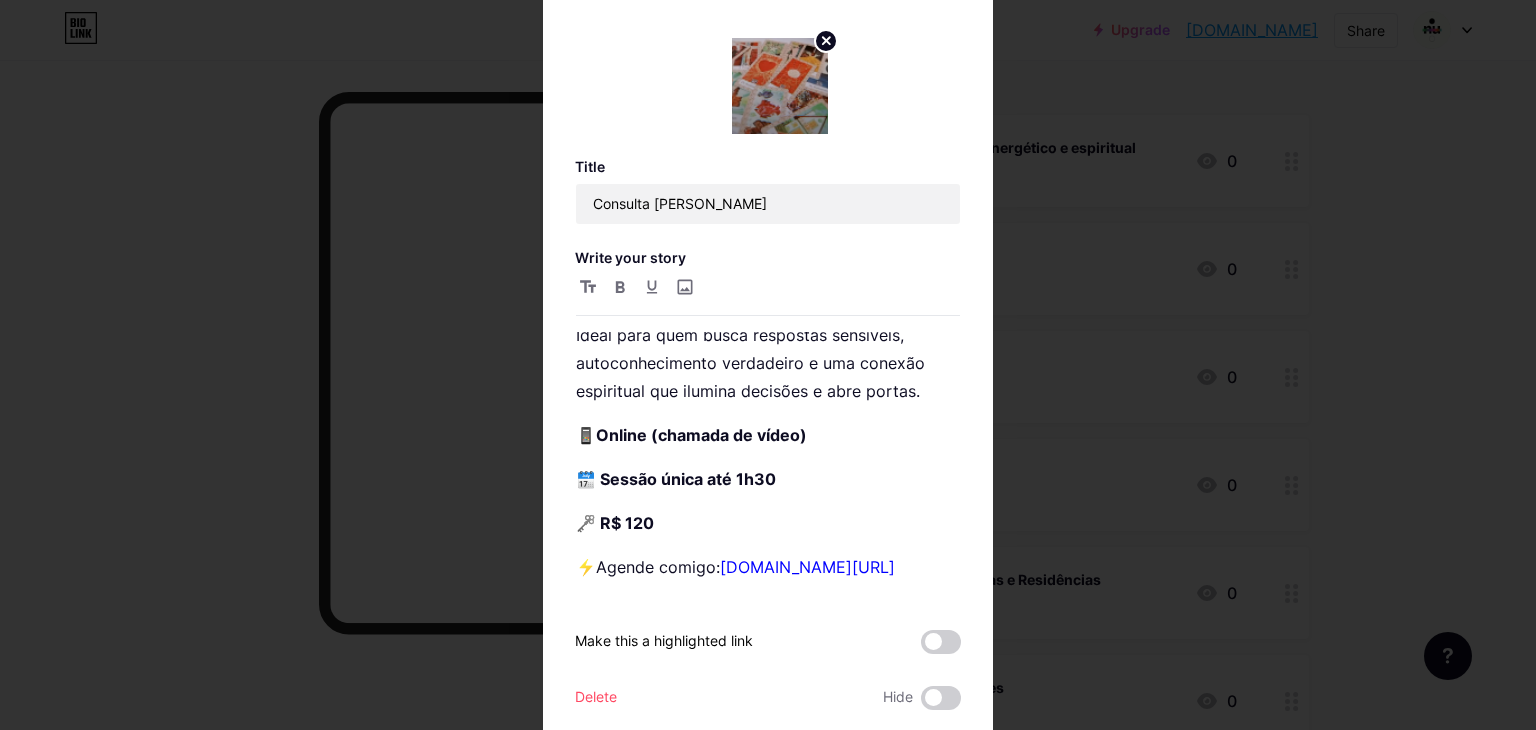 click at bounding box center (768, 365) 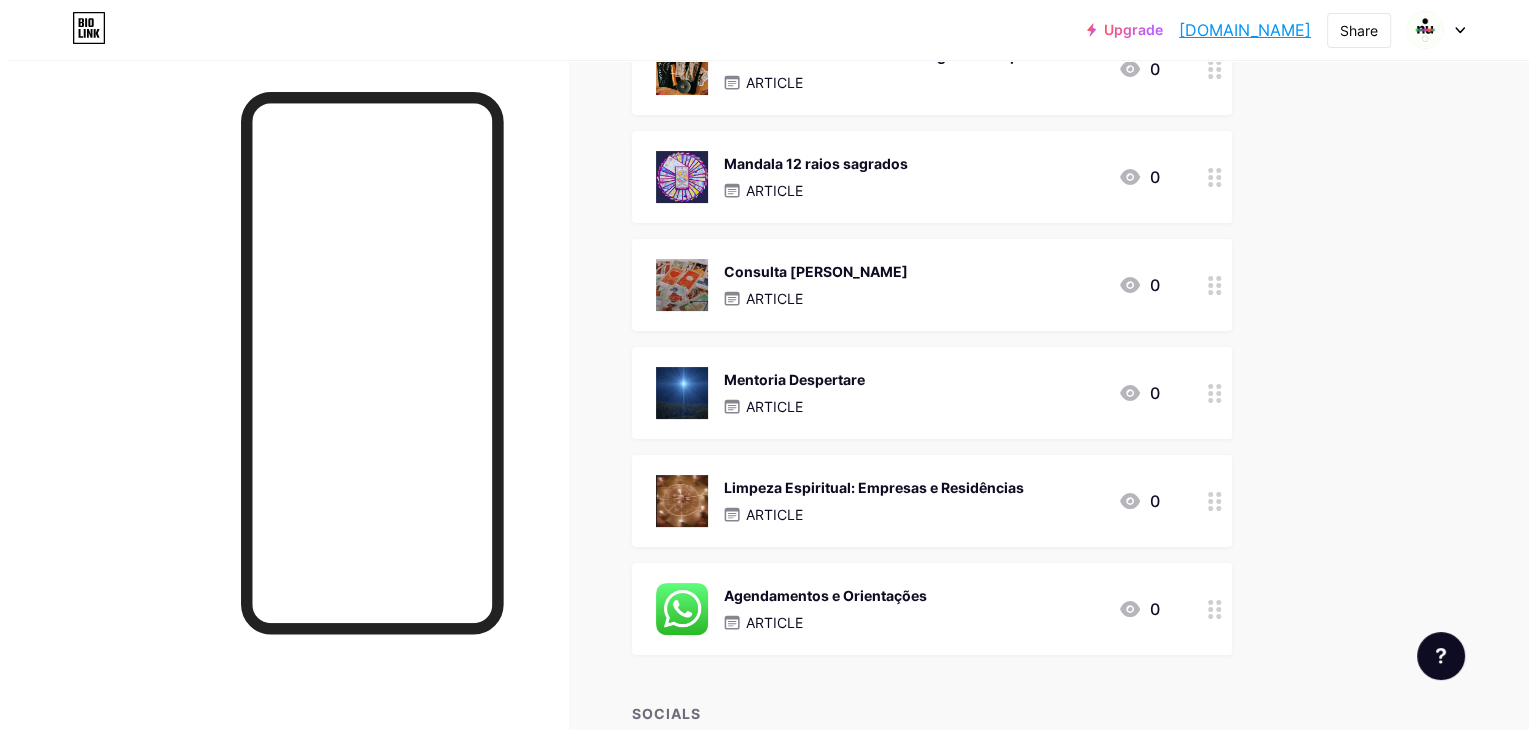 scroll, scrollTop: 300, scrollLeft: 0, axis: vertical 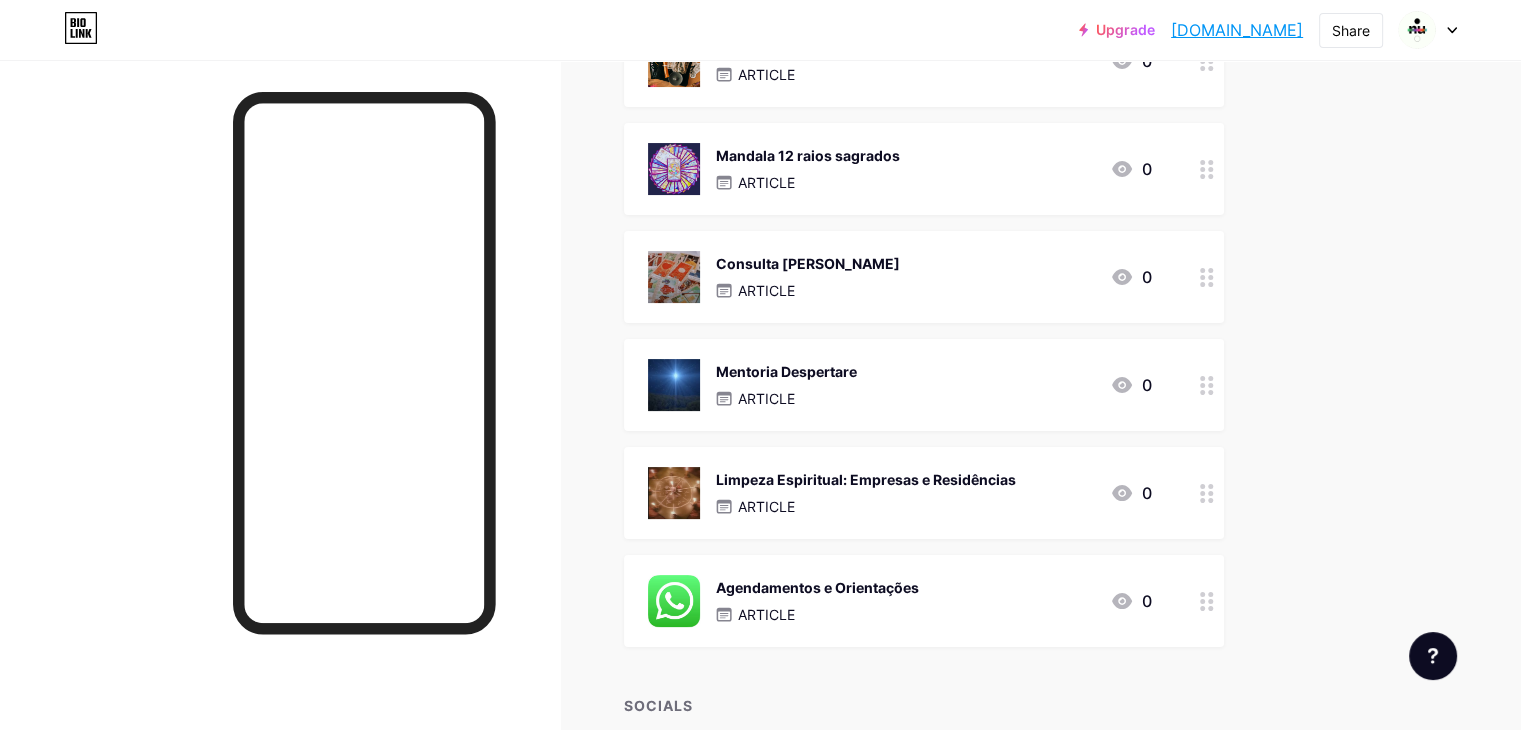 click on "Mentoria Despertare
ARTICLE
0" at bounding box center (900, 385) 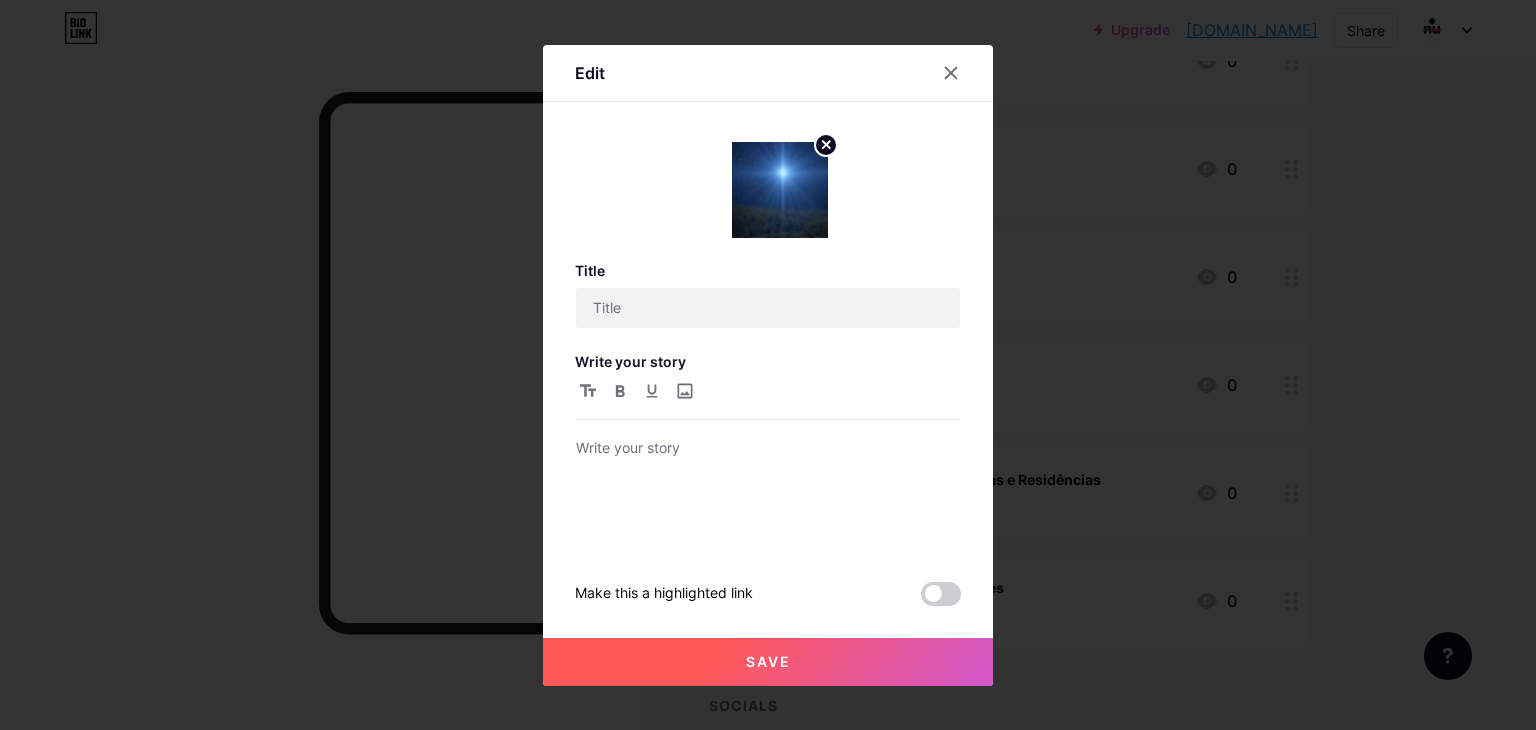 type on "Mentoria Despertare" 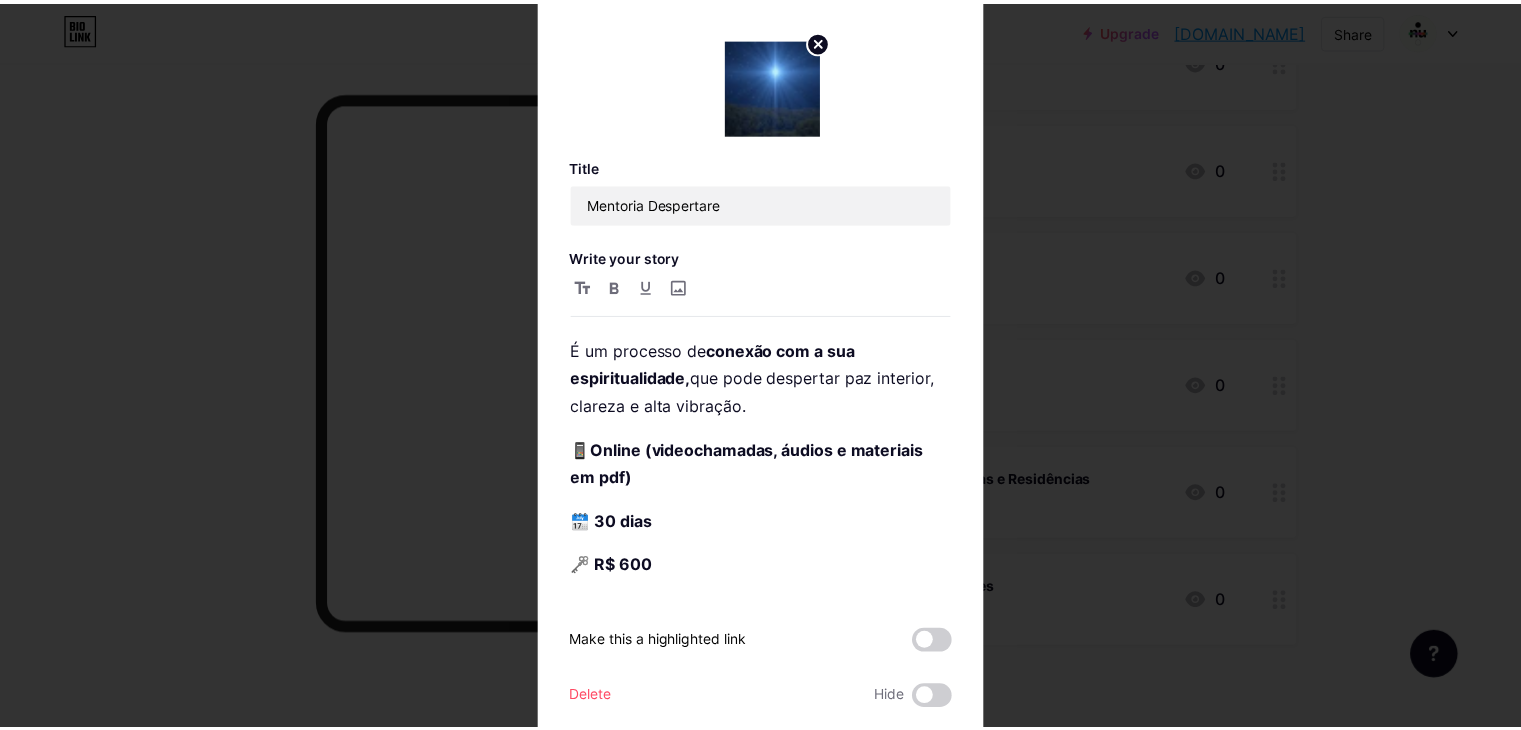 scroll, scrollTop: 223, scrollLeft: 0, axis: vertical 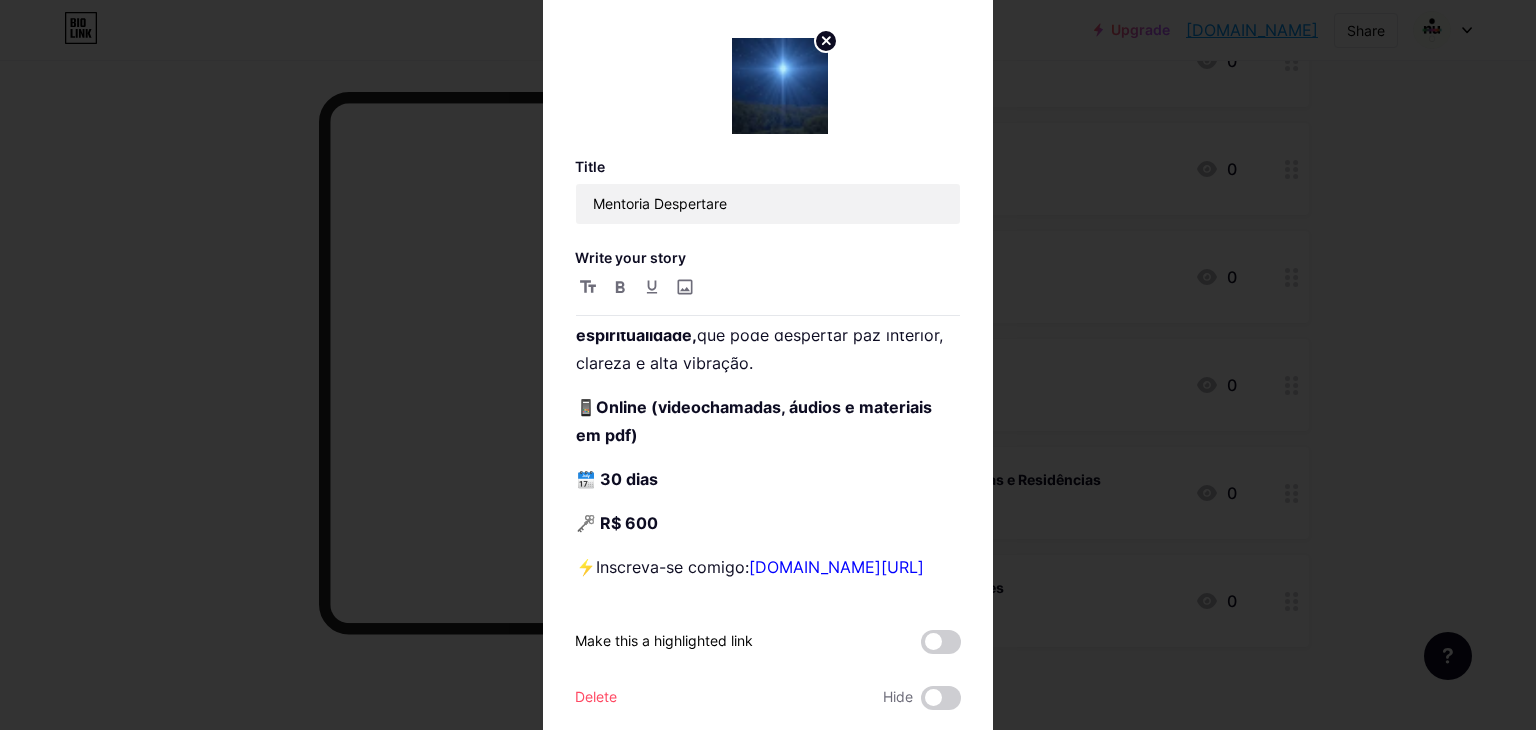 click at bounding box center (768, 365) 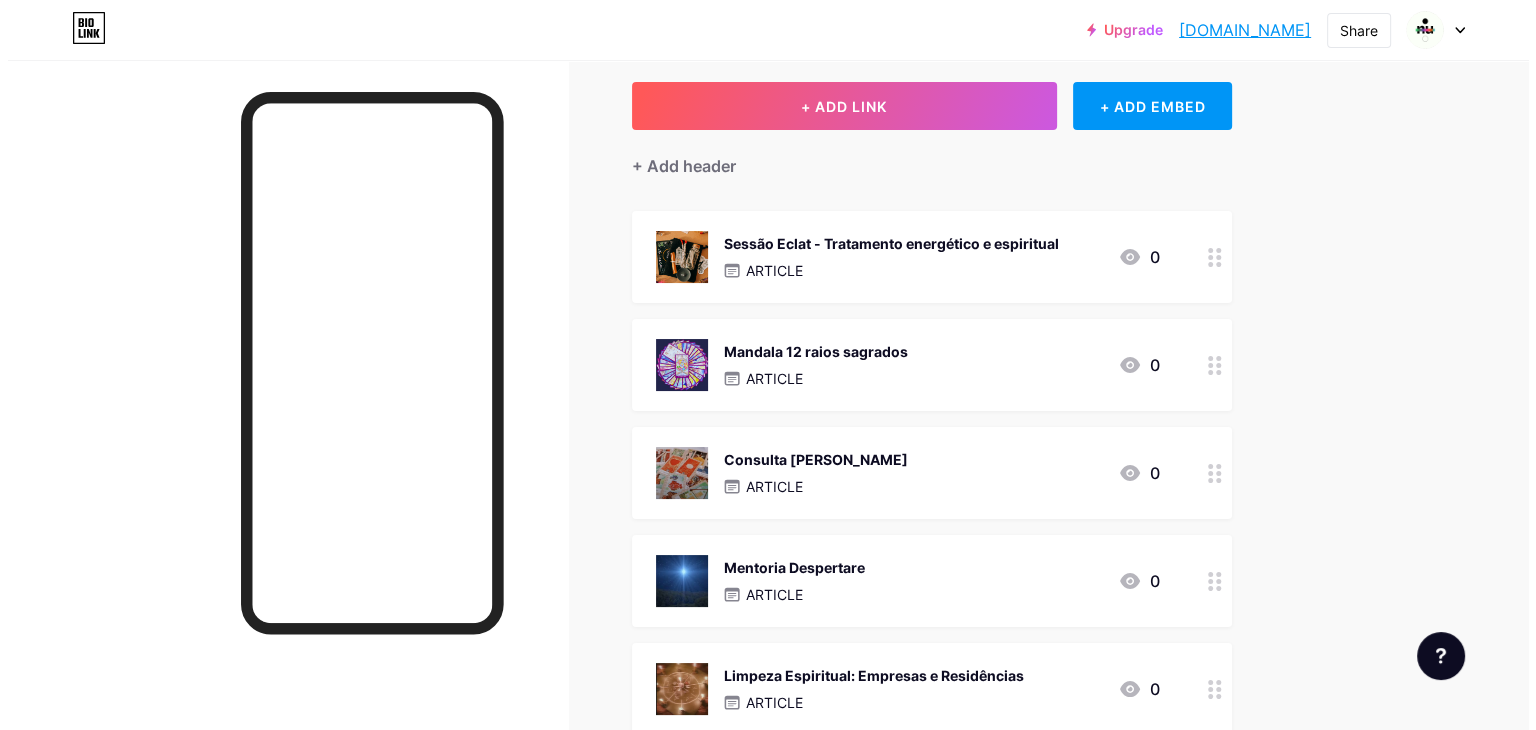 scroll, scrollTop: 100, scrollLeft: 0, axis: vertical 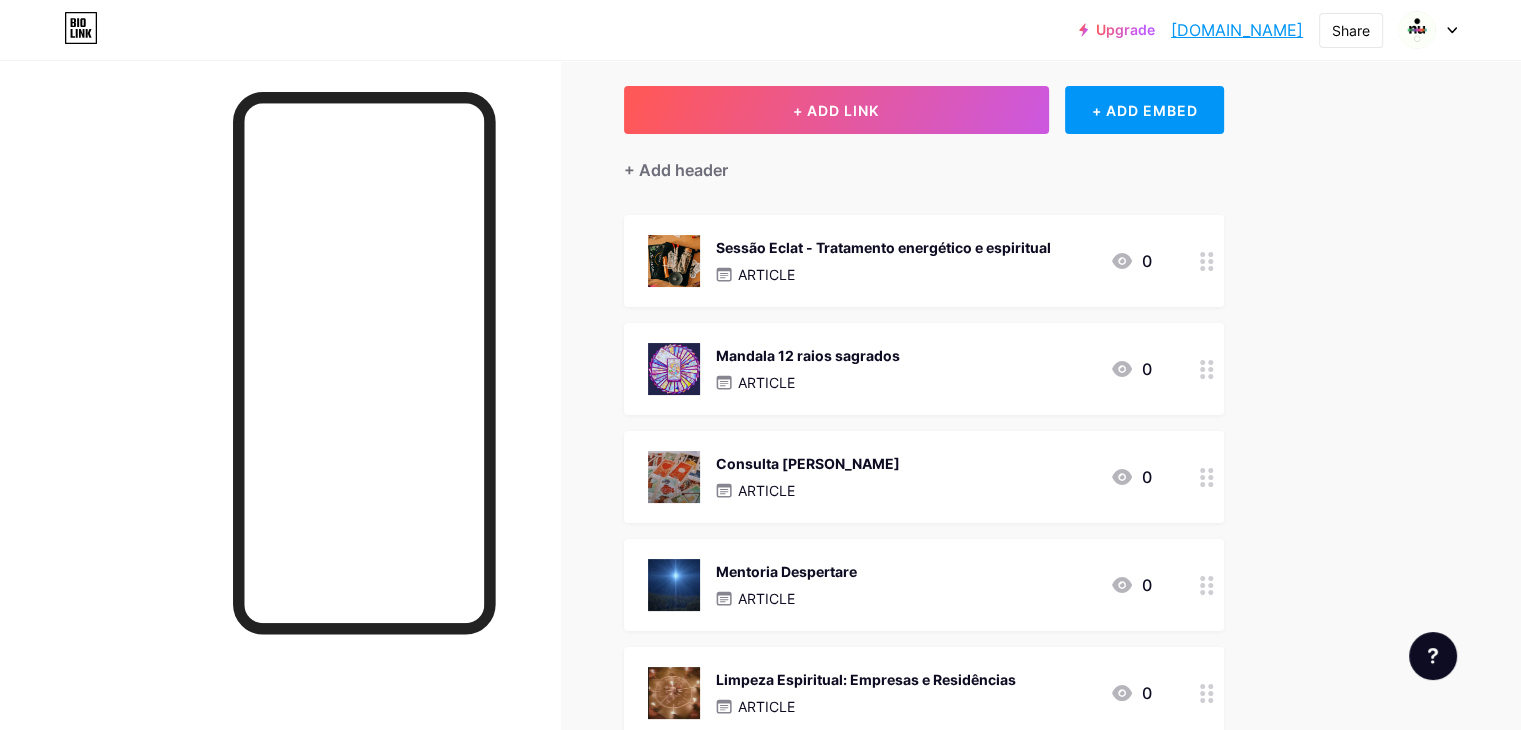 click on "Mandala 12 raios sagrados
ARTICLE
0" at bounding box center [900, 369] 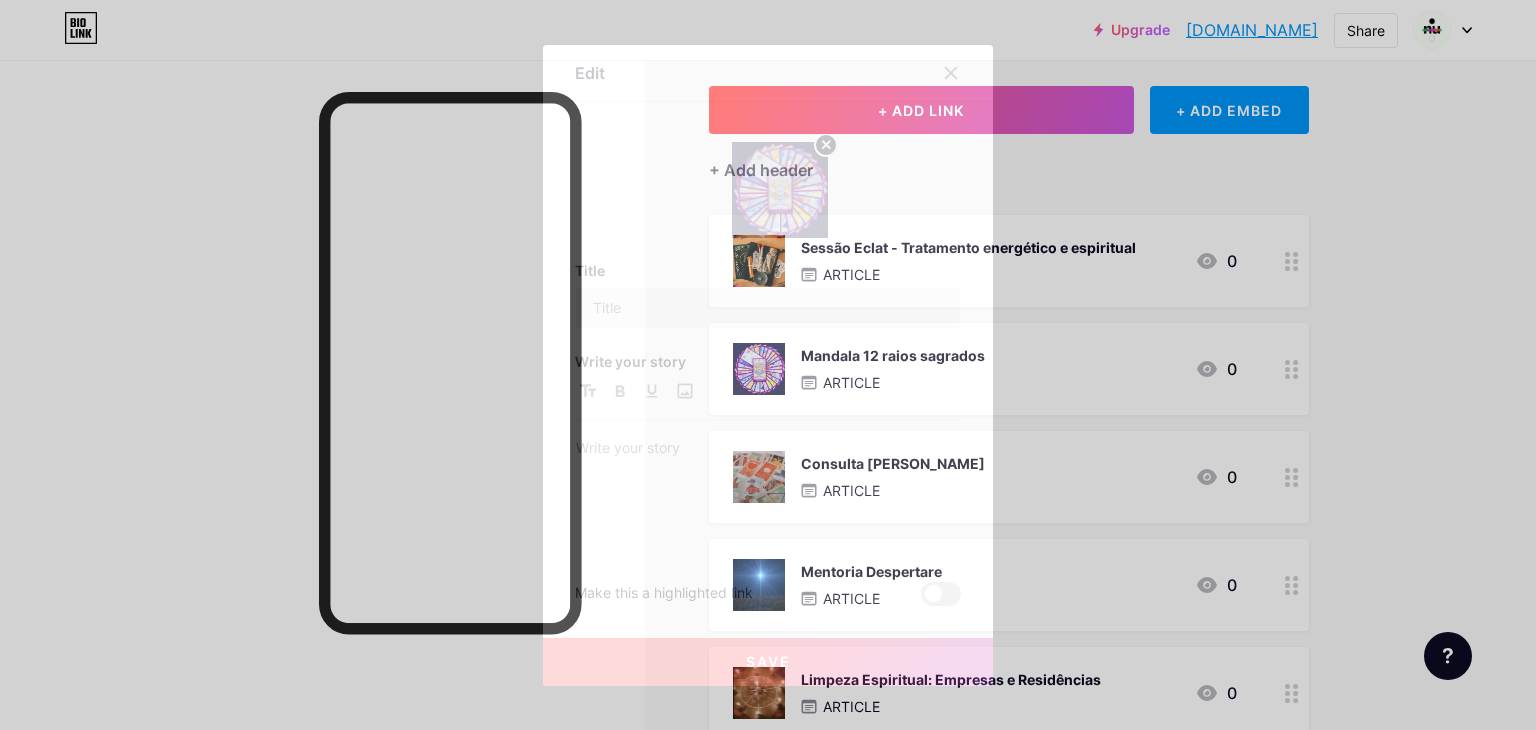 type on "Mandala 12 raios sagrados" 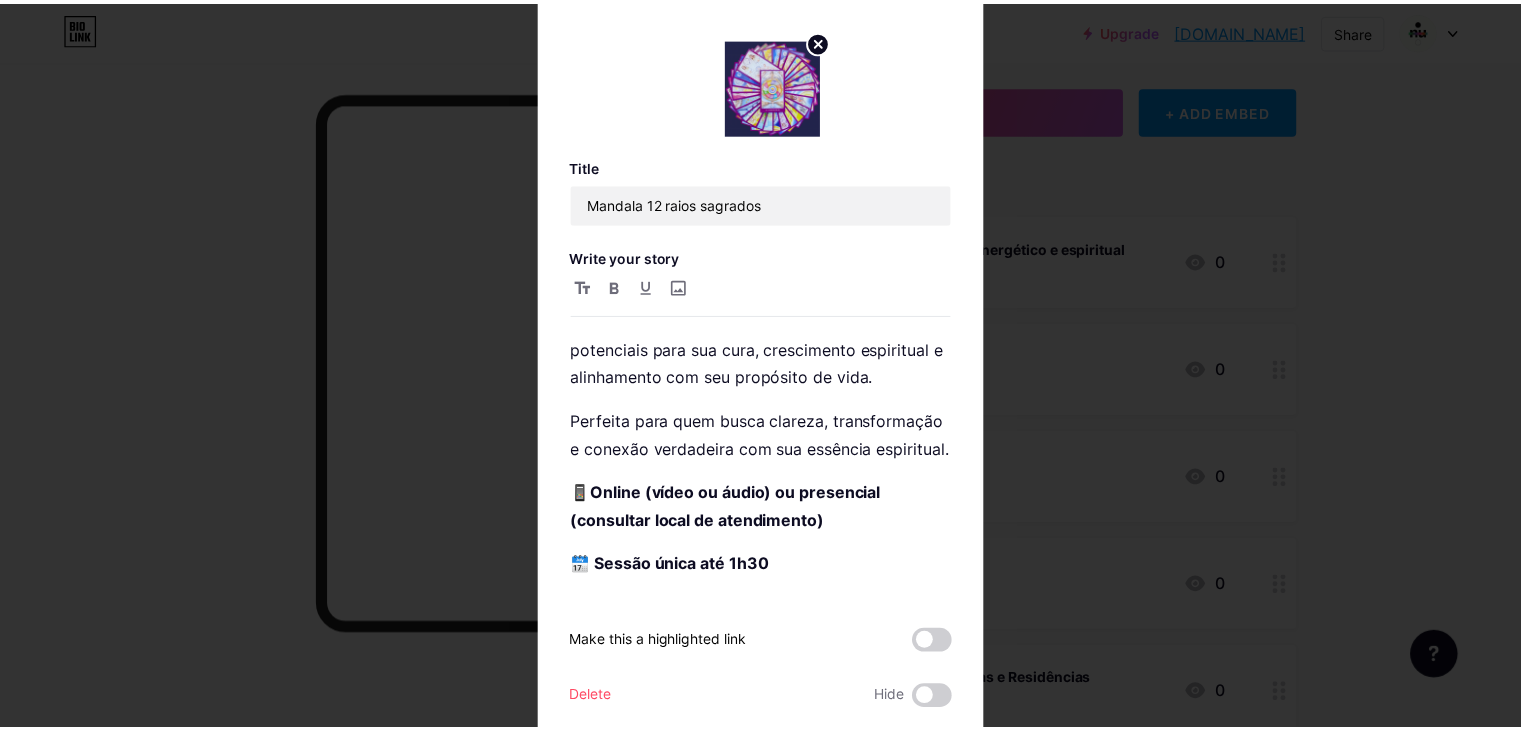 scroll, scrollTop: 283, scrollLeft: 0, axis: vertical 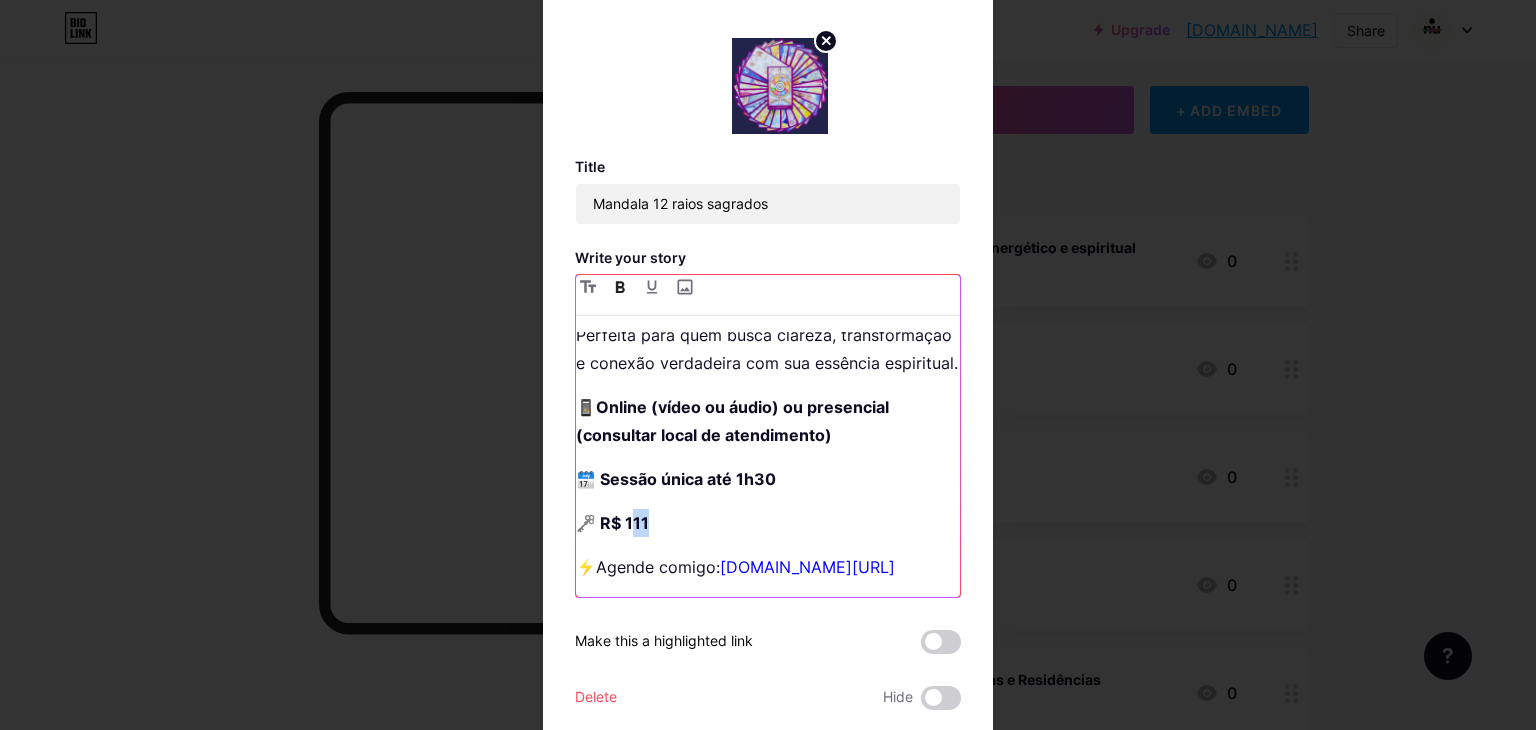 drag, startPoint x: 688, startPoint y: 512, endPoint x: 623, endPoint y: 517, distance: 65.192024 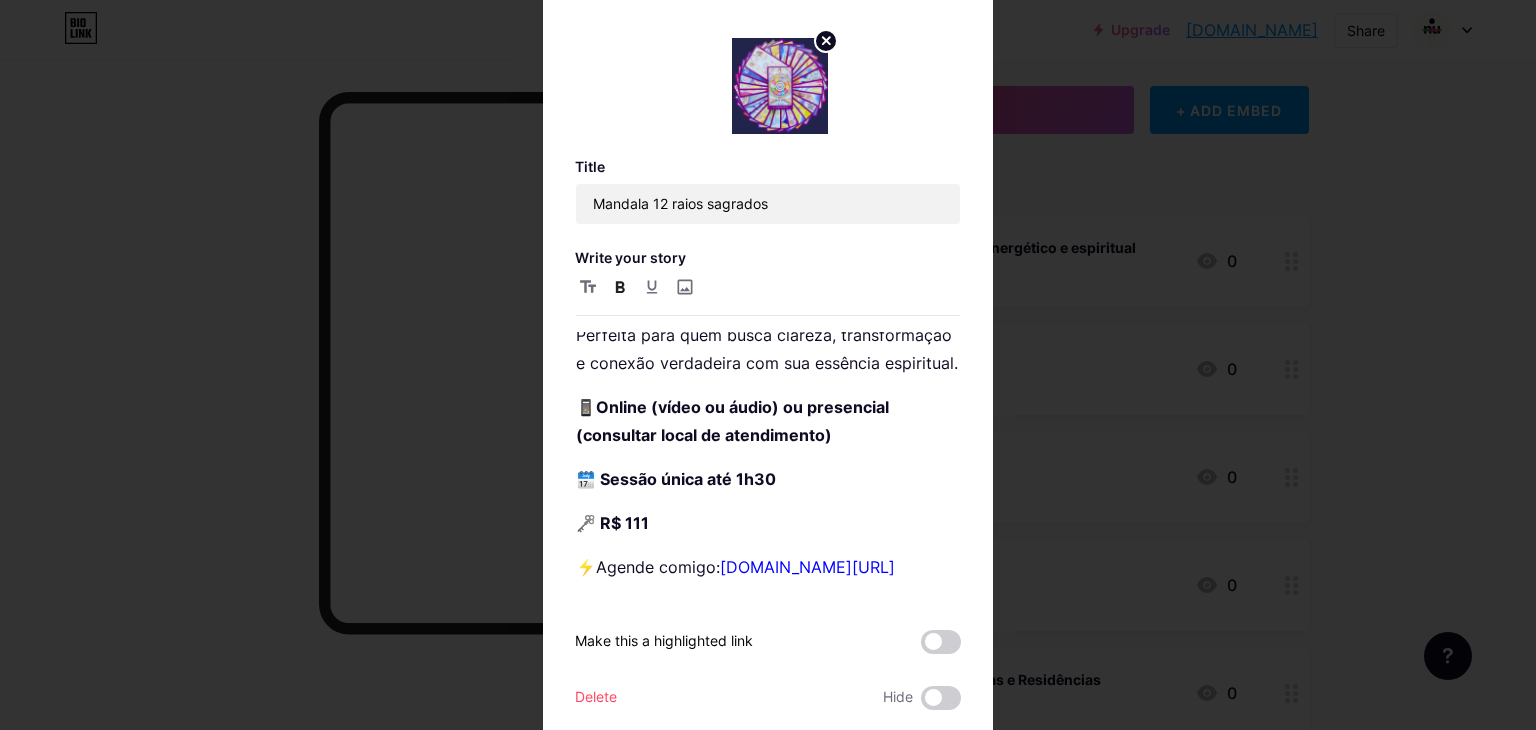 click at bounding box center [768, 365] 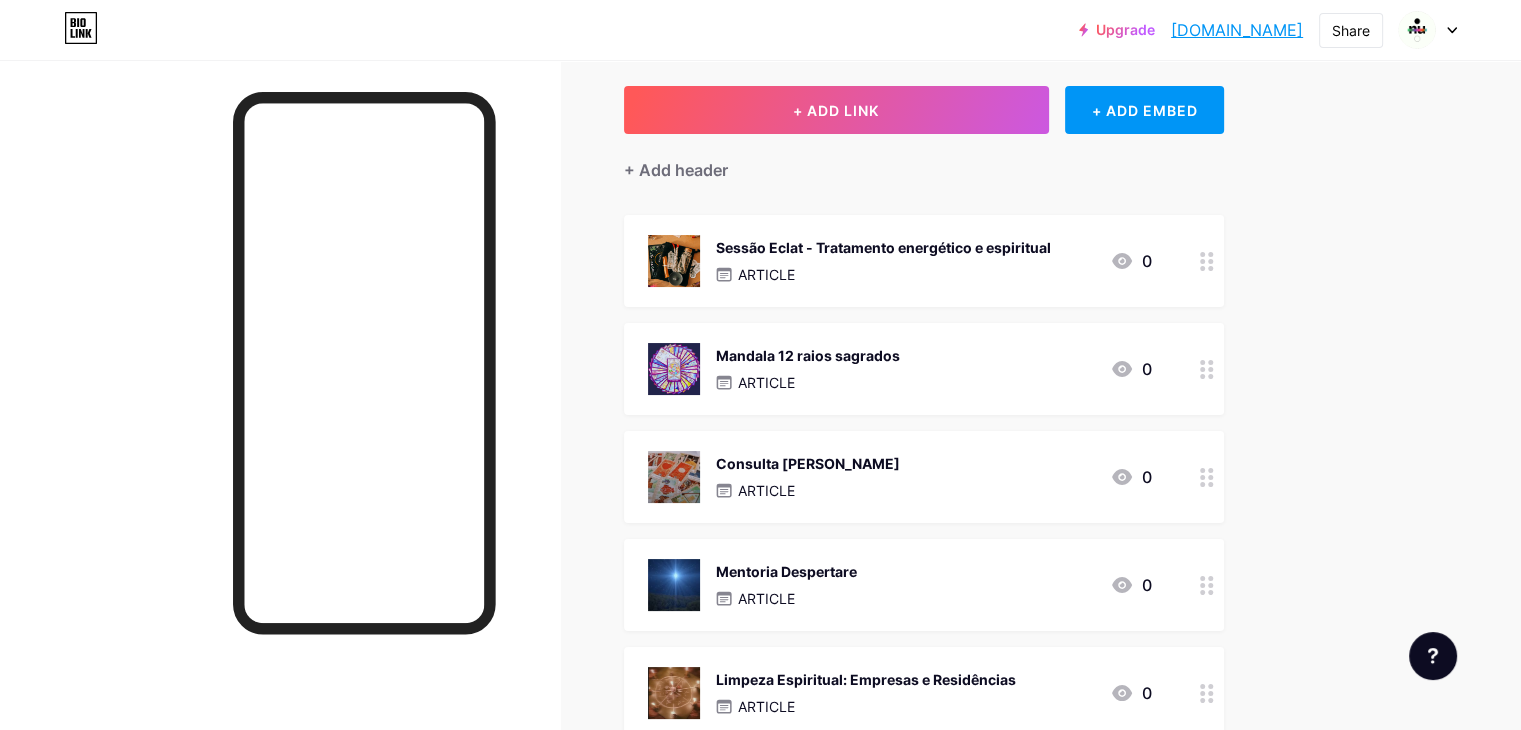 scroll, scrollTop: 28, scrollLeft: 0, axis: vertical 